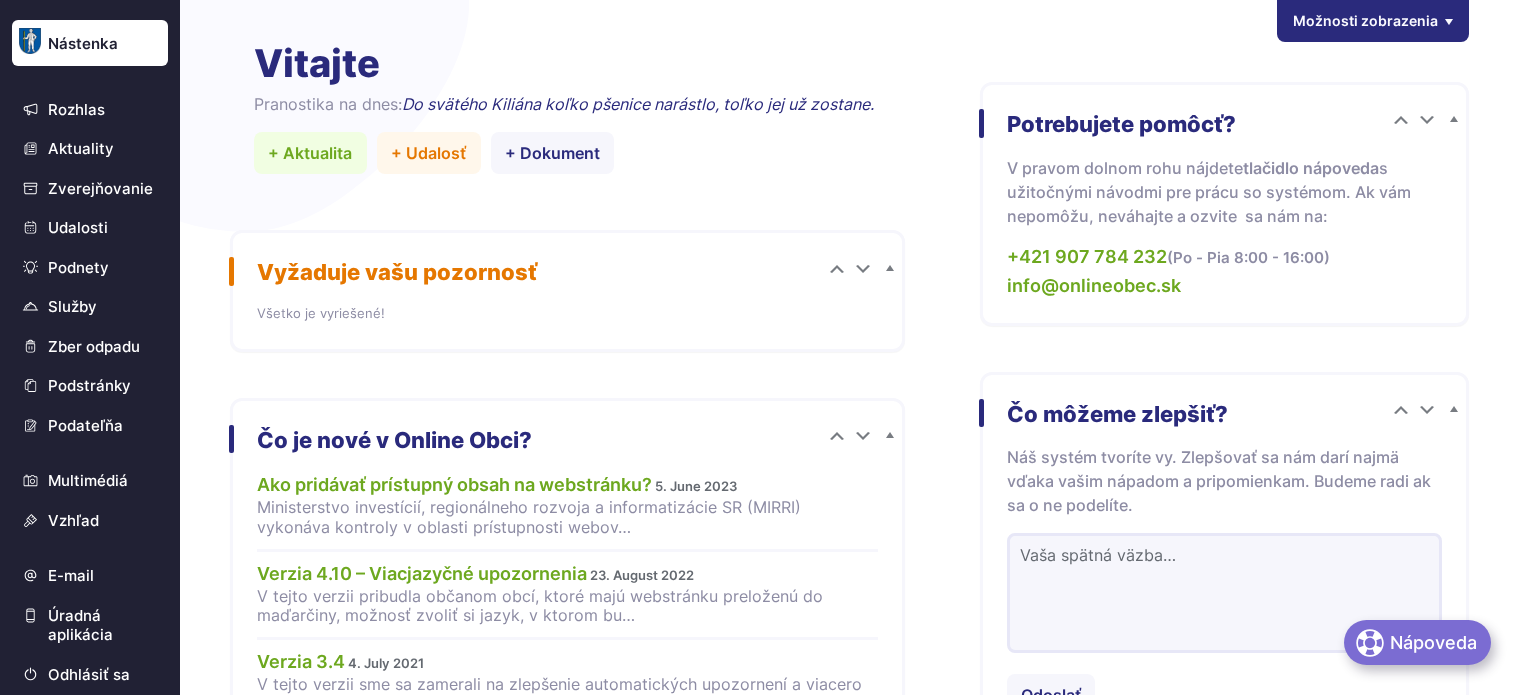 scroll, scrollTop: 0, scrollLeft: 0, axis: both 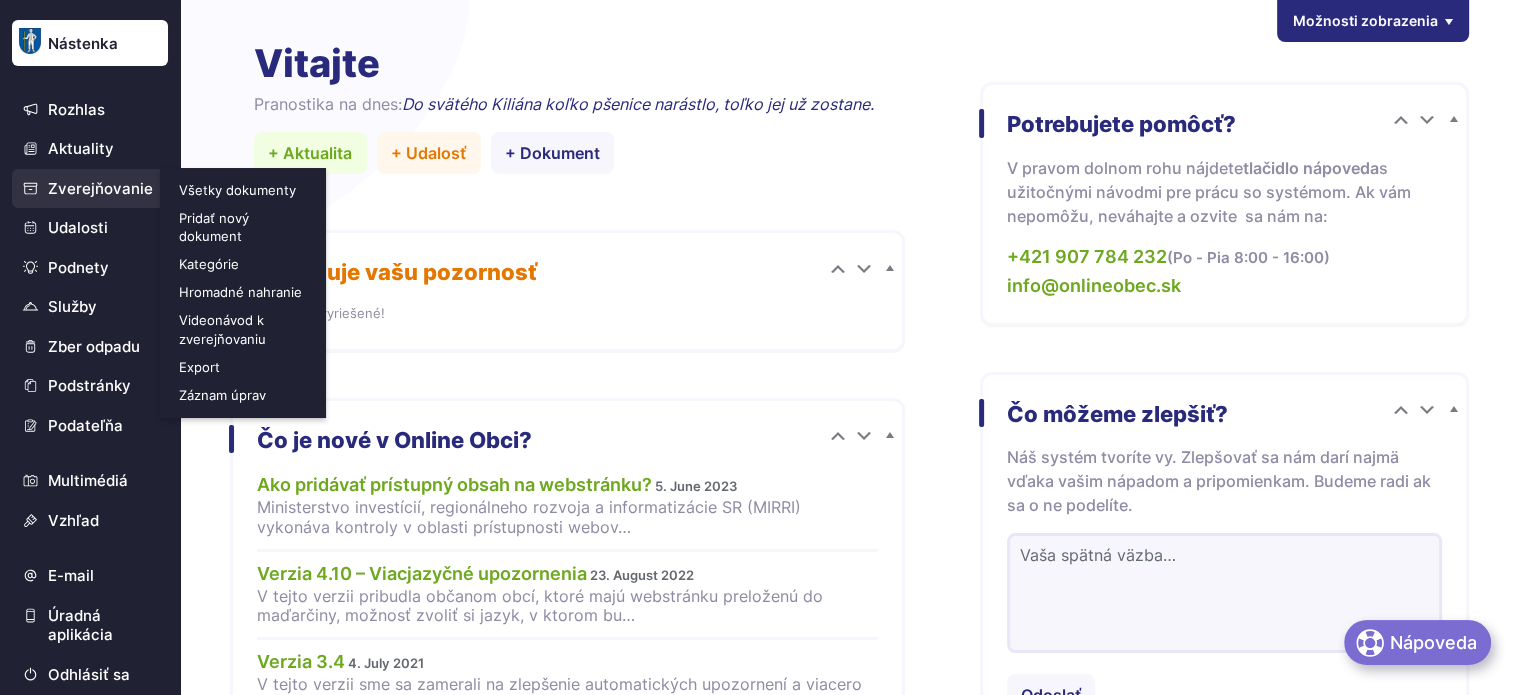 click on "Všetky dokumenty" at bounding box center (245, 190) 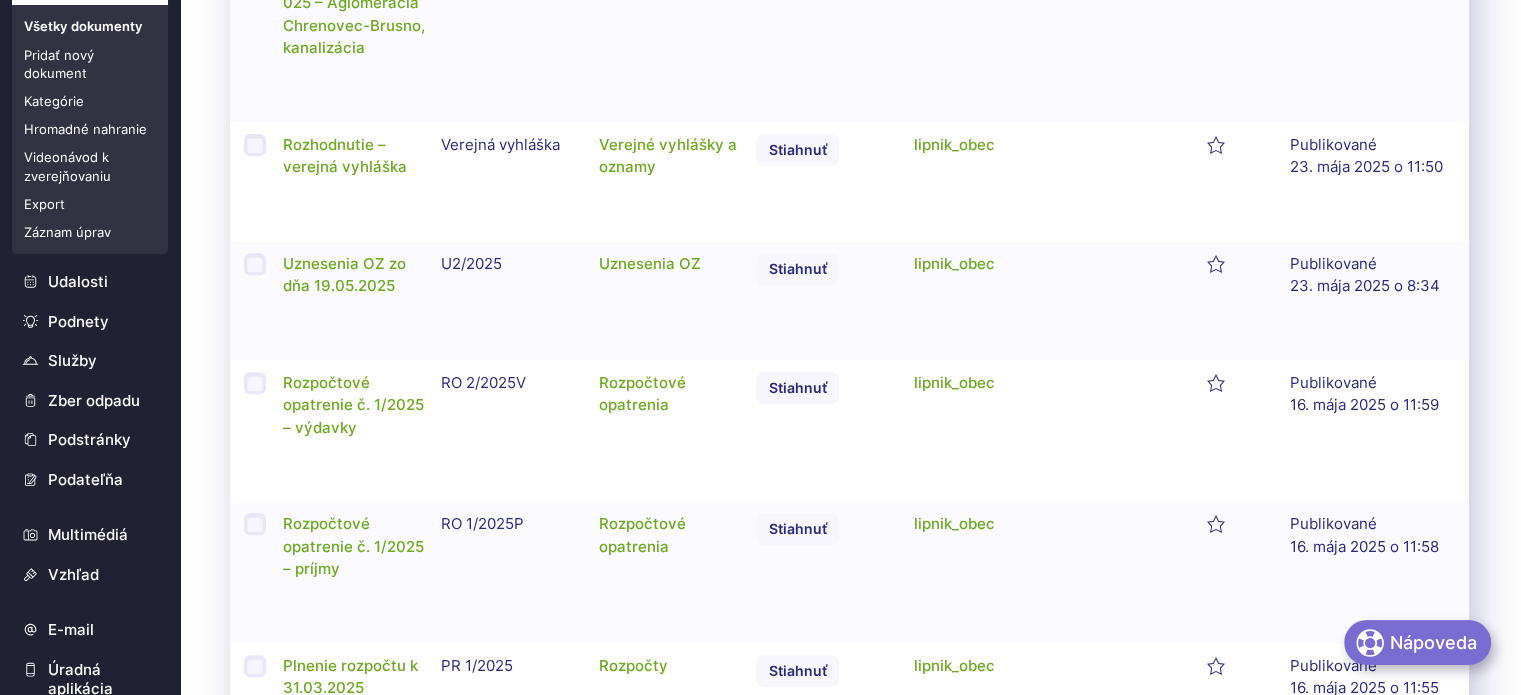 scroll, scrollTop: 800, scrollLeft: 0, axis: vertical 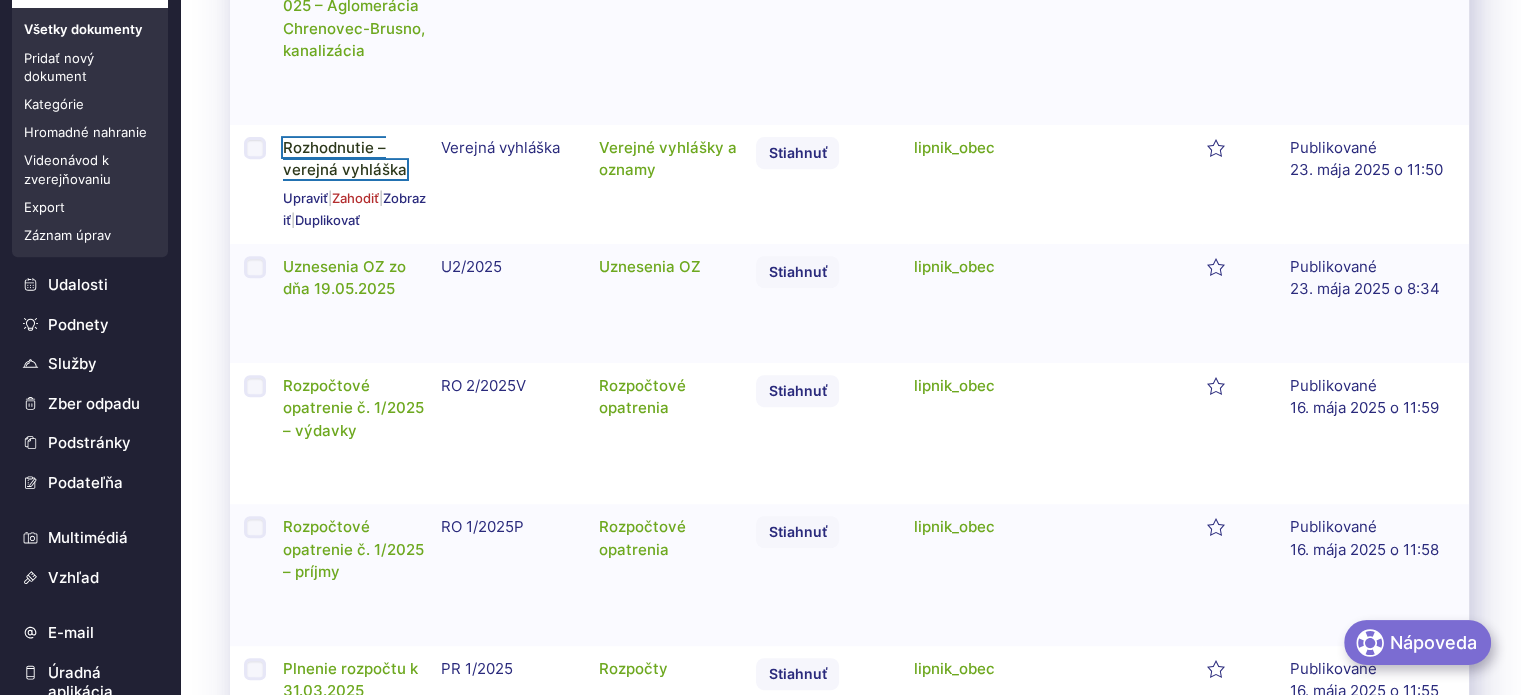 click on "Rozhodnutie – verejná vyhláška" at bounding box center [345, 159] 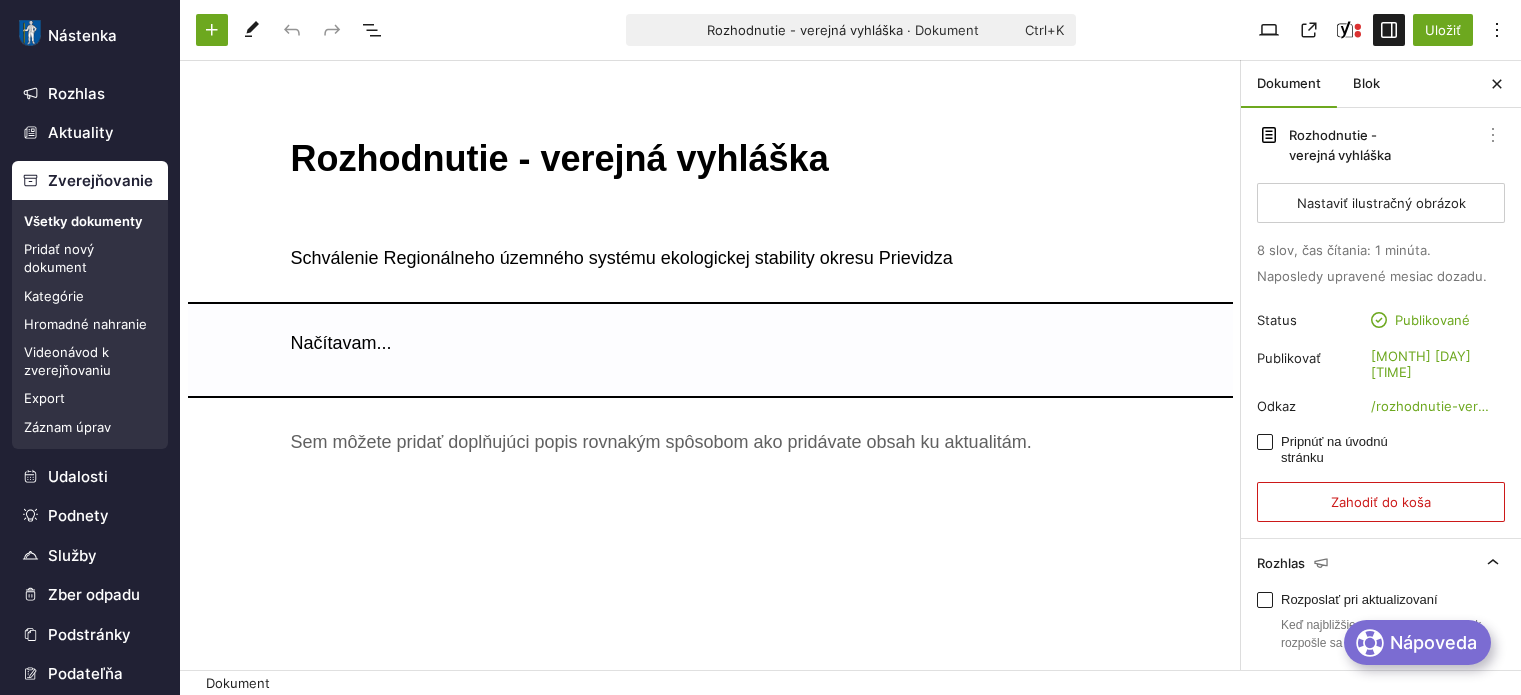 scroll, scrollTop: 0, scrollLeft: 0, axis: both 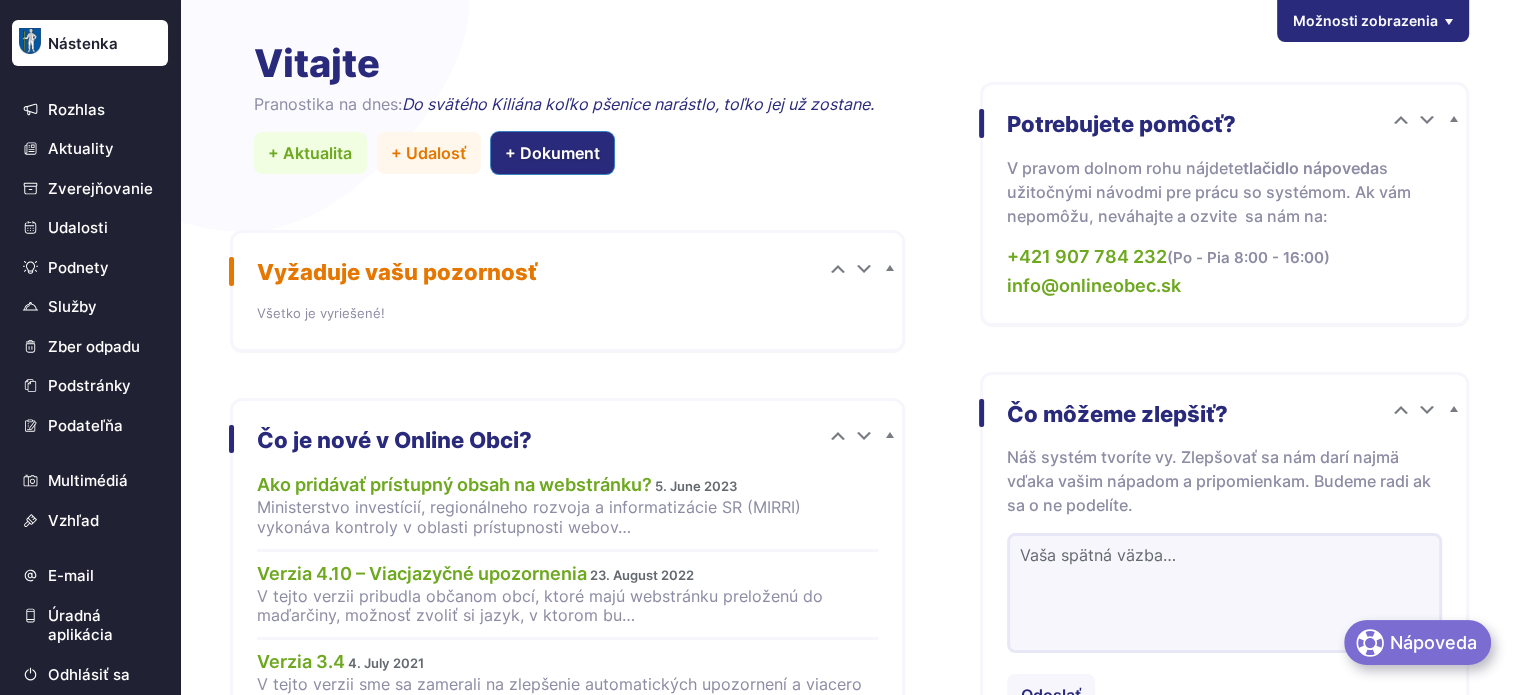 click on "+ Dokument" at bounding box center (553, 153) 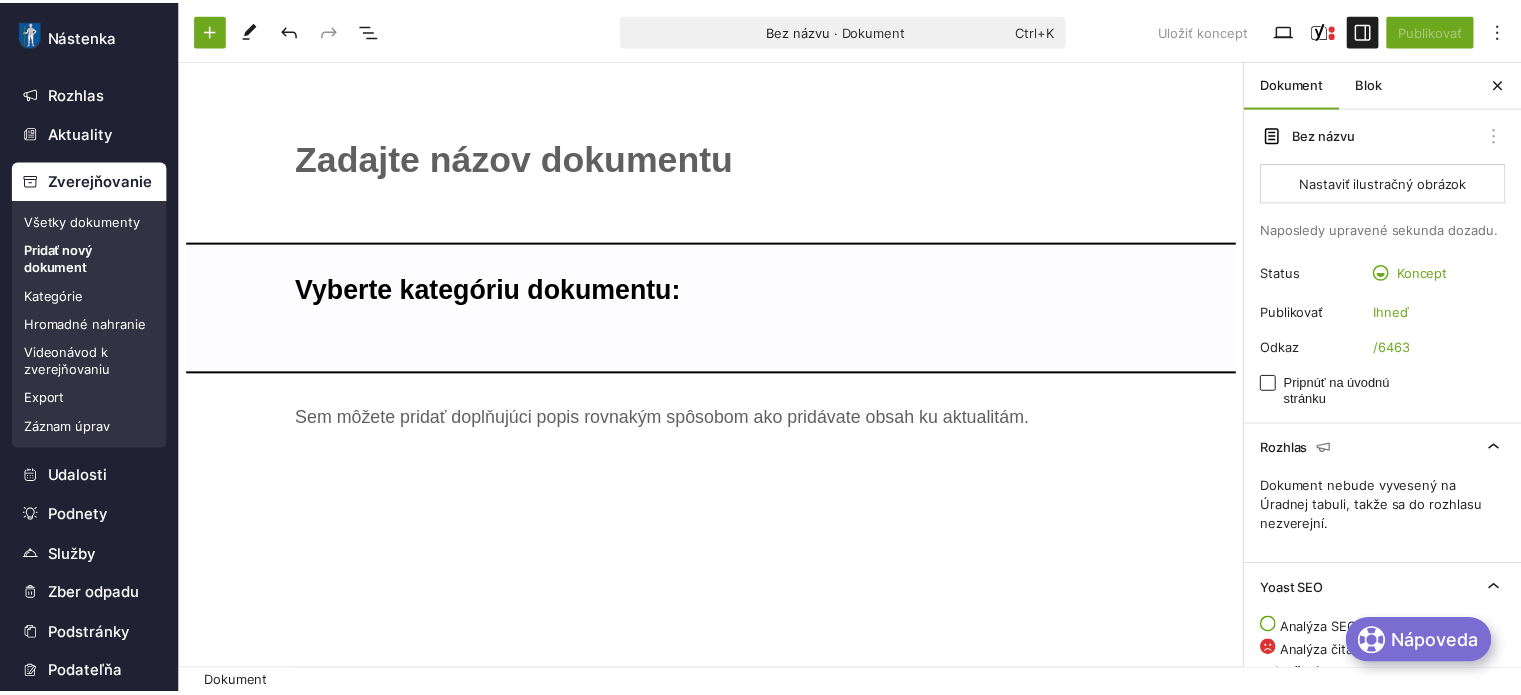 scroll, scrollTop: 0, scrollLeft: 0, axis: both 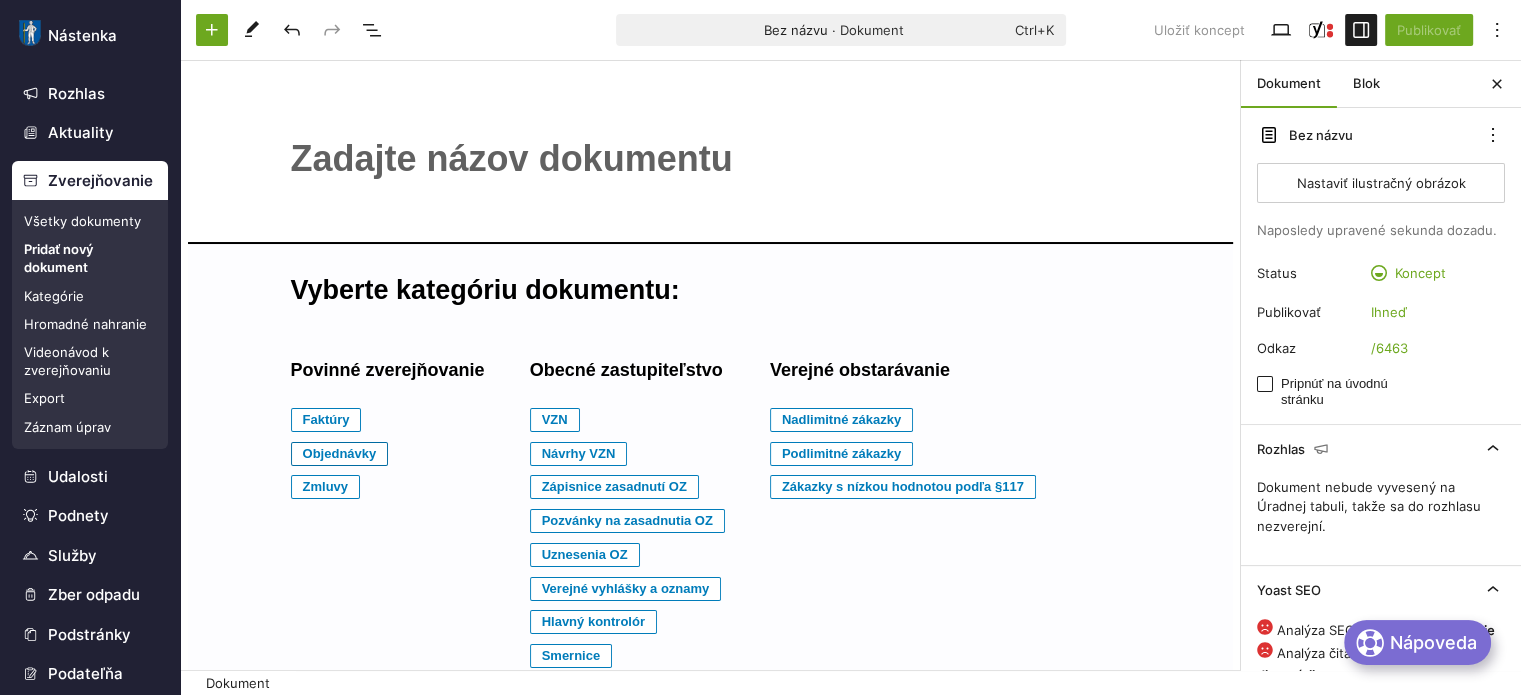 click on "Objednávky" at bounding box center [326, 420] 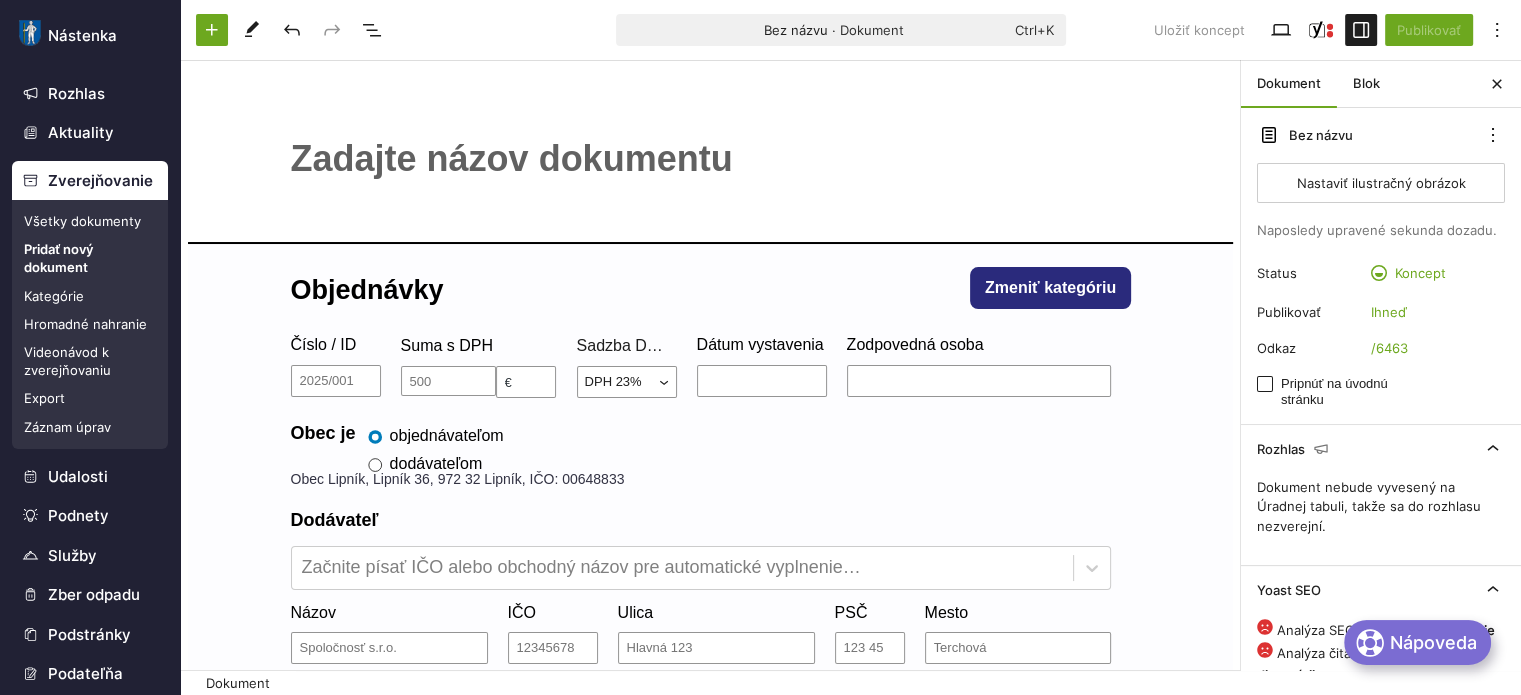 click on "﻿" at bounding box center (711, 159) 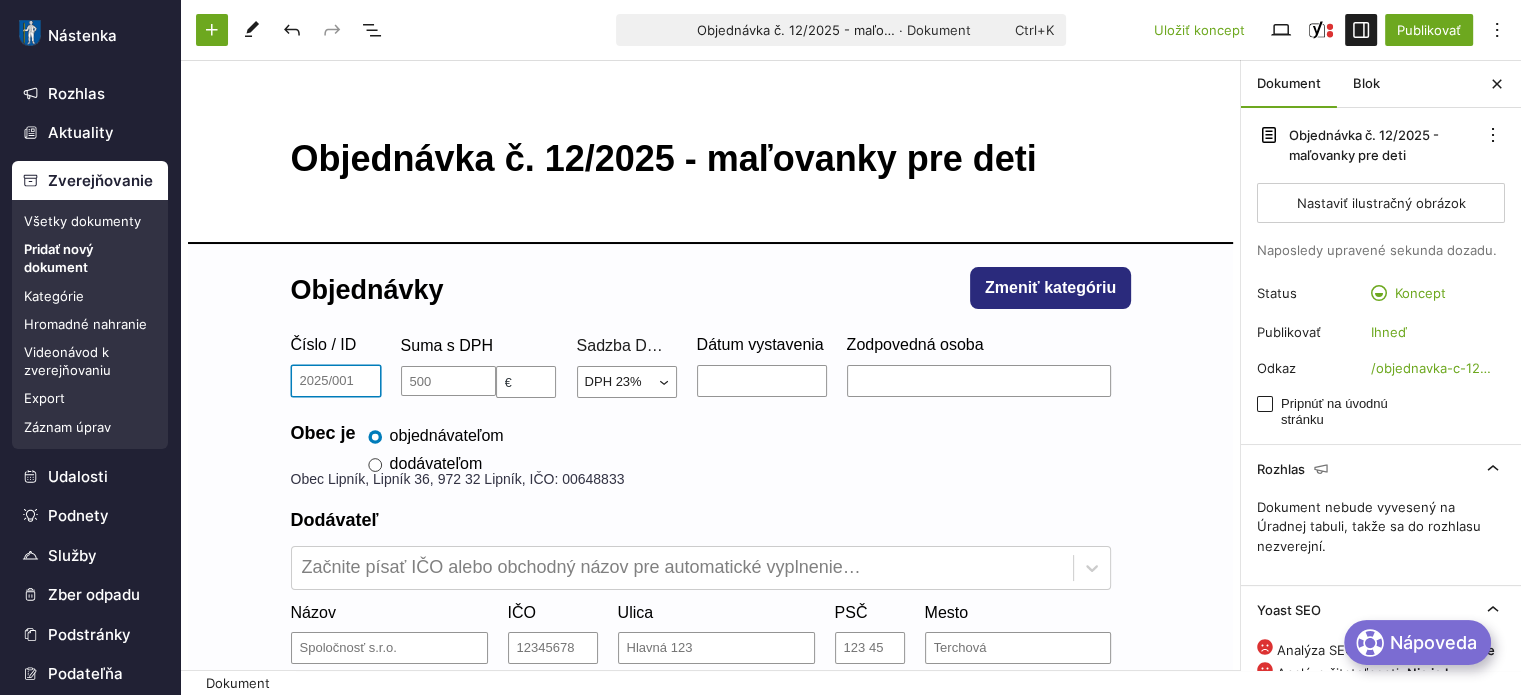 click on "Číslo / ID" at bounding box center (336, 381) 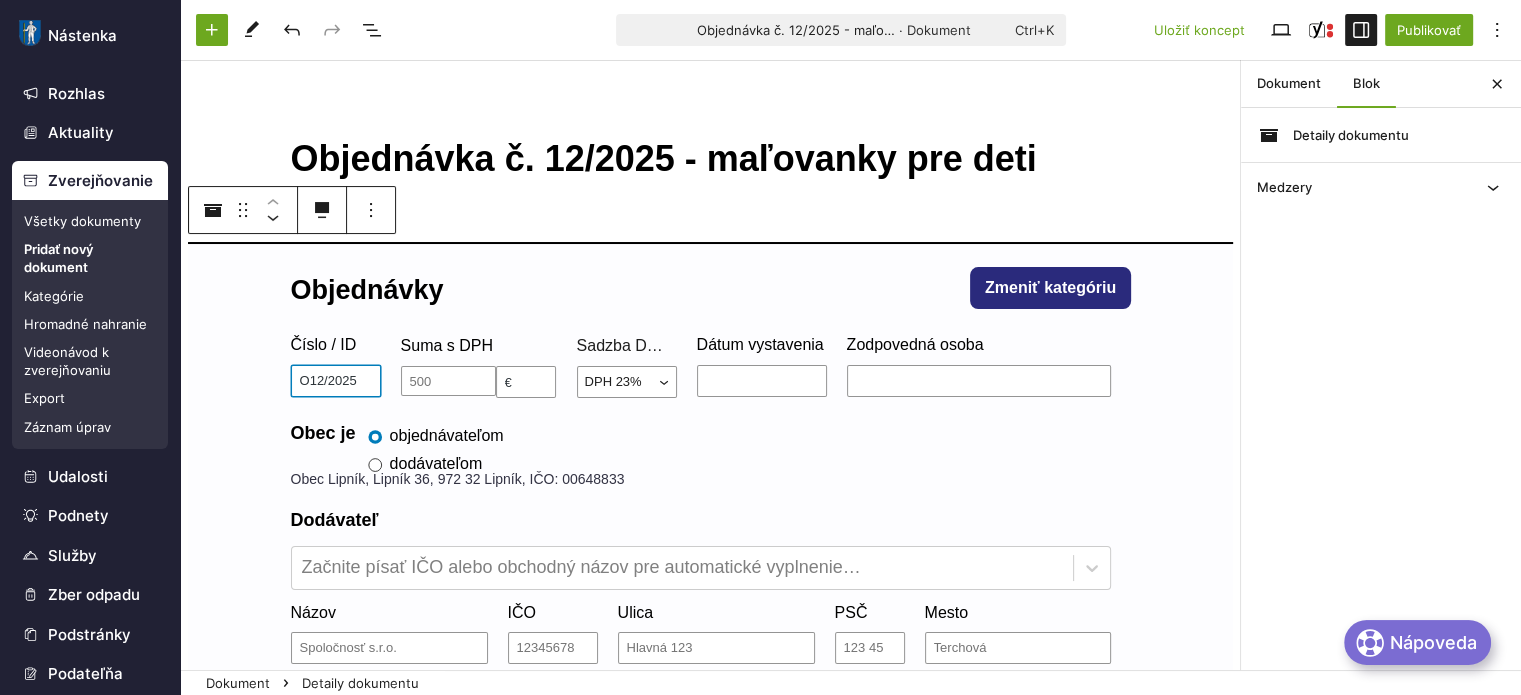 type on "O12/2025" 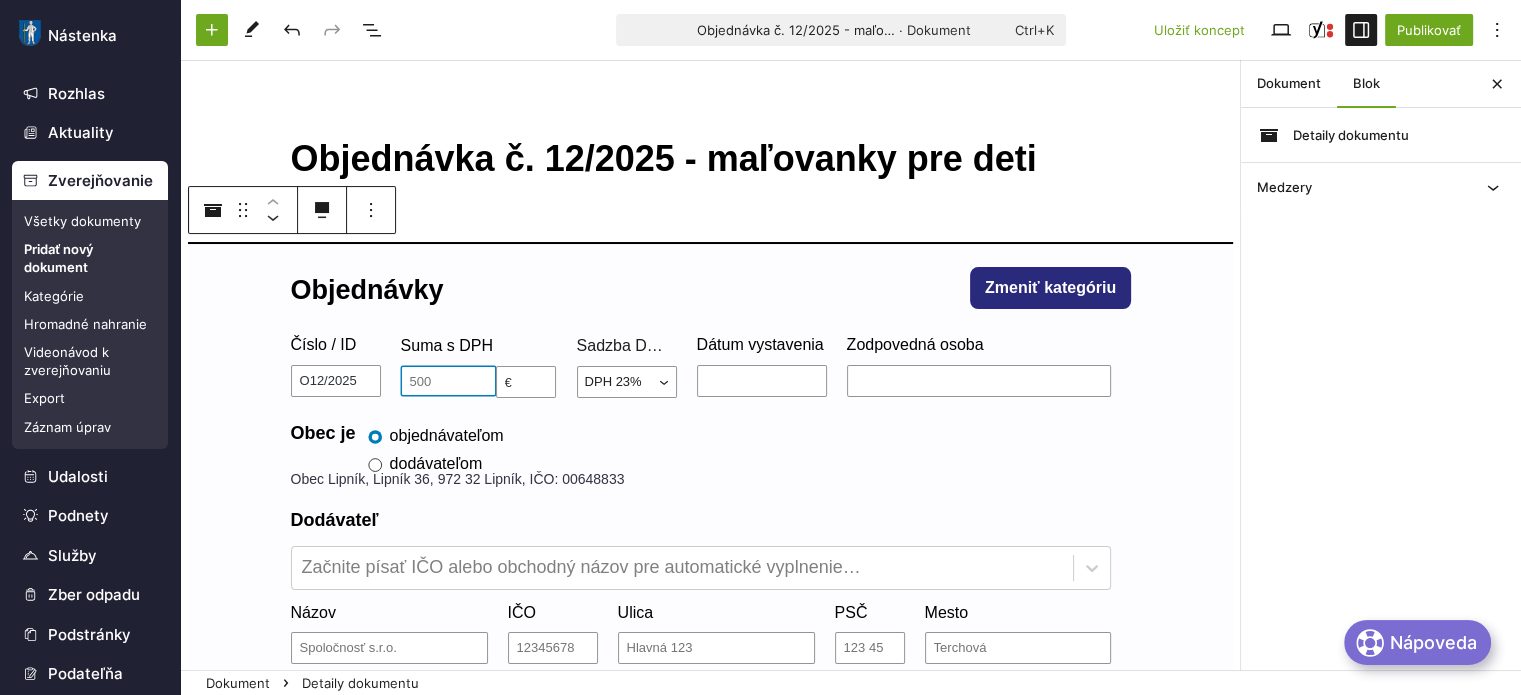 click at bounding box center (448, 381) 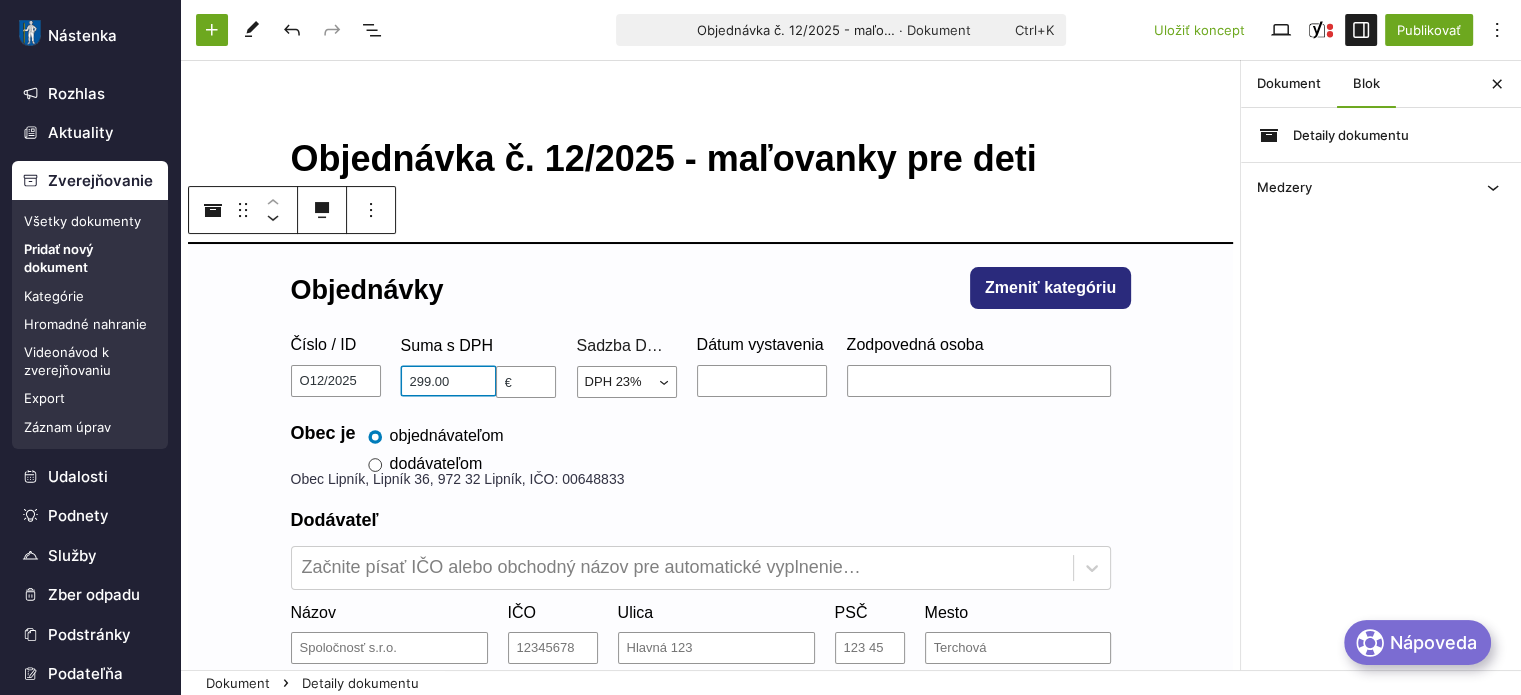 type on "299.00" 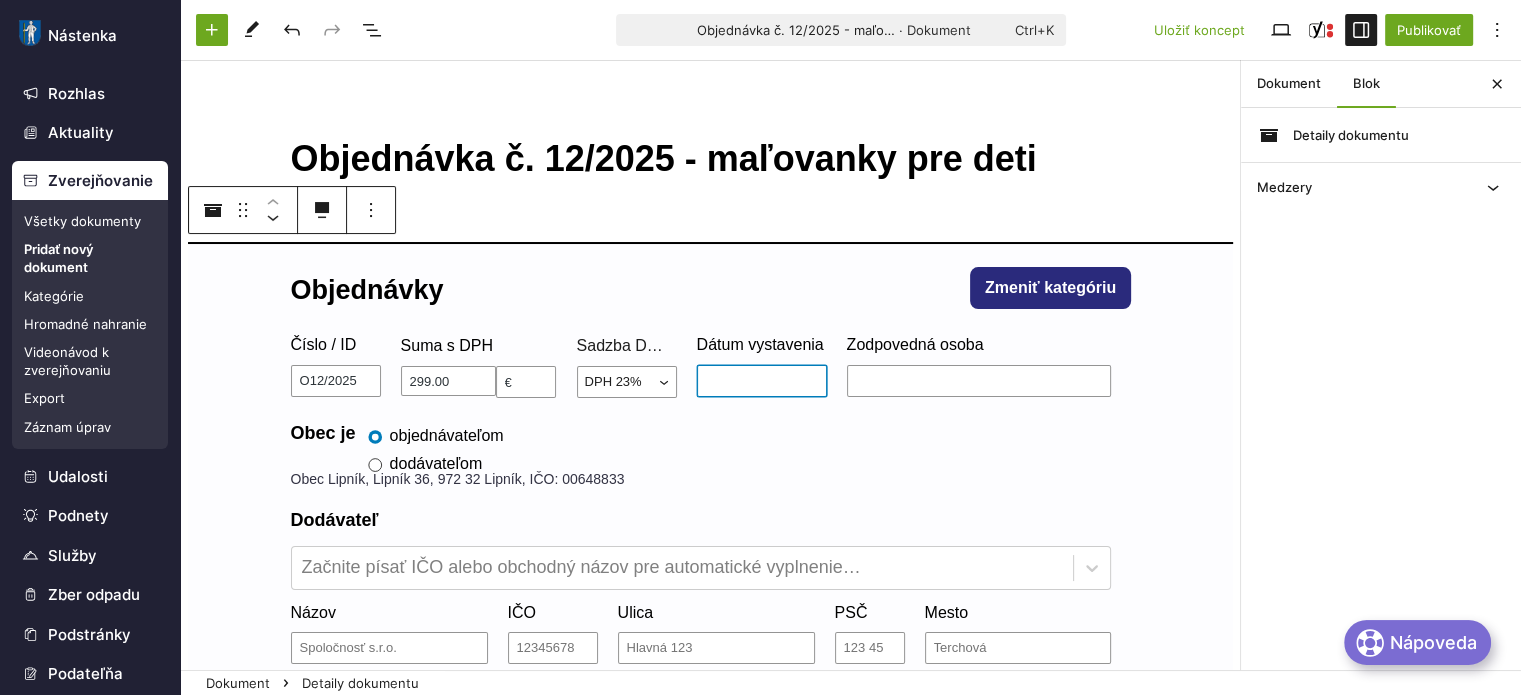 click on "Dátum vystavenia" at bounding box center (762, 381) 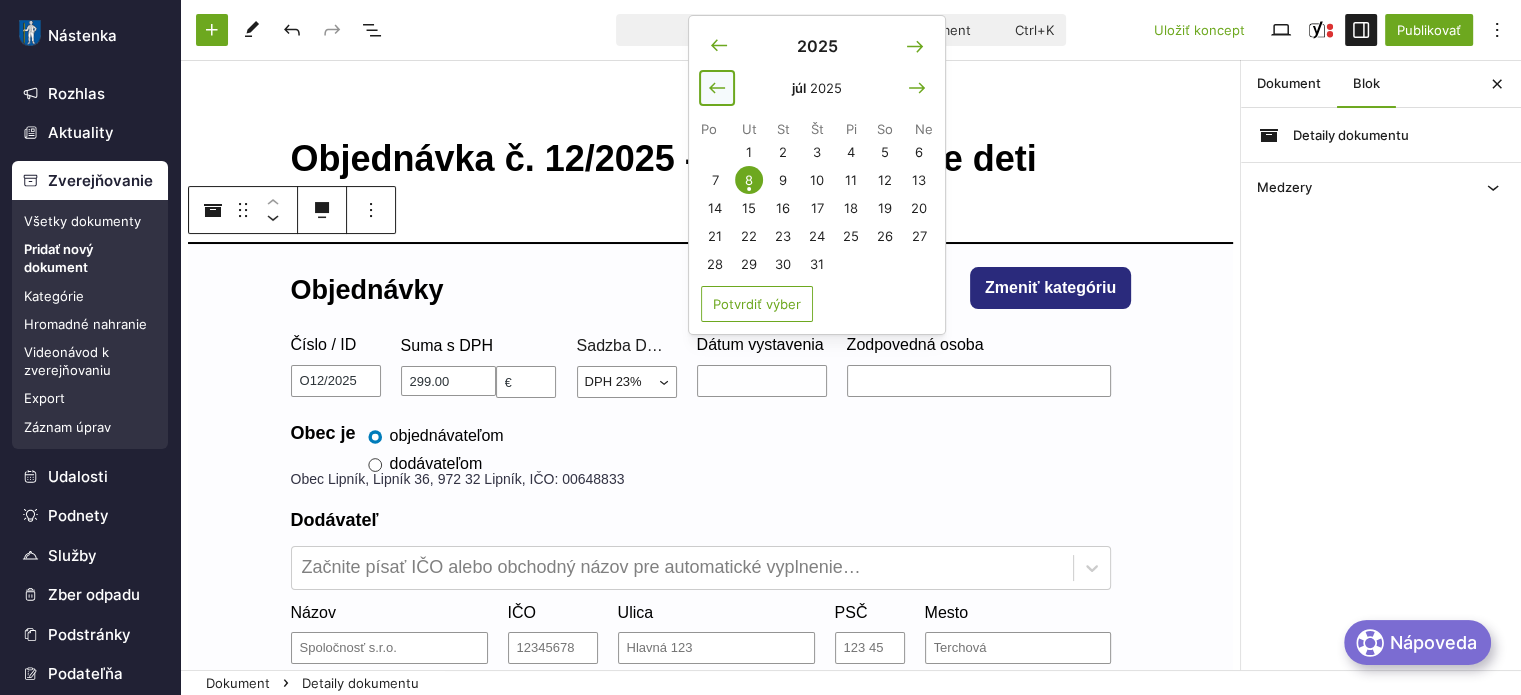 click at bounding box center (717, 88) 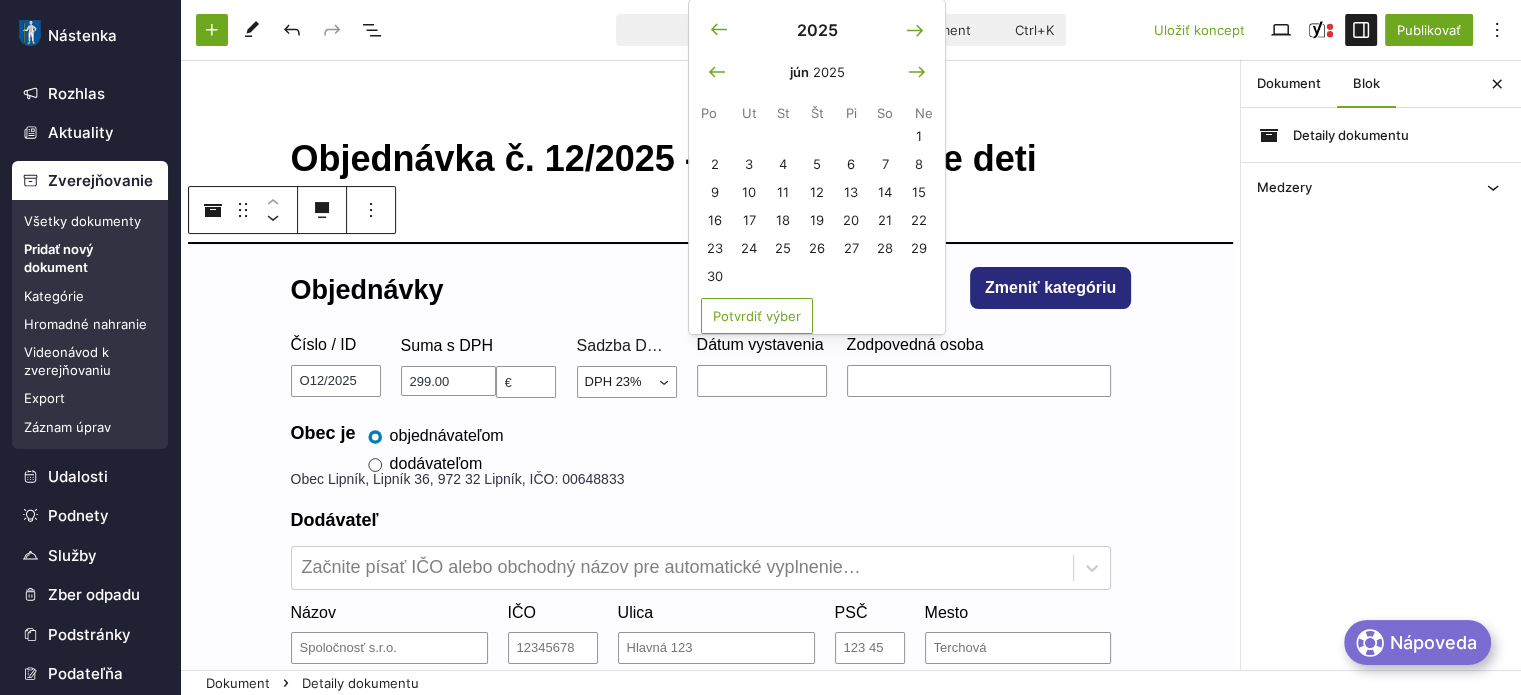 click on "jún   2025 Po Ut St Št Pi So Ne 1 2 3 4 5 6 7 8 9 10 11 12 13 14 15 16 17 18 19 20 21 22 23 24 25 26 27 28 29 30" at bounding box center [817, 173] 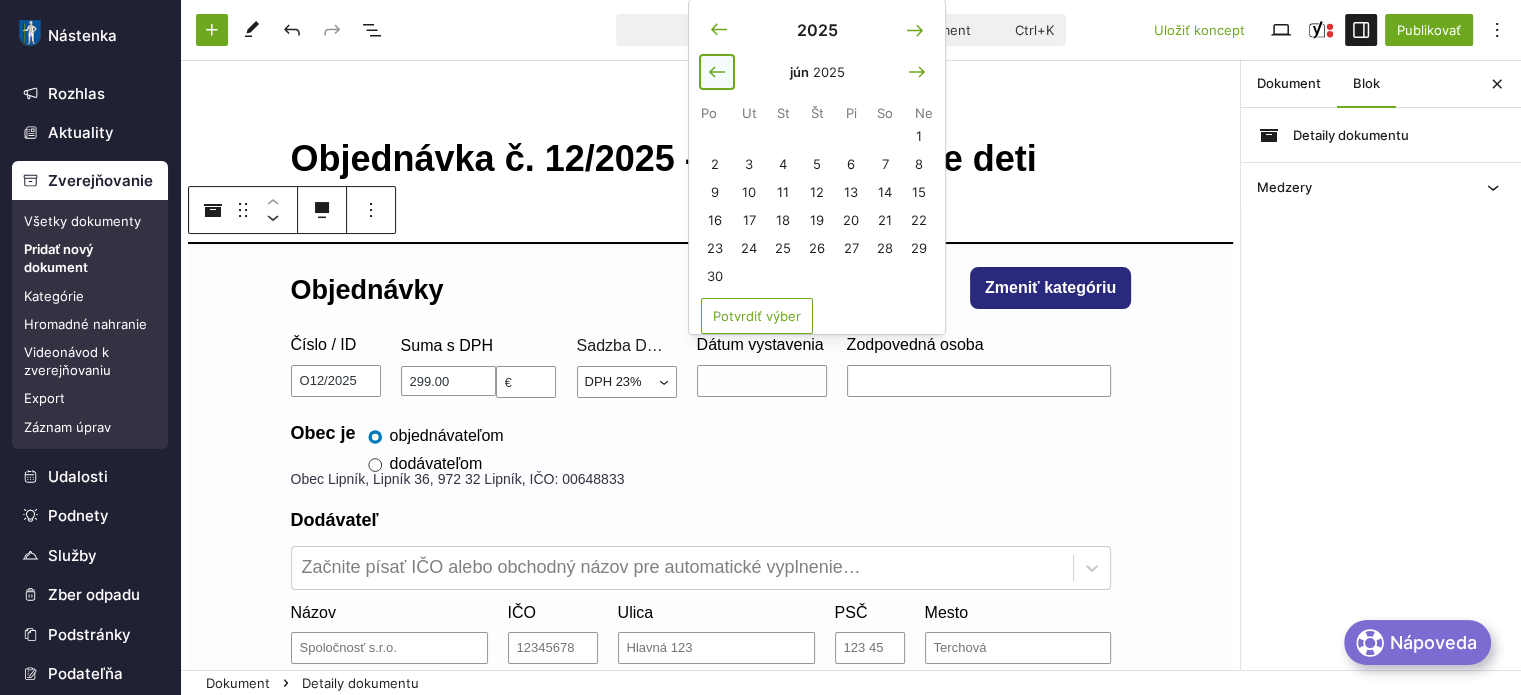 click at bounding box center (717, 72) 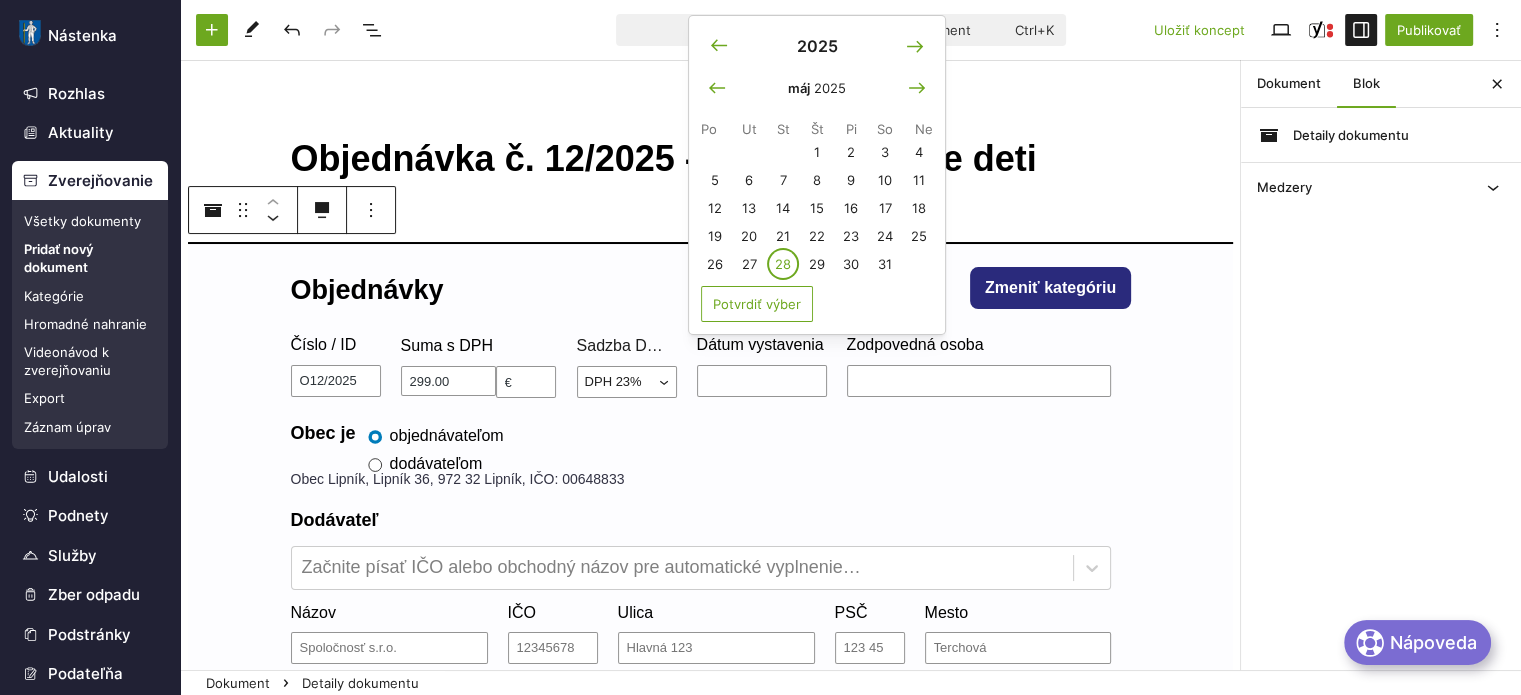 click on "28" at bounding box center (783, 264) 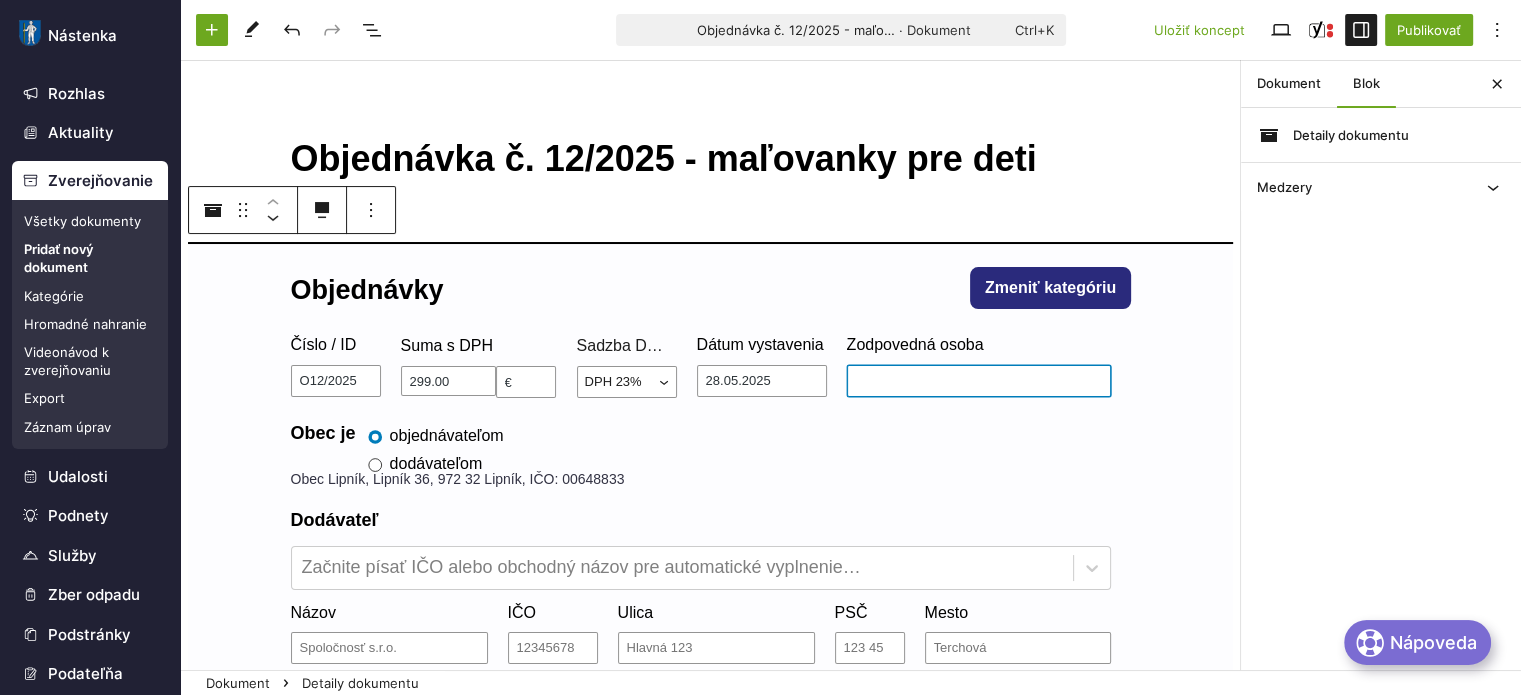 click on "Zodpovedná osoba" at bounding box center [979, 381] 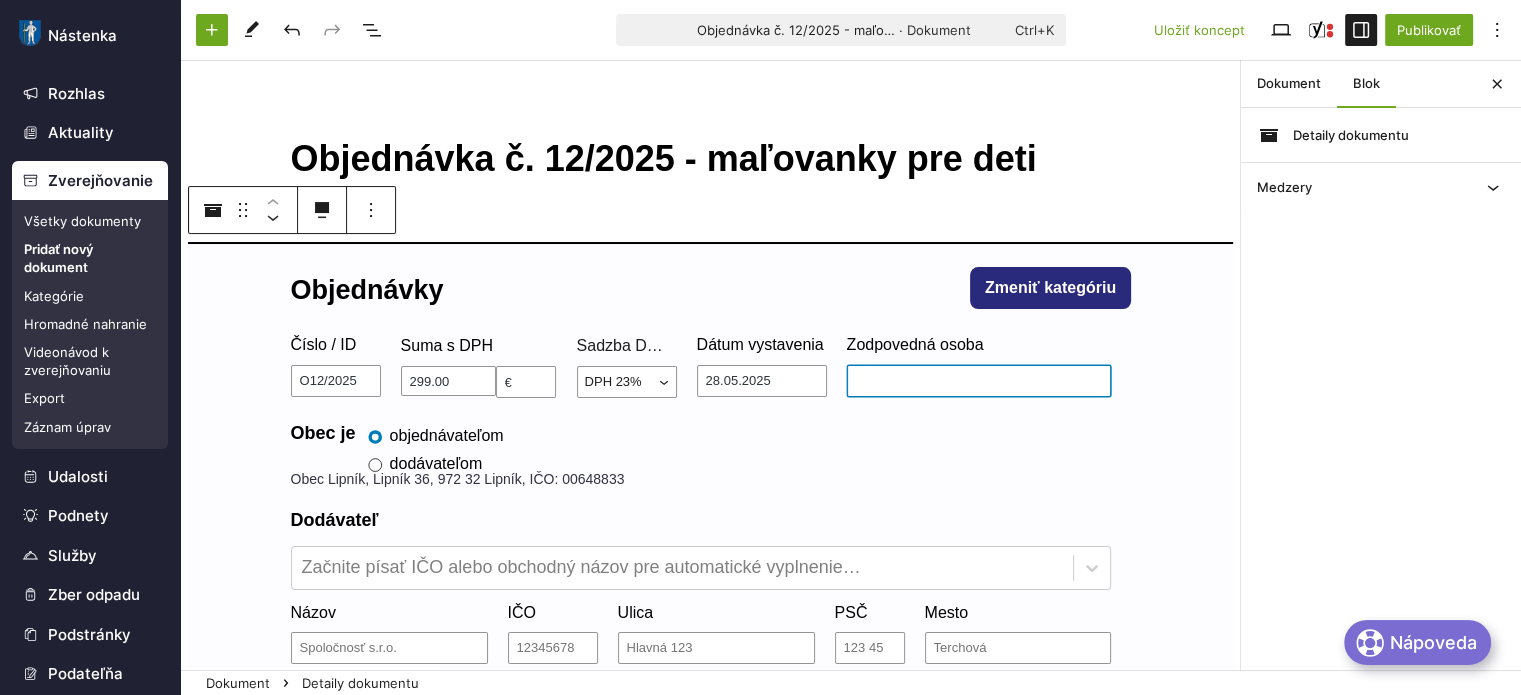 type on "Ing. Peter Mikuško" 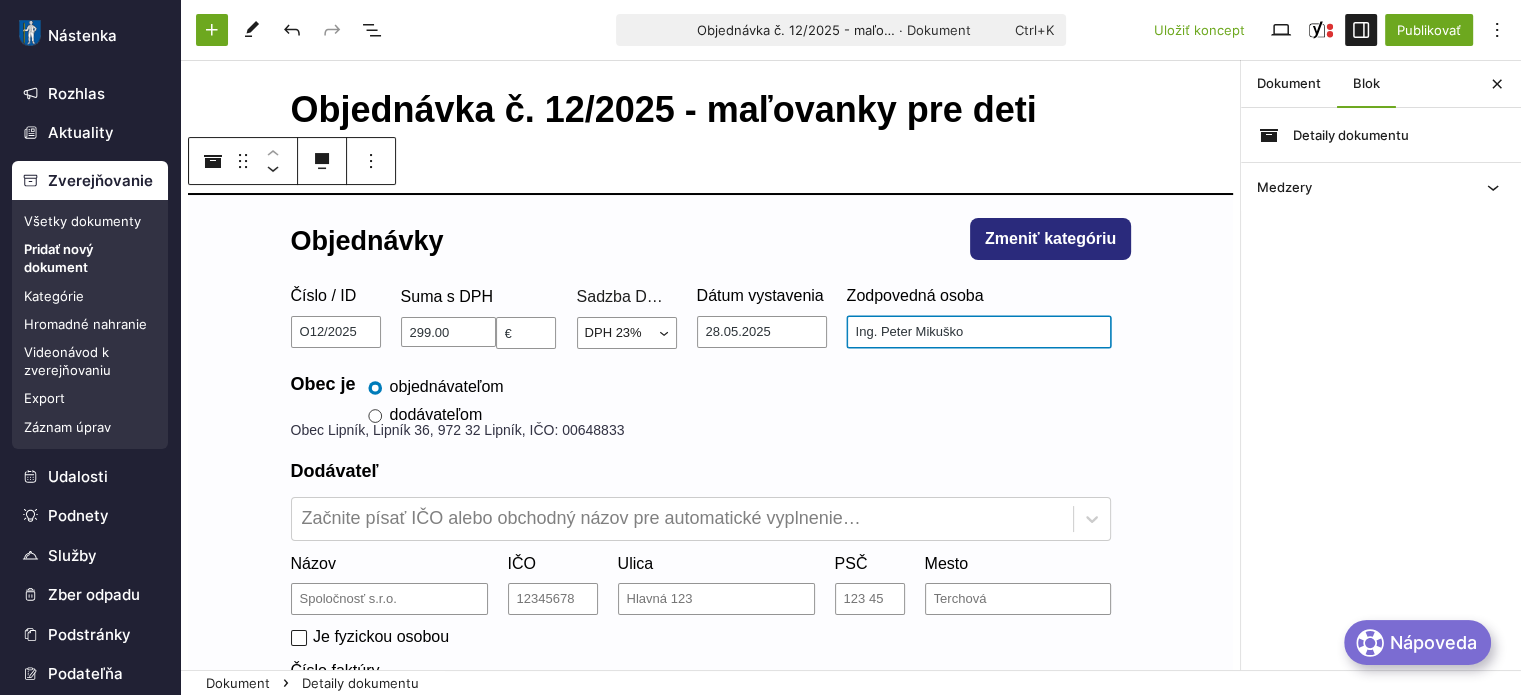 scroll, scrollTop: 100, scrollLeft: 0, axis: vertical 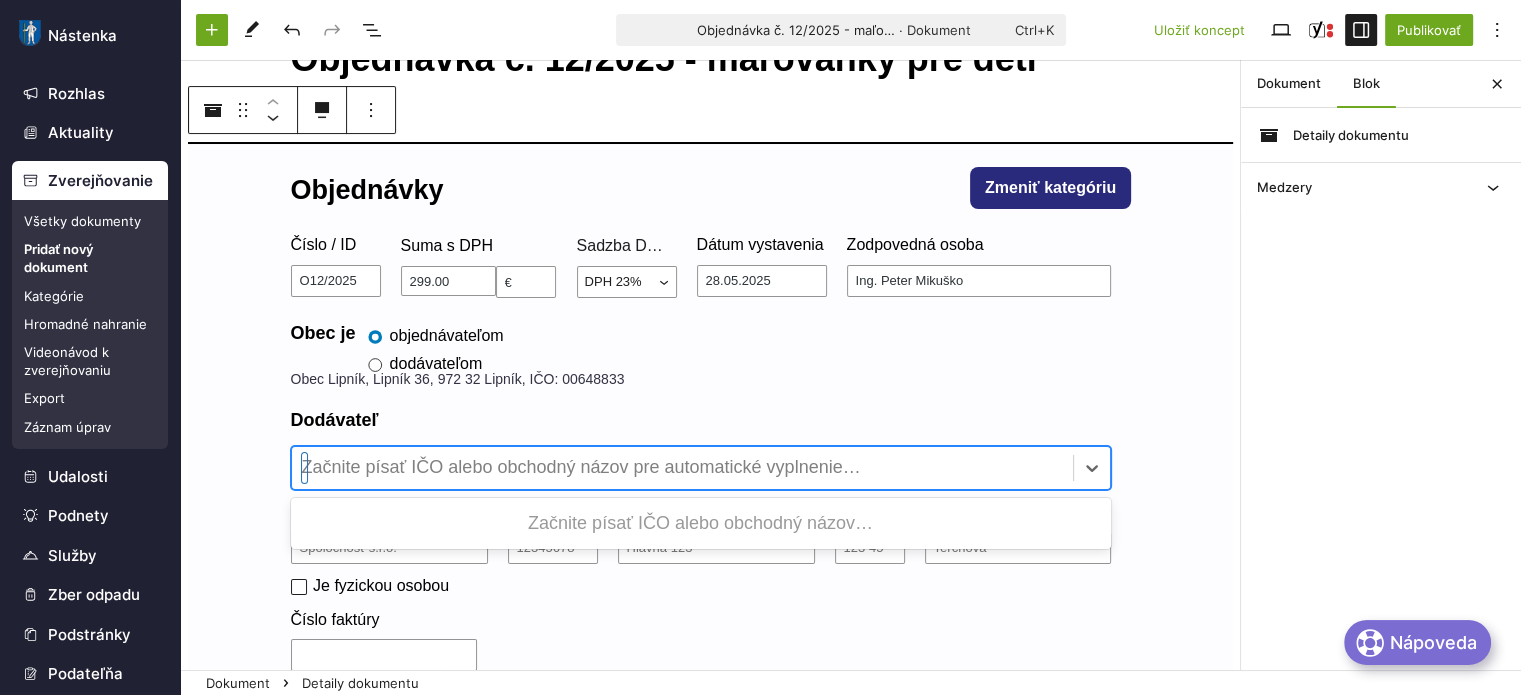 click at bounding box center (304, 468) 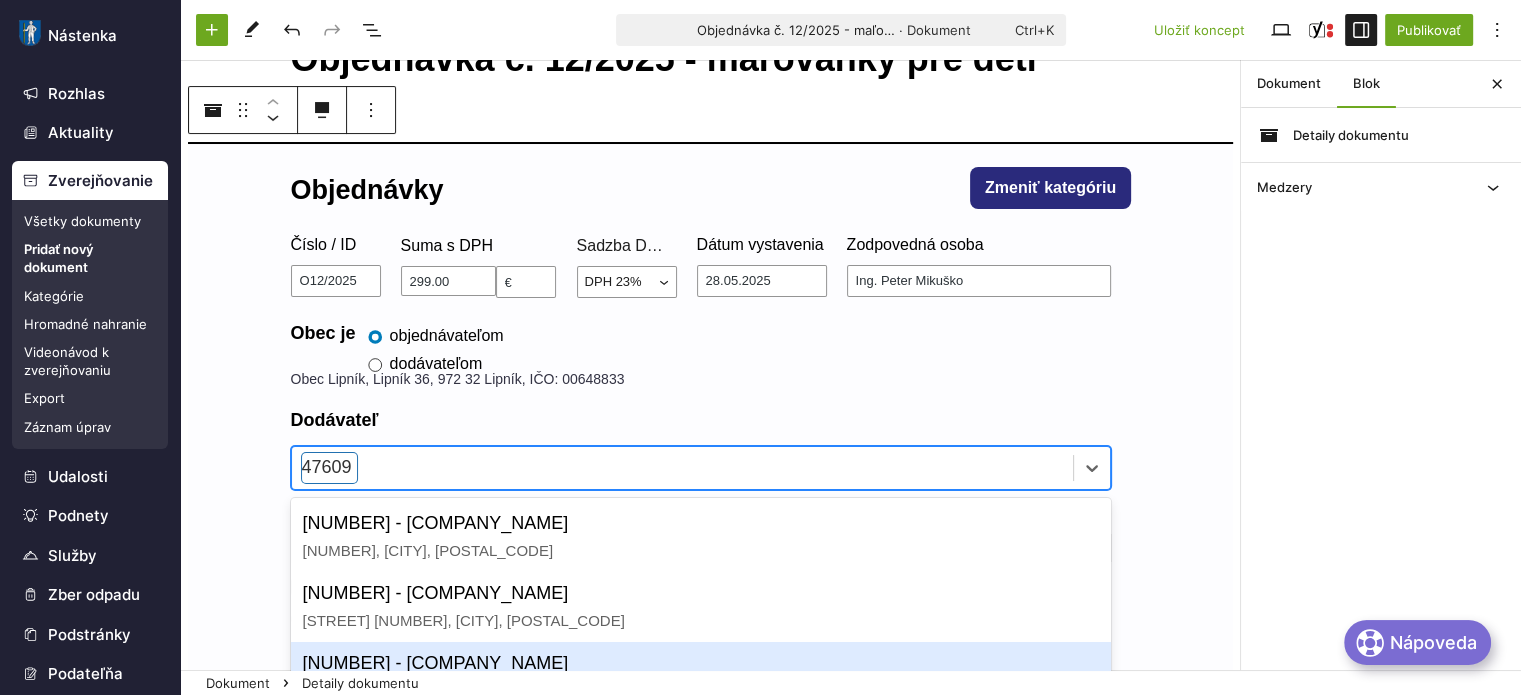 type on "47609" 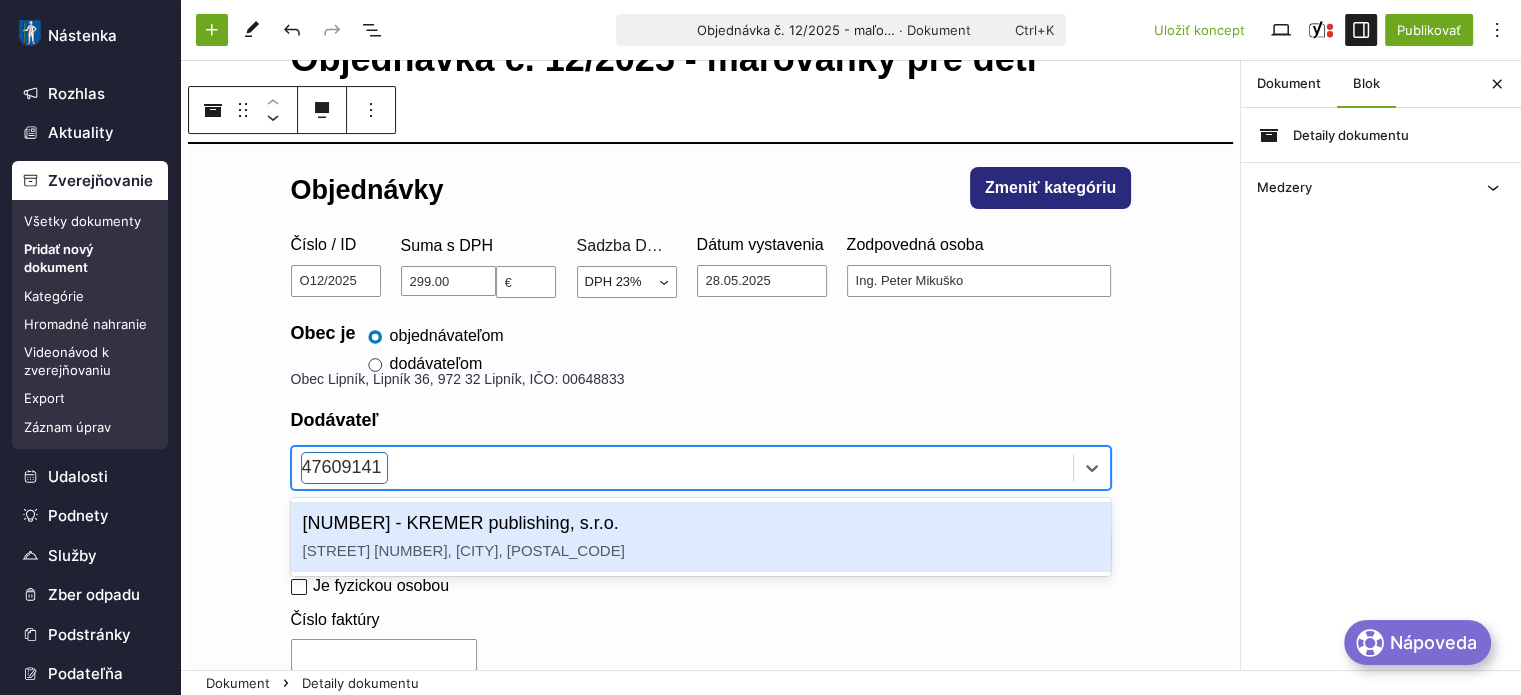 click on "47609141 - KREMER publishing, s.r.o. Obrancov mieru 4687/25, Prešov, 080 01" at bounding box center [701, 537] 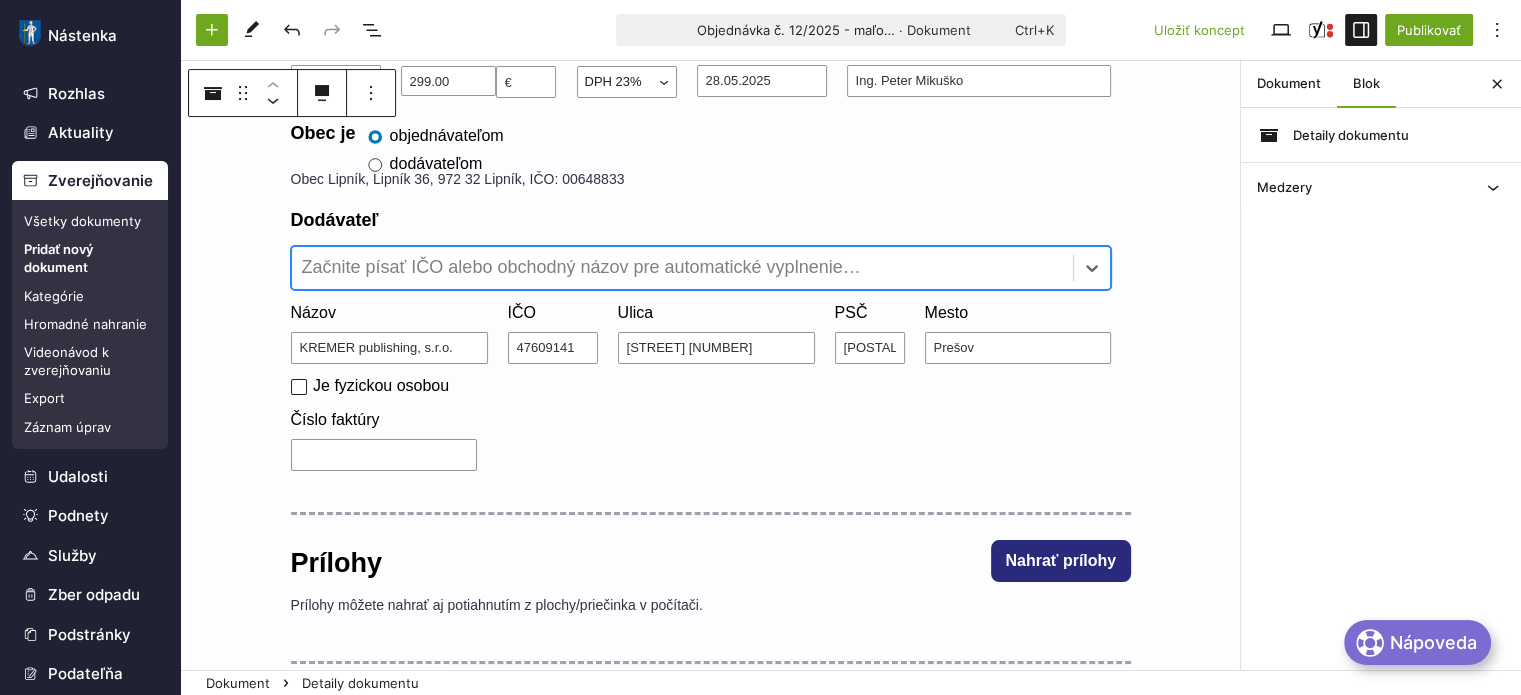 scroll, scrollTop: 400, scrollLeft: 0, axis: vertical 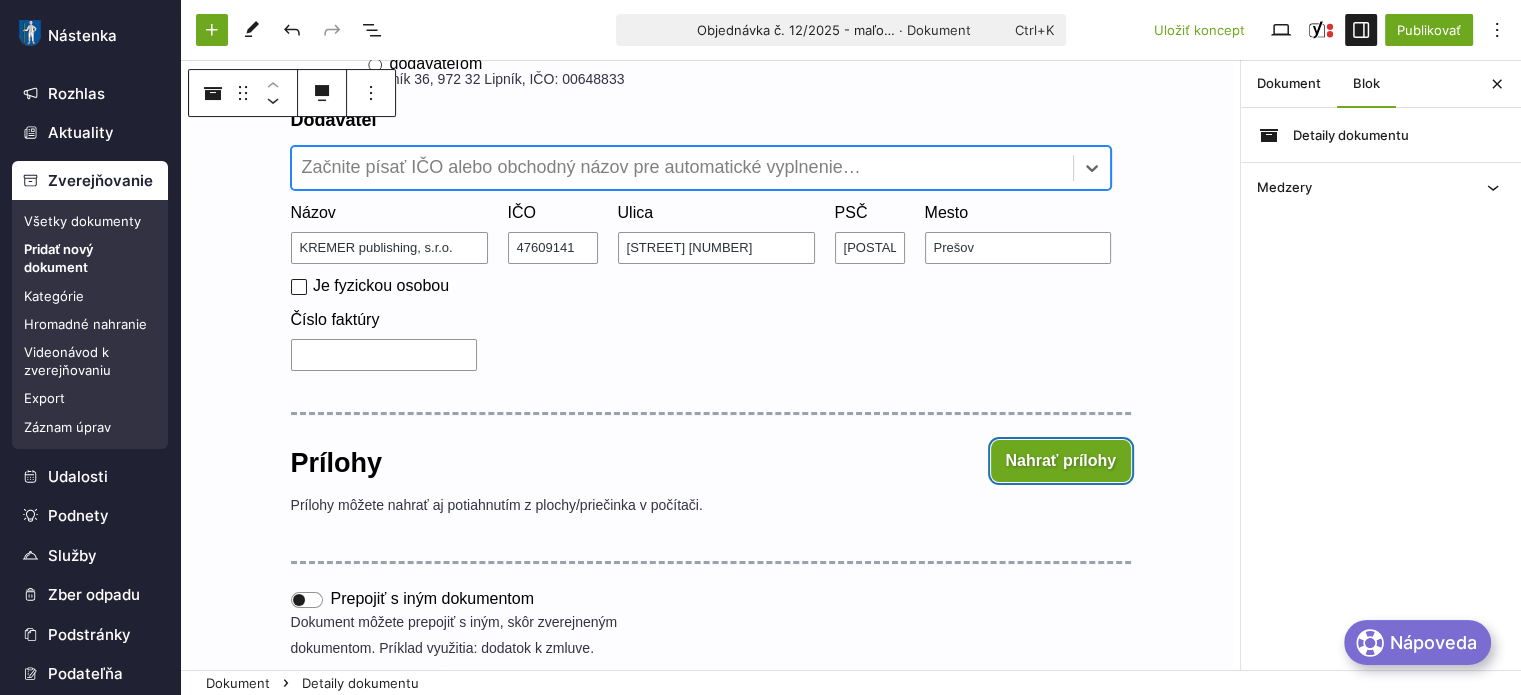 click on "Nahrať prílohy" at bounding box center [1061, 461] 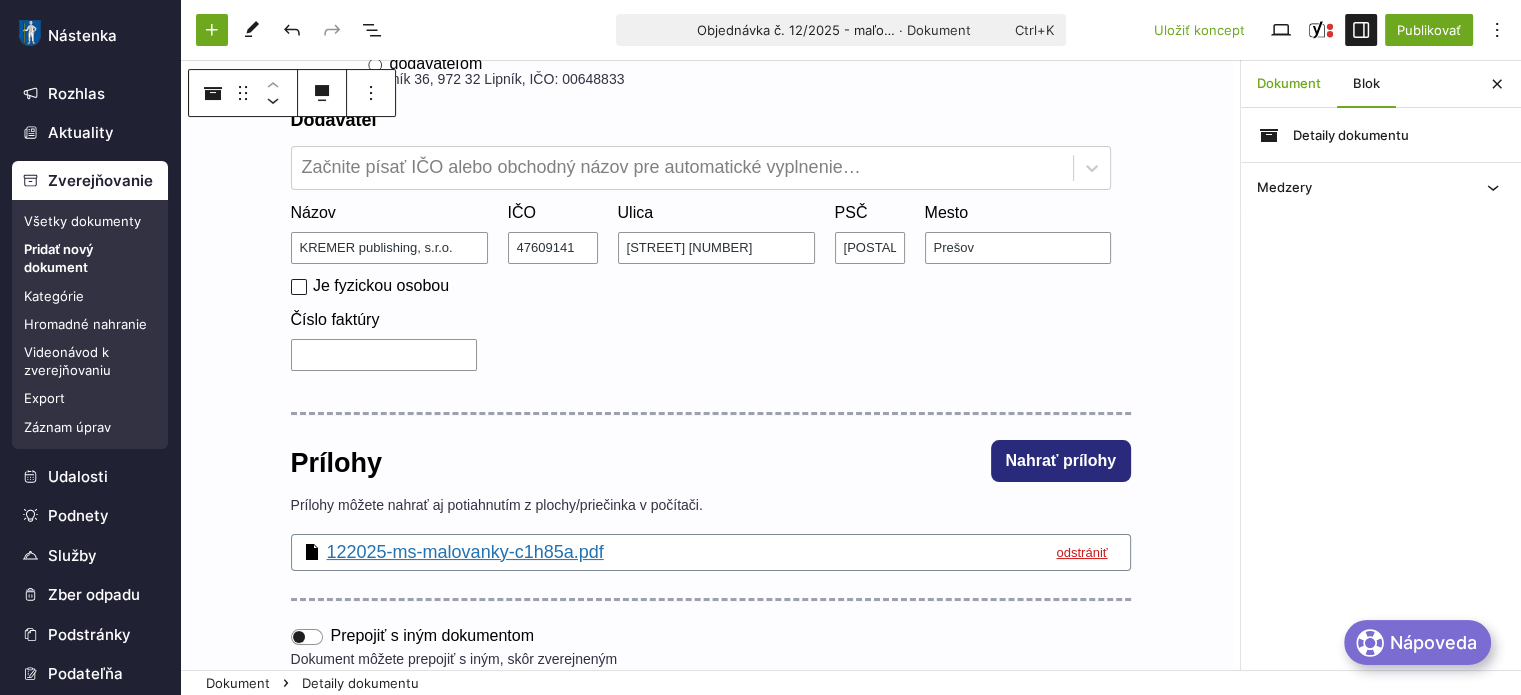 click on "Dokument" at bounding box center (1289, 84) 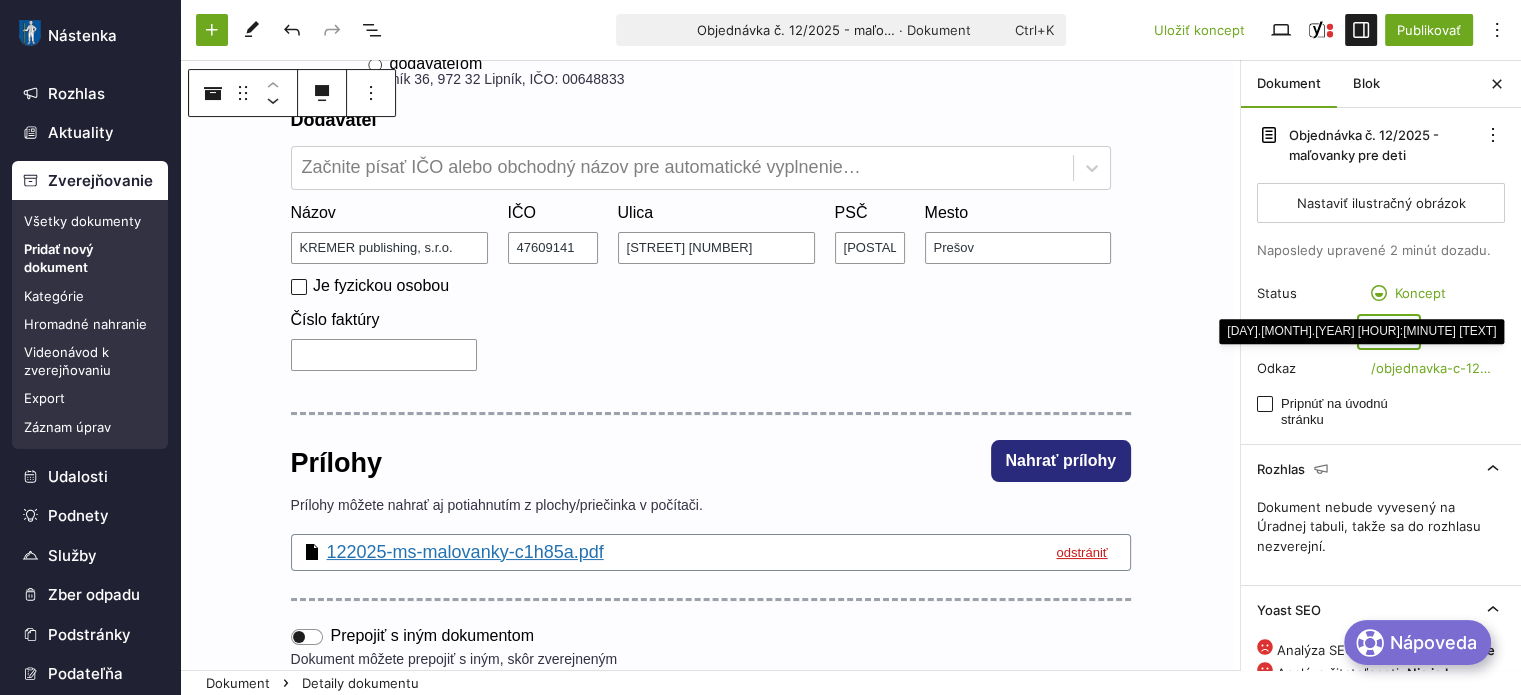 click on "Ihneď" at bounding box center (1389, 332) 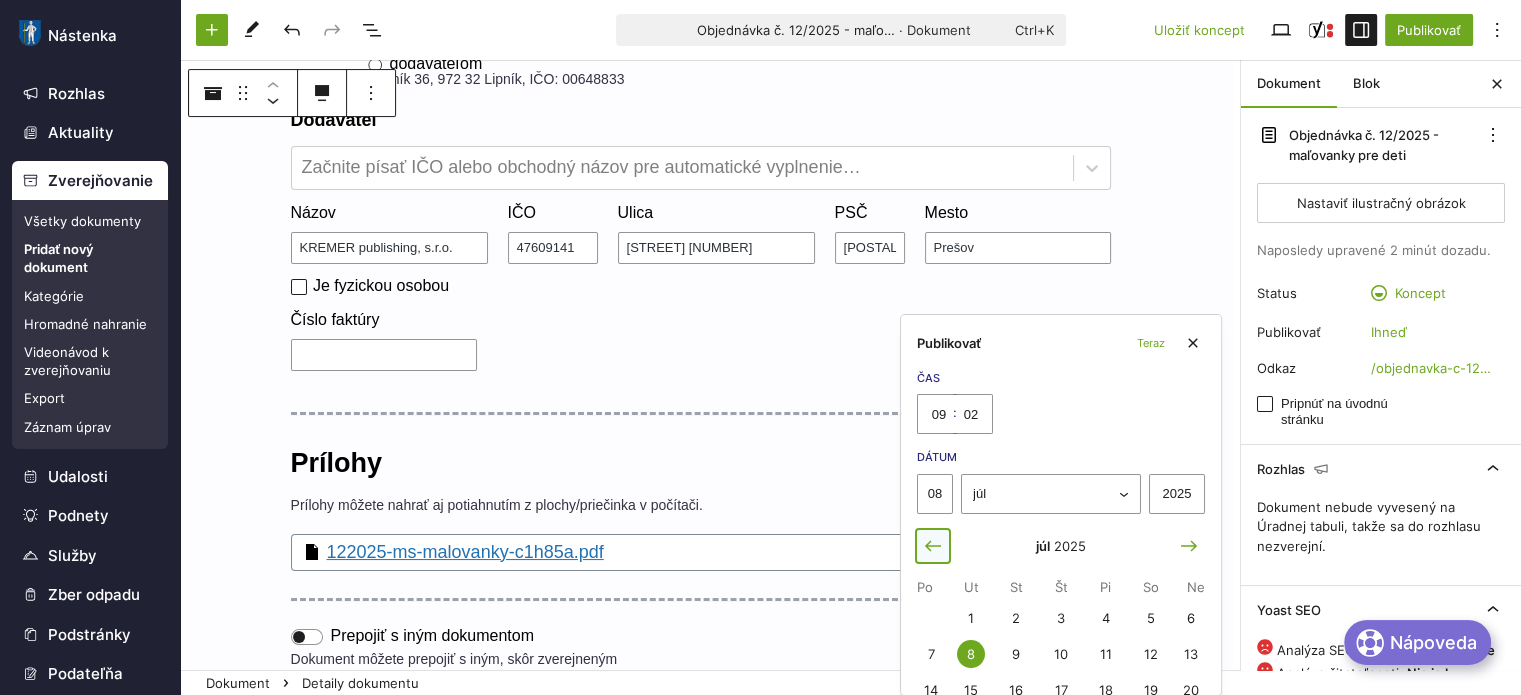 click at bounding box center (933, 546) 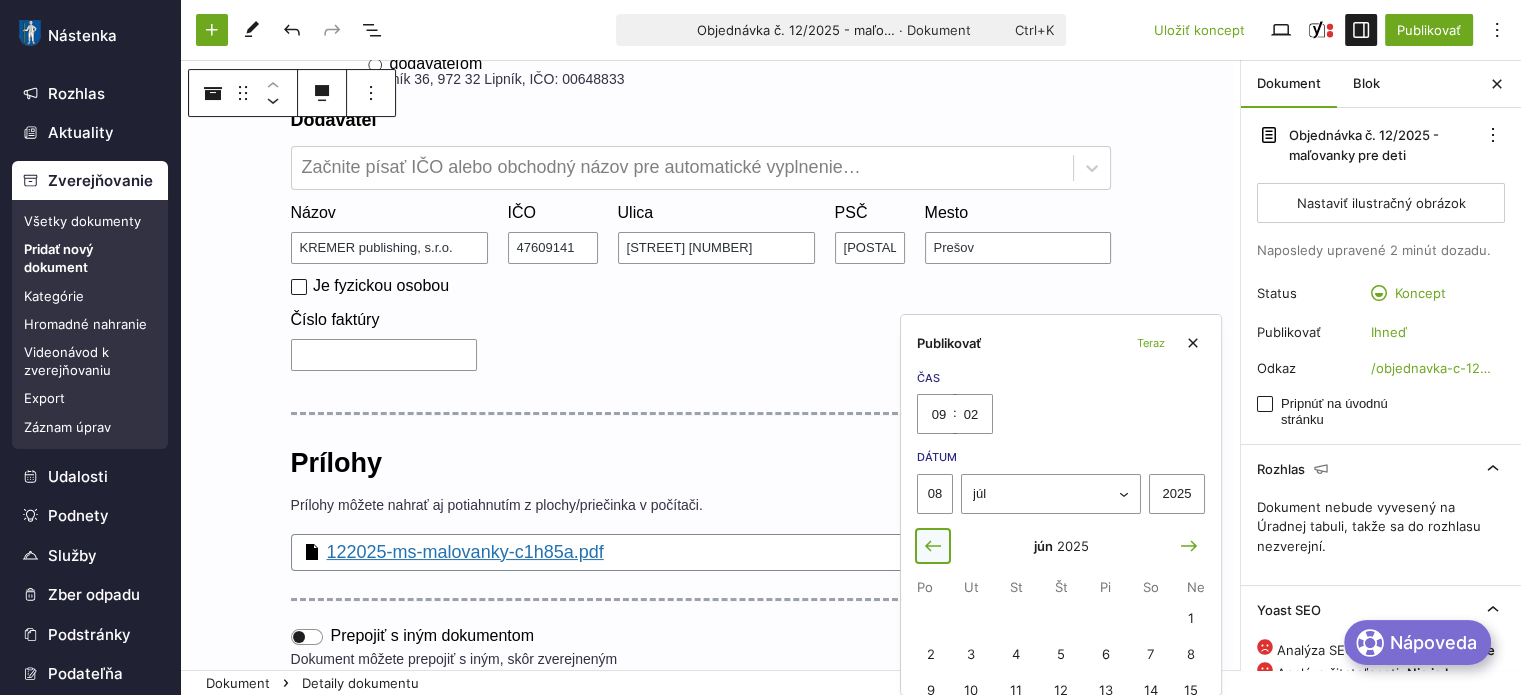 click at bounding box center [933, 546] 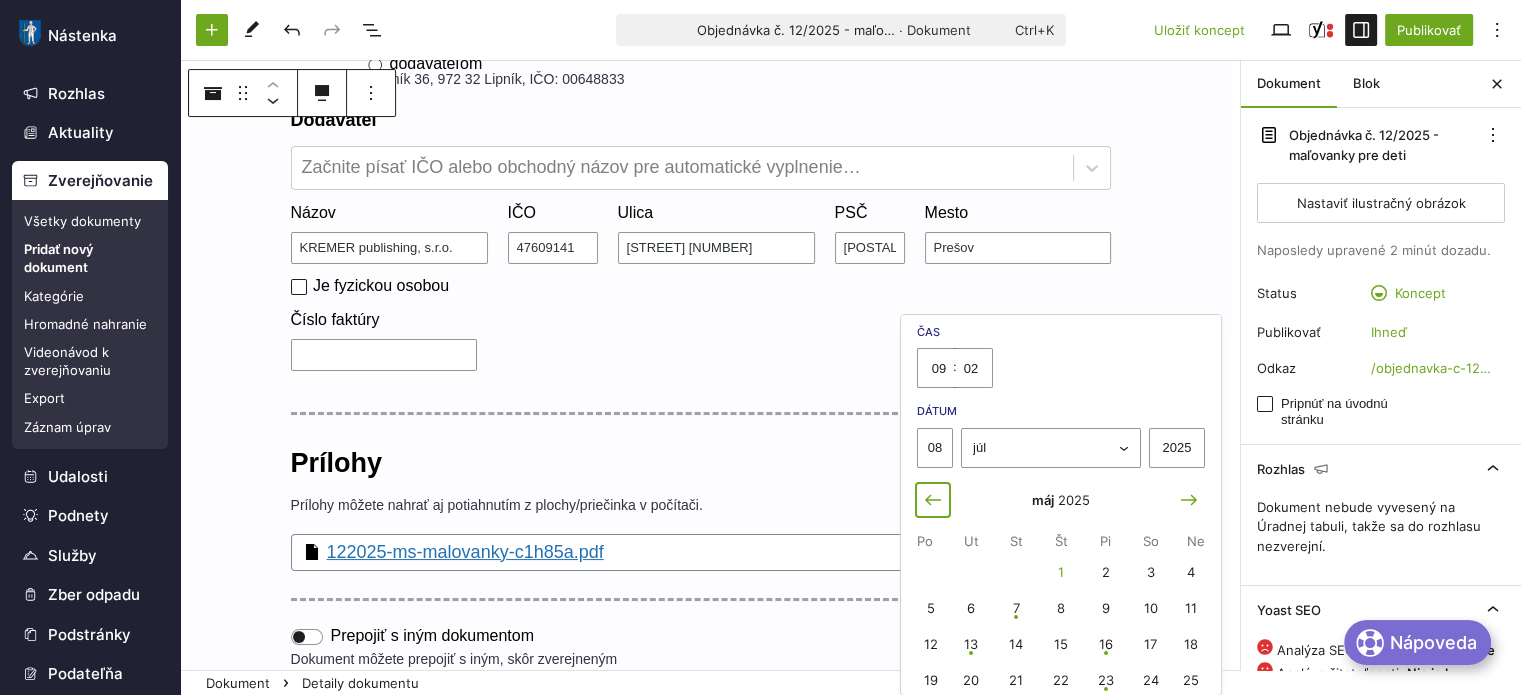 scroll, scrollTop: 96, scrollLeft: 0, axis: vertical 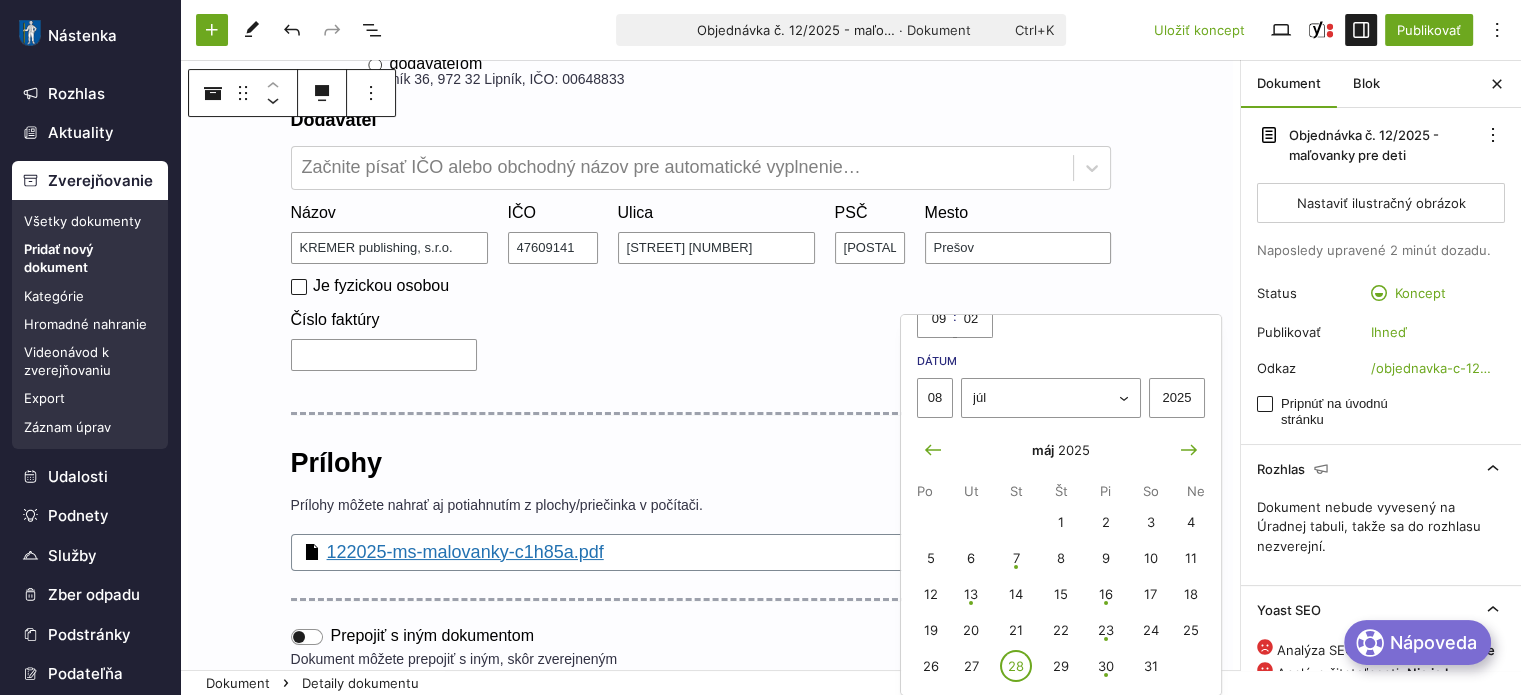 click on "28" at bounding box center (1016, 666) 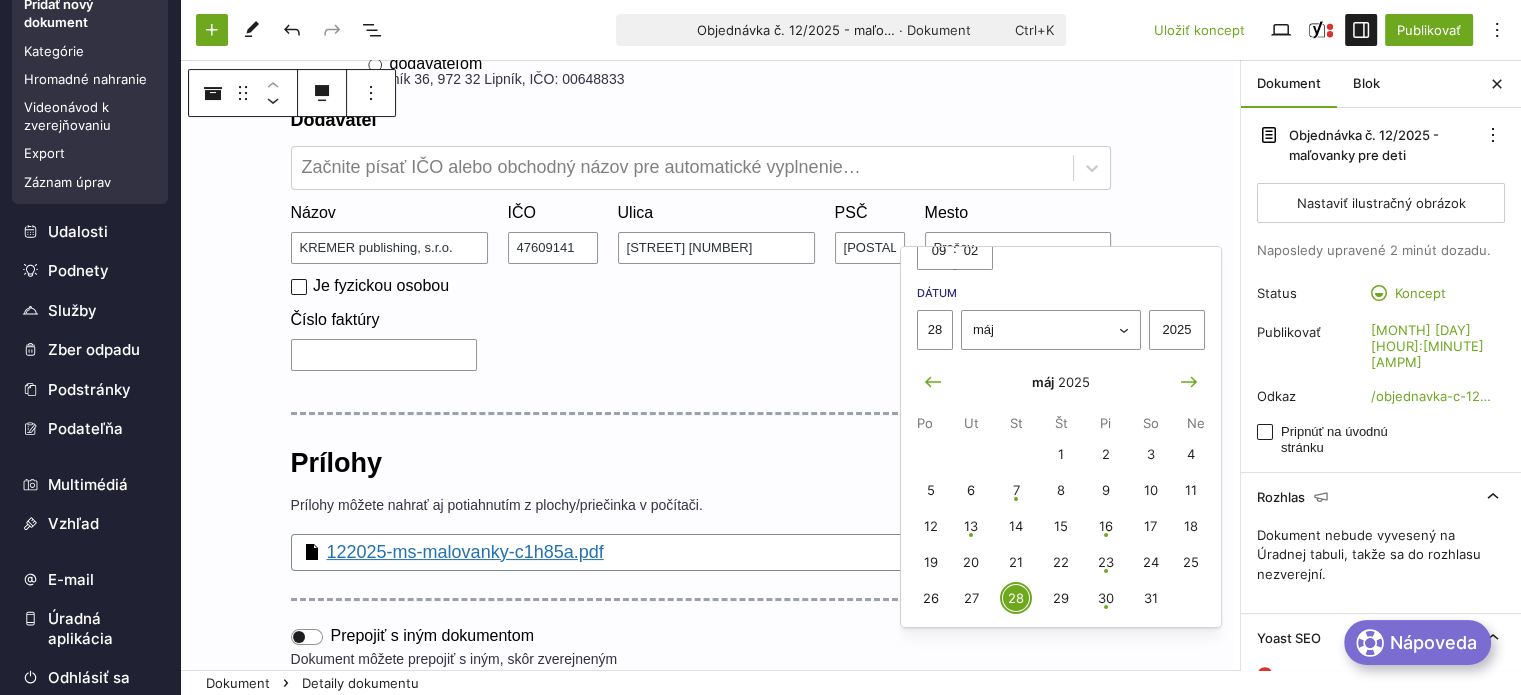 scroll, scrollTop: 260, scrollLeft: 0, axis: vertical 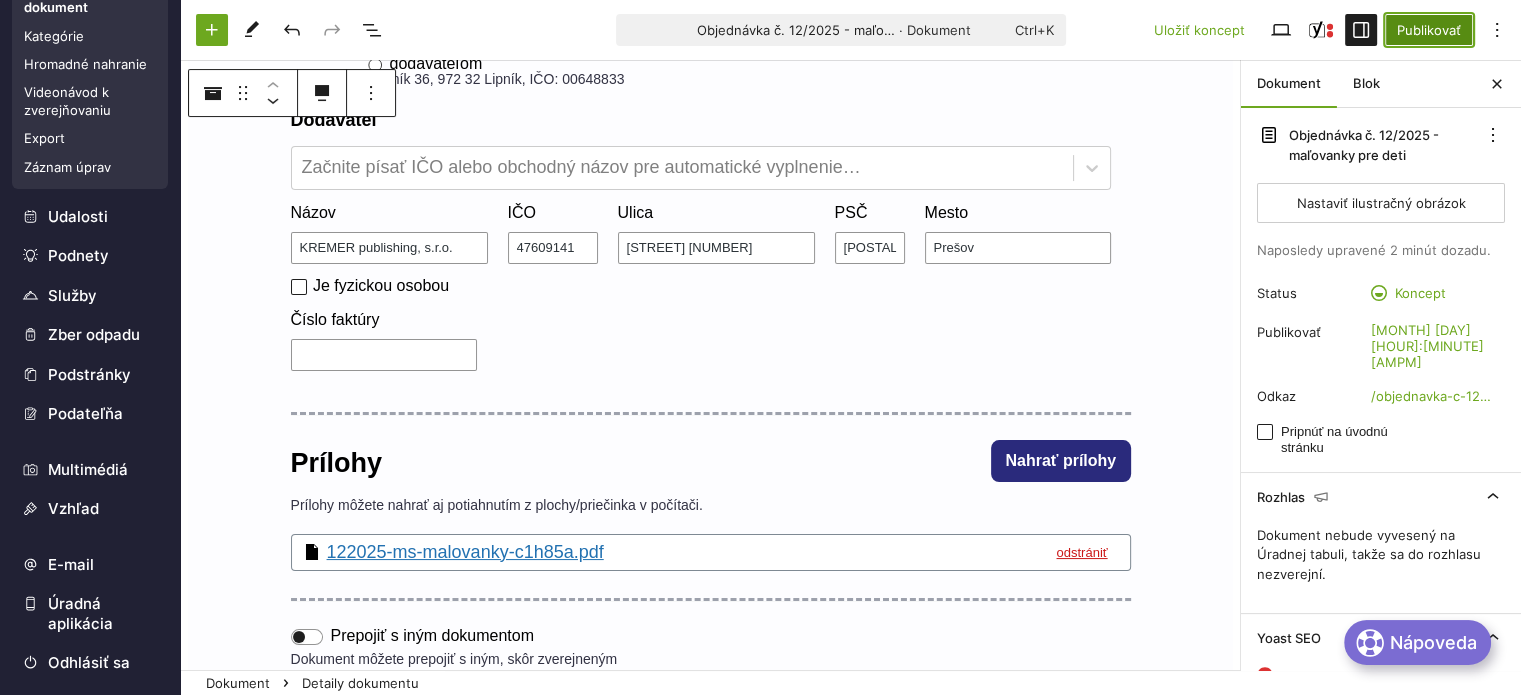 click on "Publikovať" at bounding box center [1429, 30] 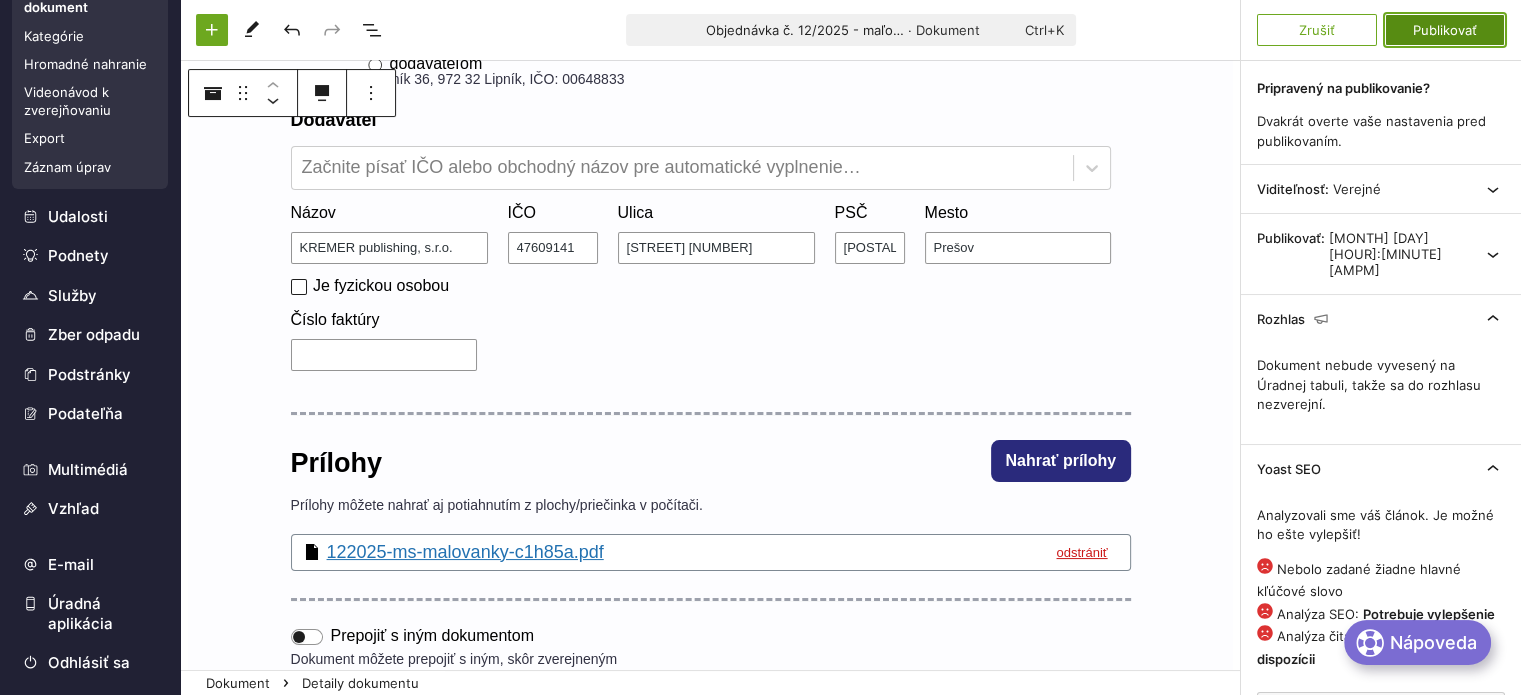 click on "Publikovať" at bounding box center (1445, 30) 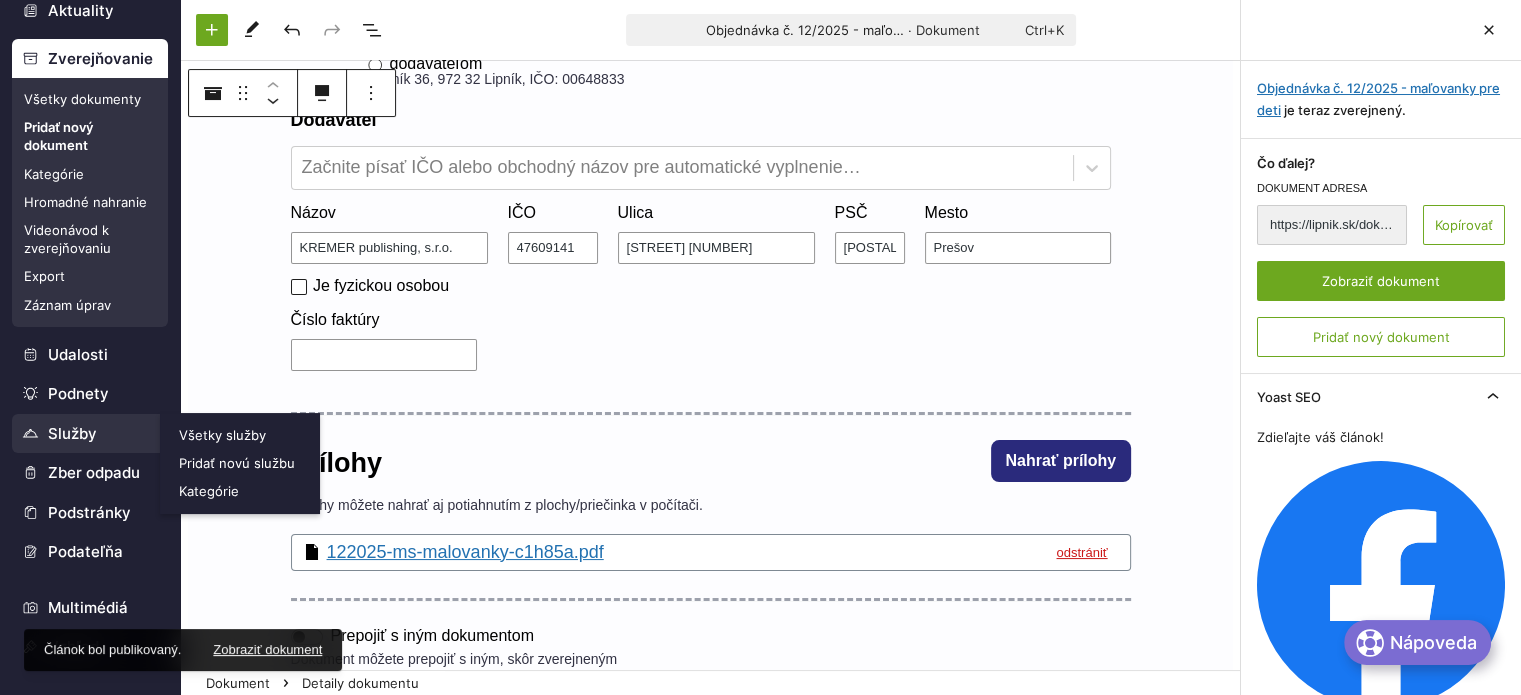 scroll, scrollTop: 0, scrollLeft: 0, axis: both 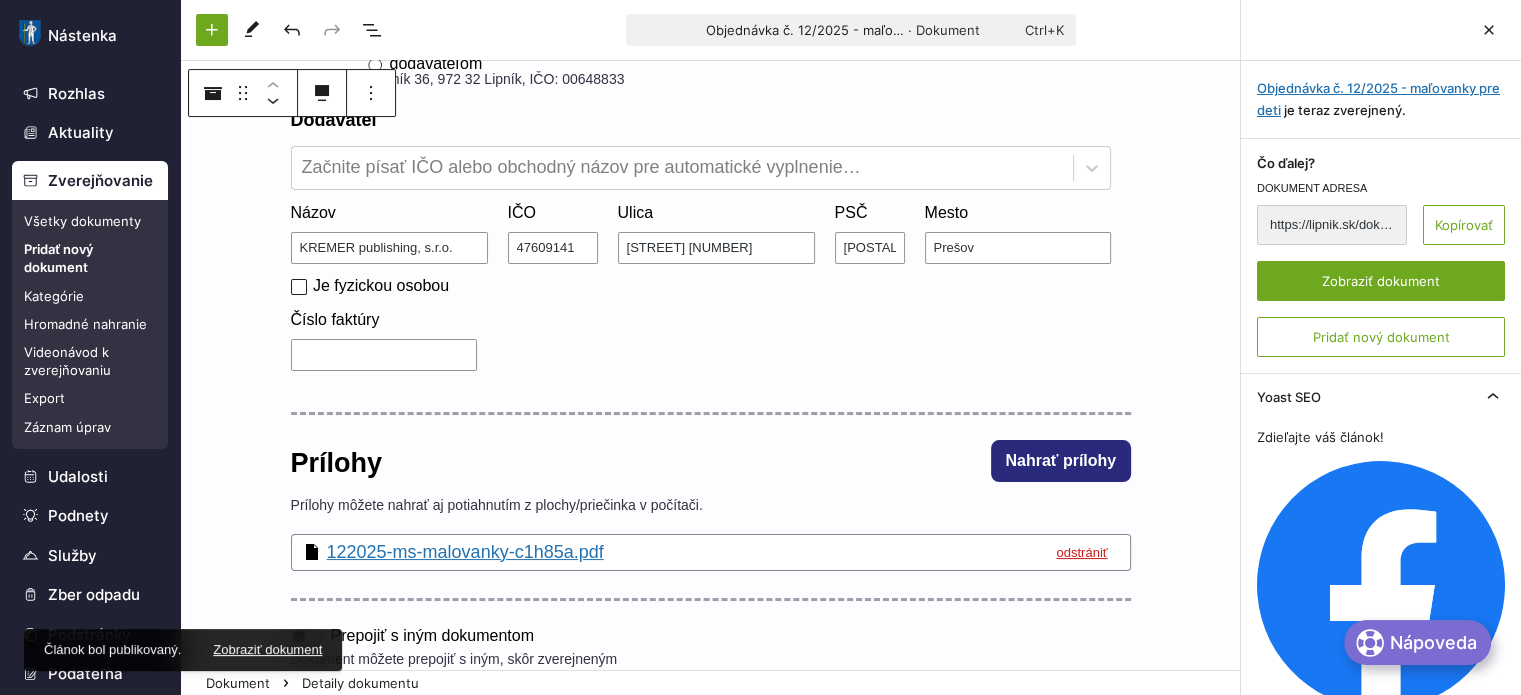 click on "Všetky dokumenty" at bounding box center (90, 221) 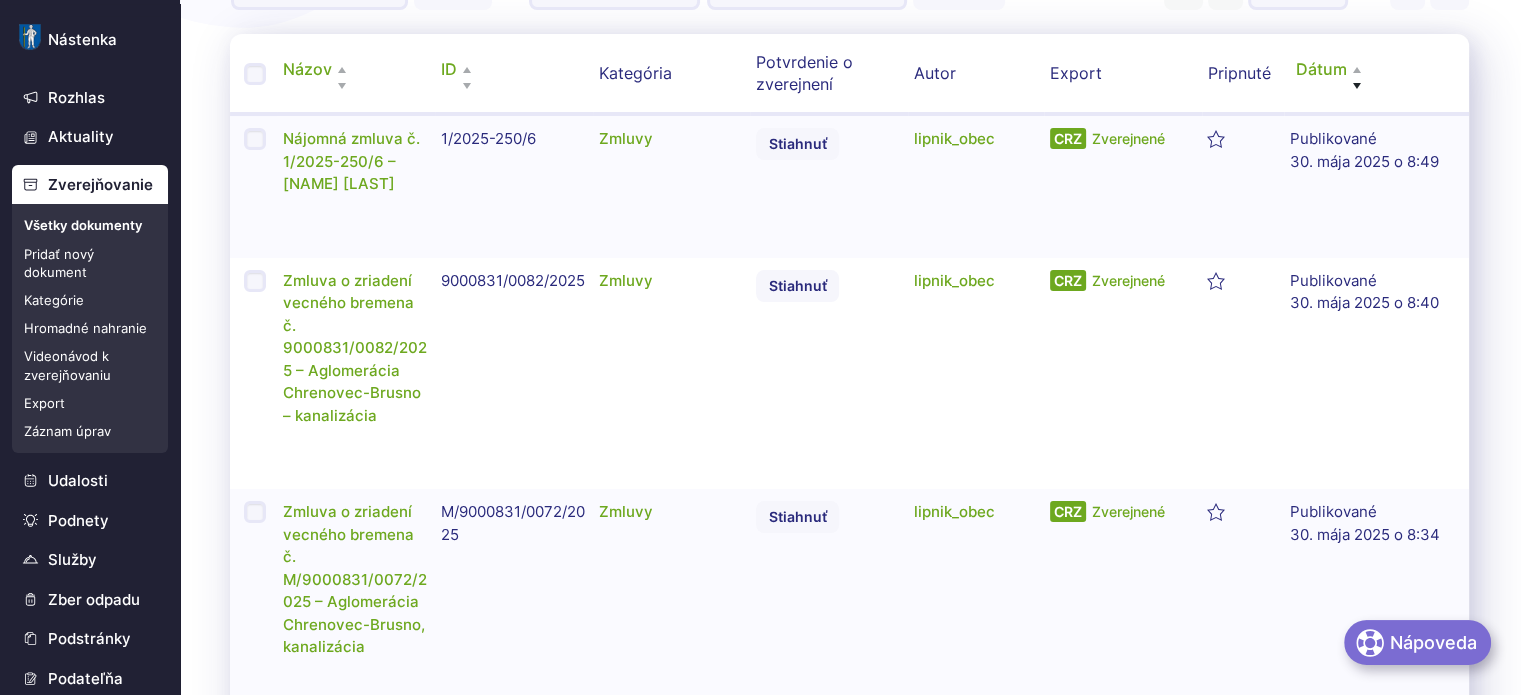 scroll, scrollTop: 200, scrollLeft: 0, axis: vertical 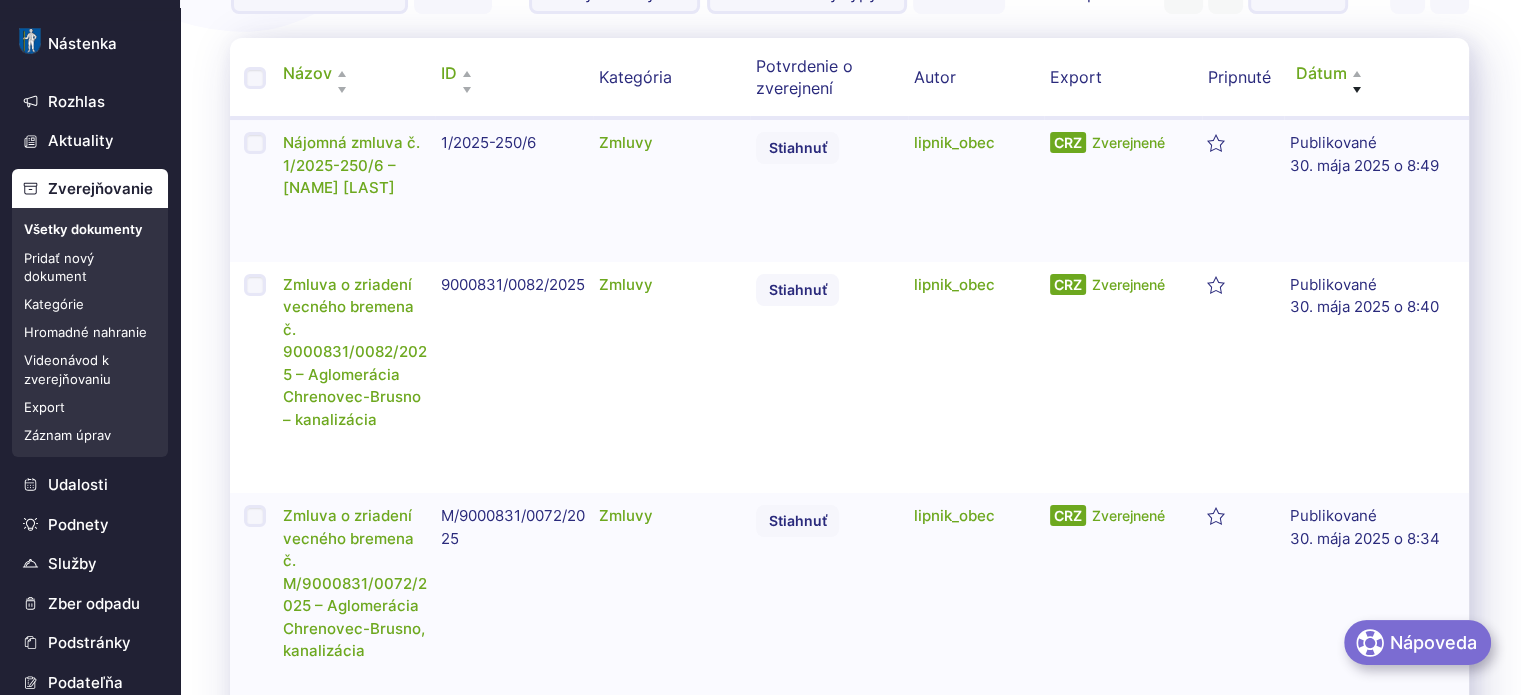 click on "Pridať nový dokument" at bounding box center (90, 267) 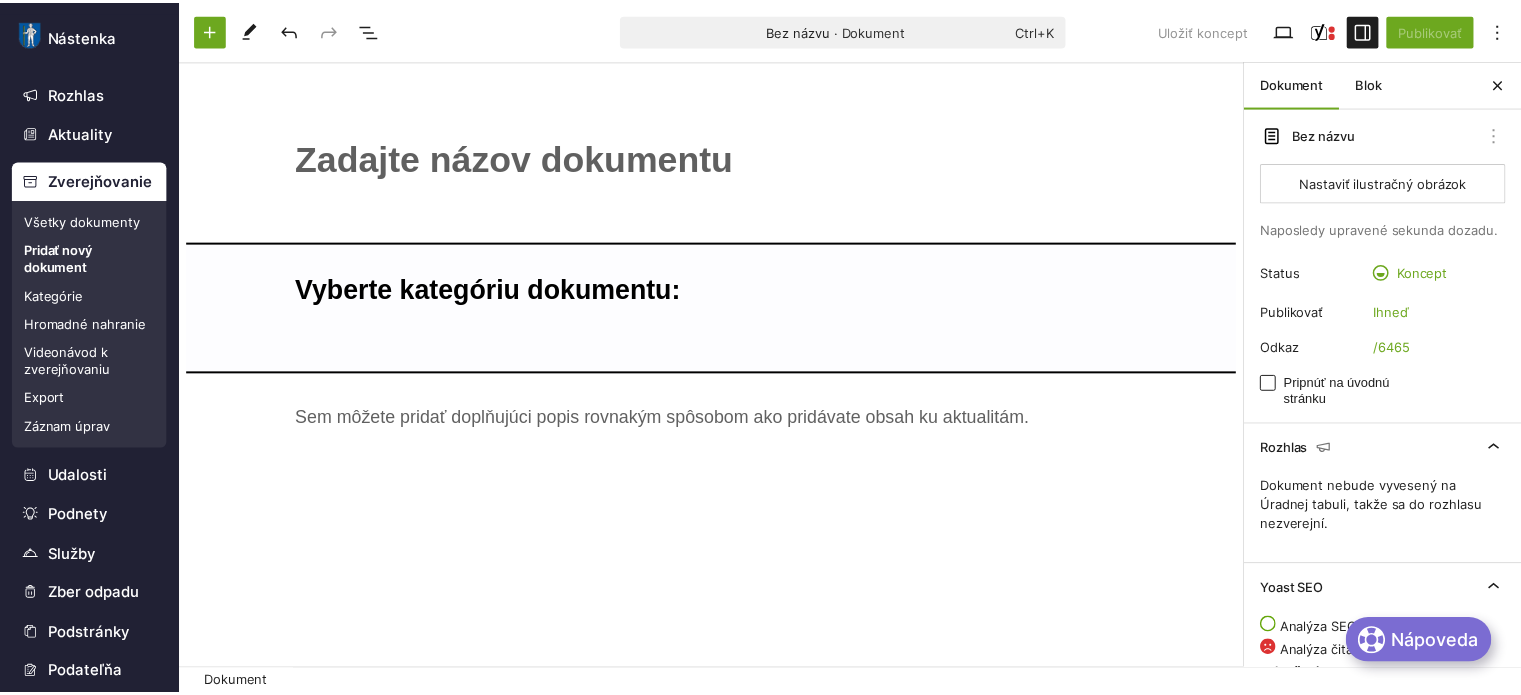 scroll, scrollTop: 0, scrollLeft: 0, axis: both 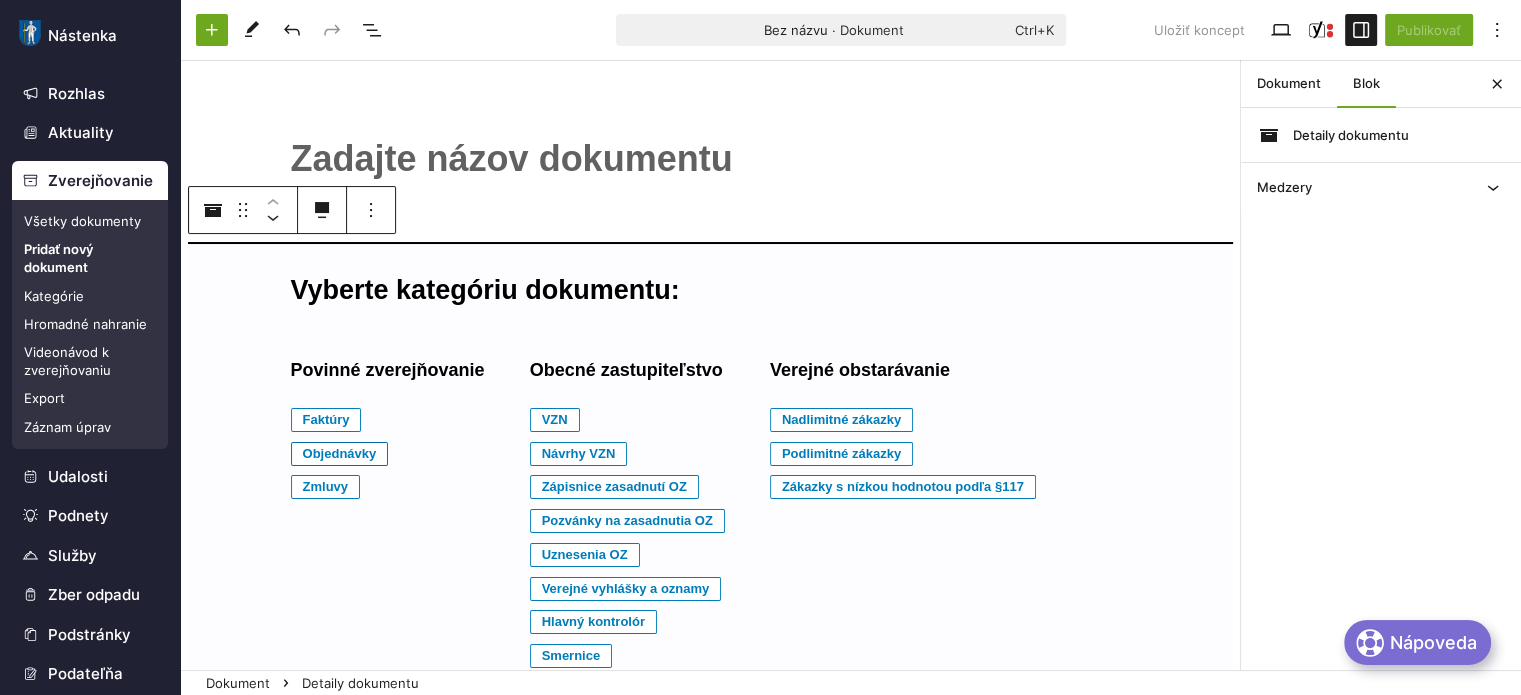click on "Objednávky" at bounding box center (326, 420) 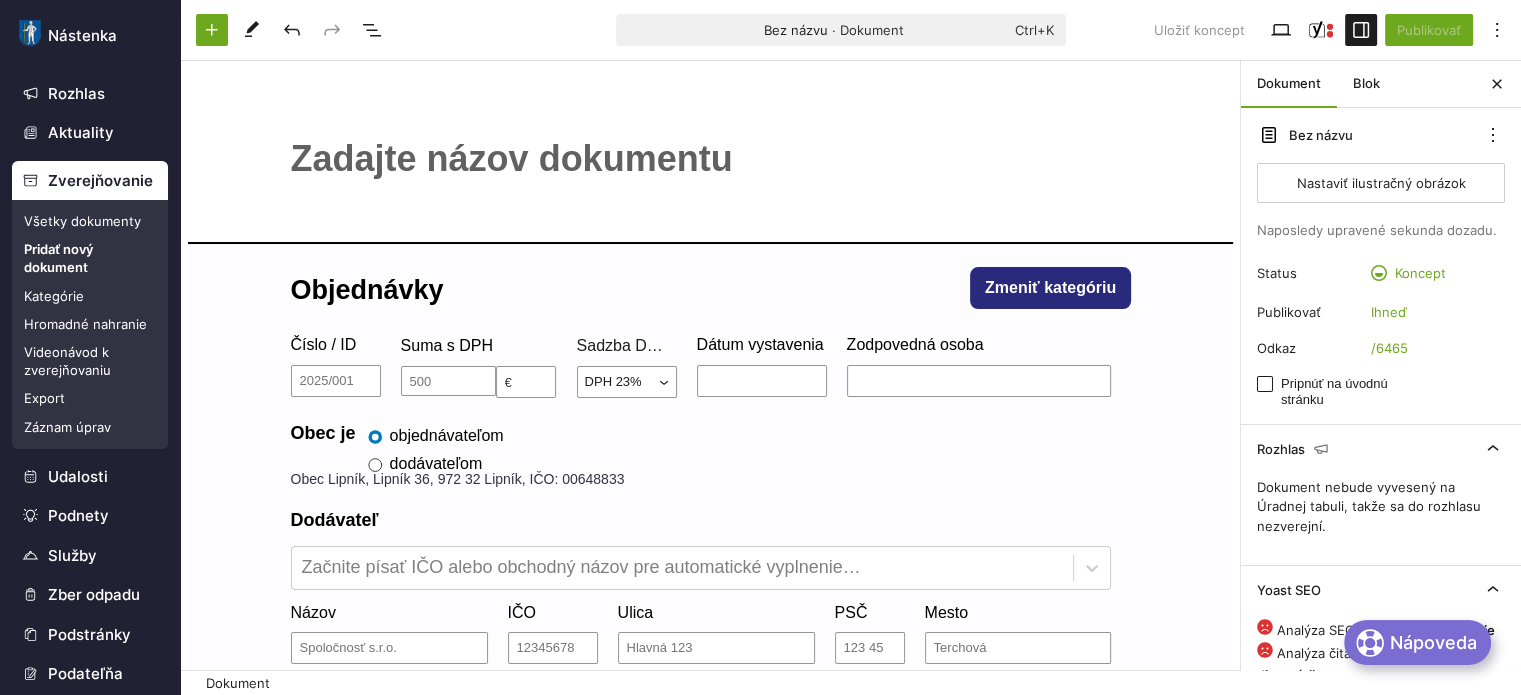 click on "﻿" at bounding box center [711, 159] 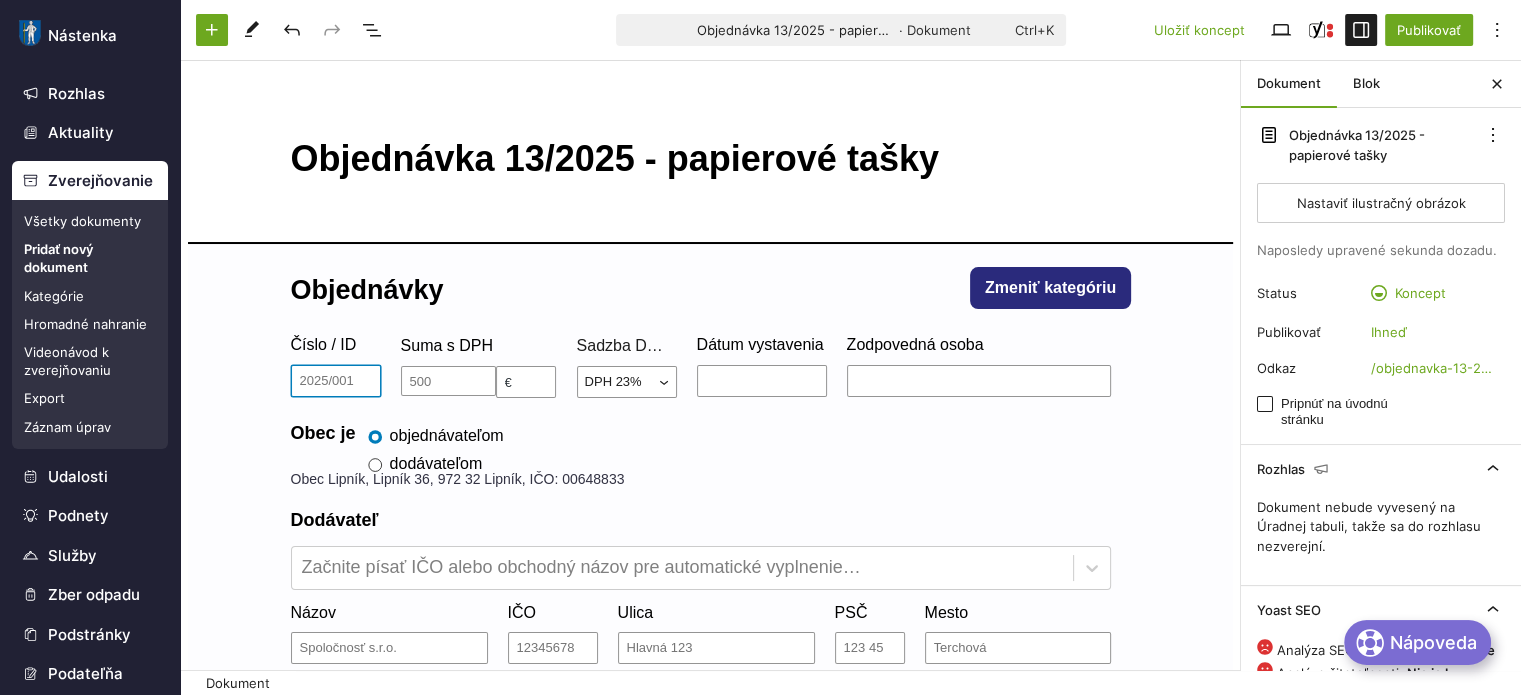 click on "Číslo / ID" at bounding box center (336, 381) 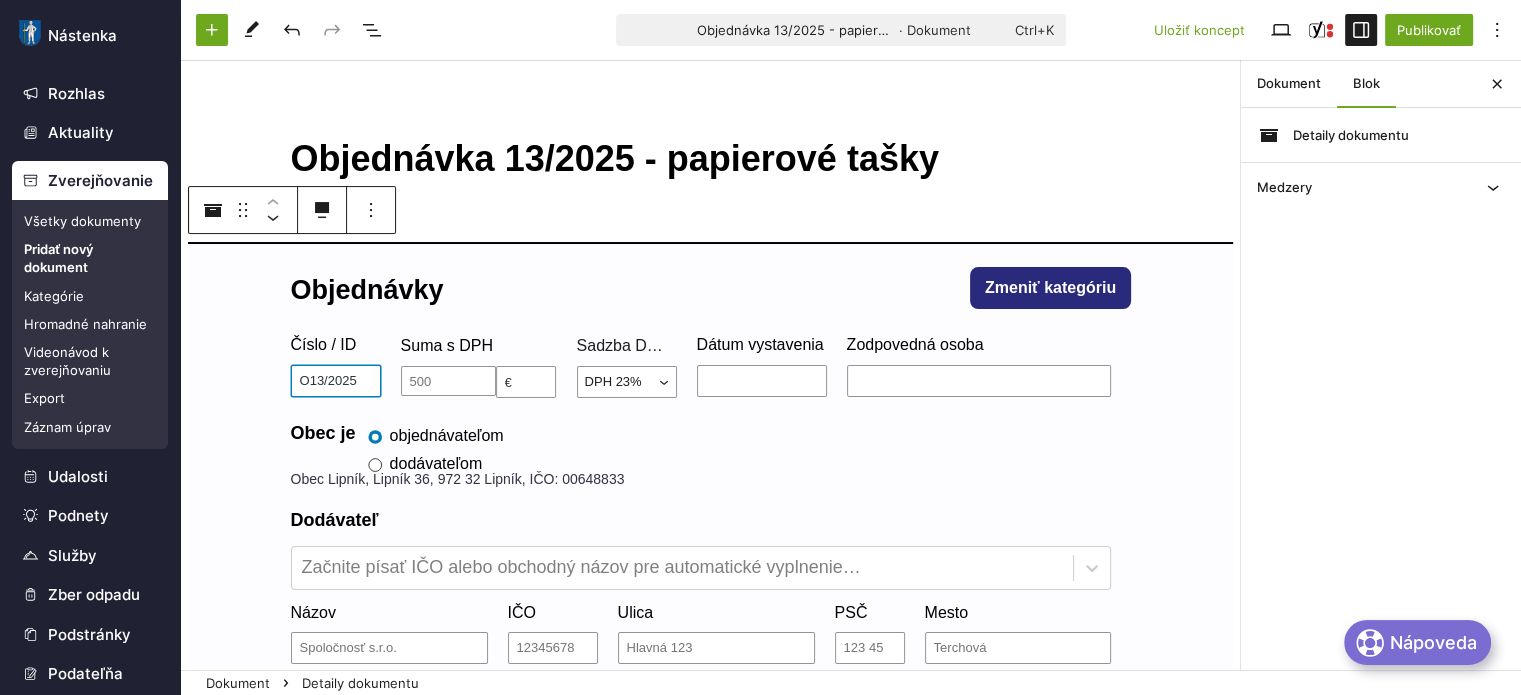 type on "O13/2025" 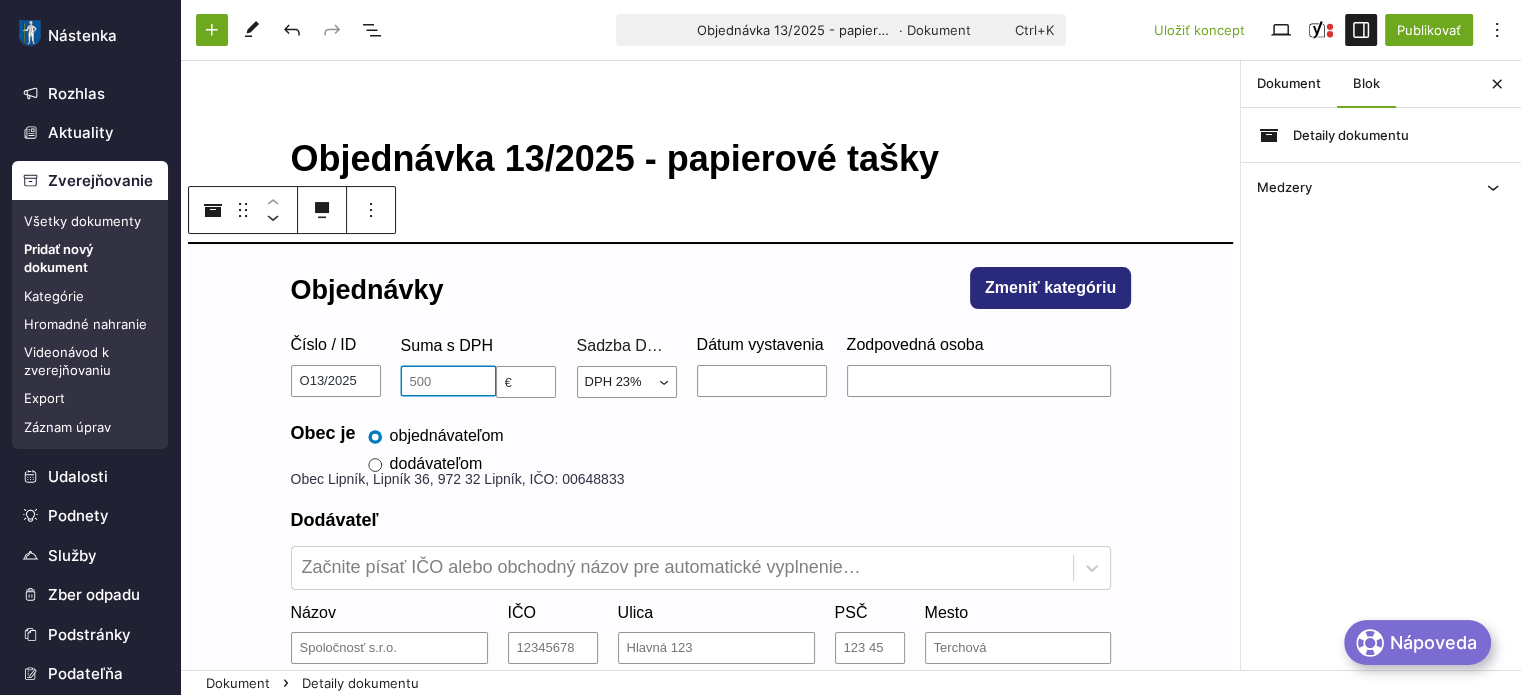click at bounding box center [448, 381] 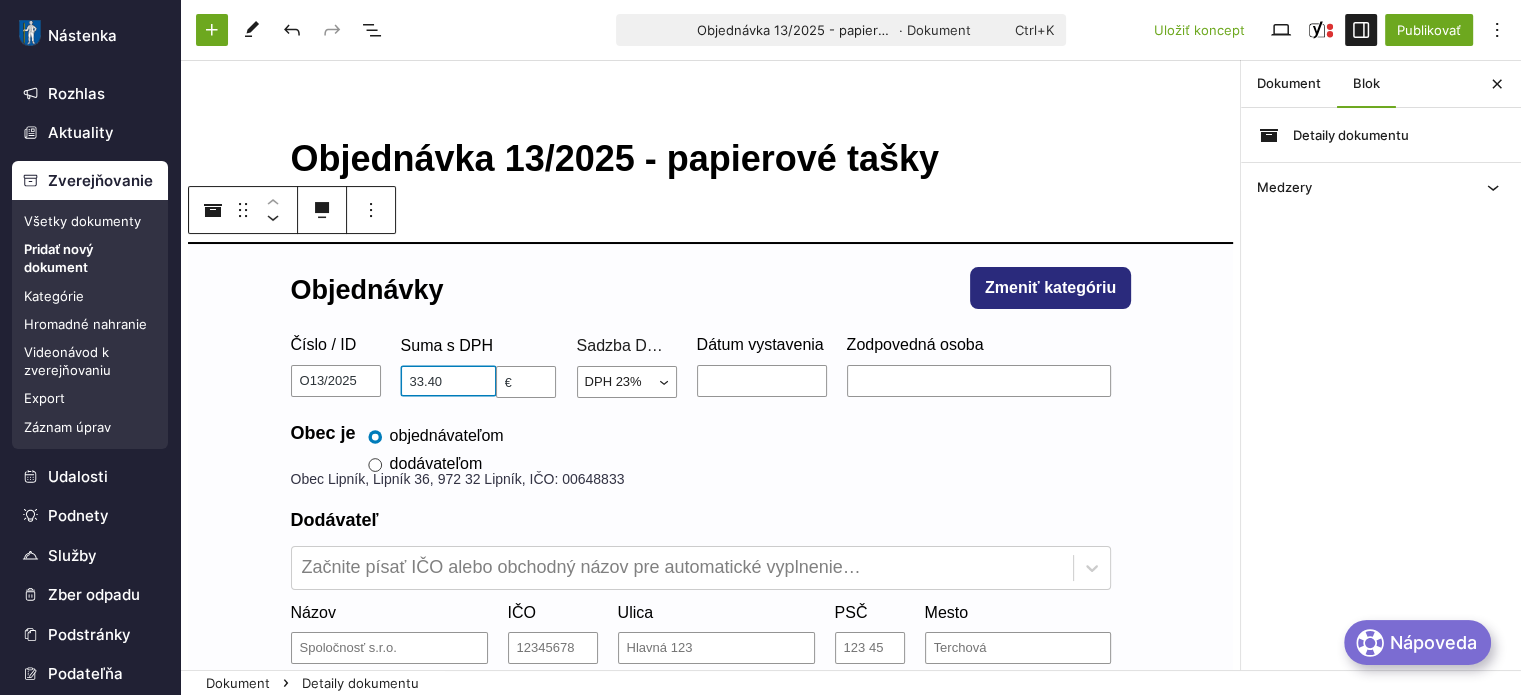 type on "33.40" 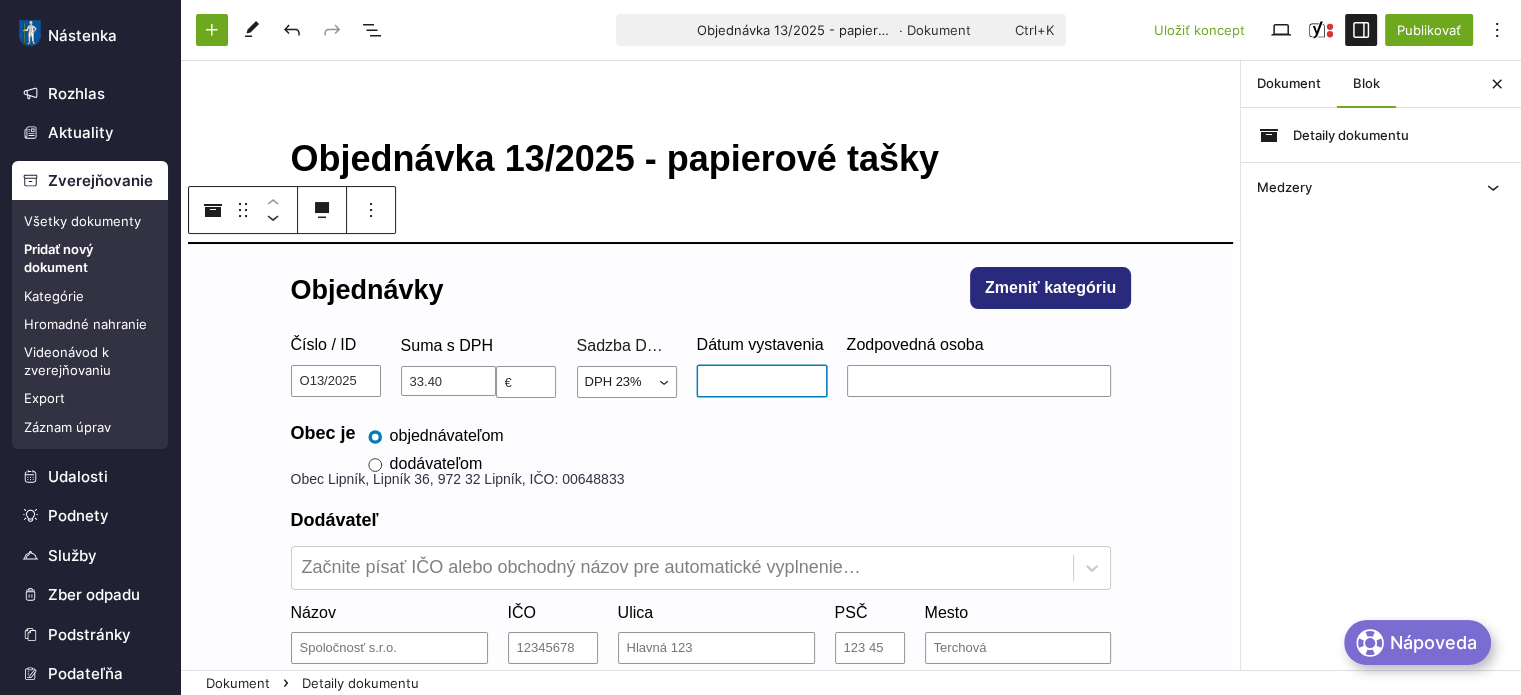 click on "Dátum vystavenia" at bounding box center [762, 381] 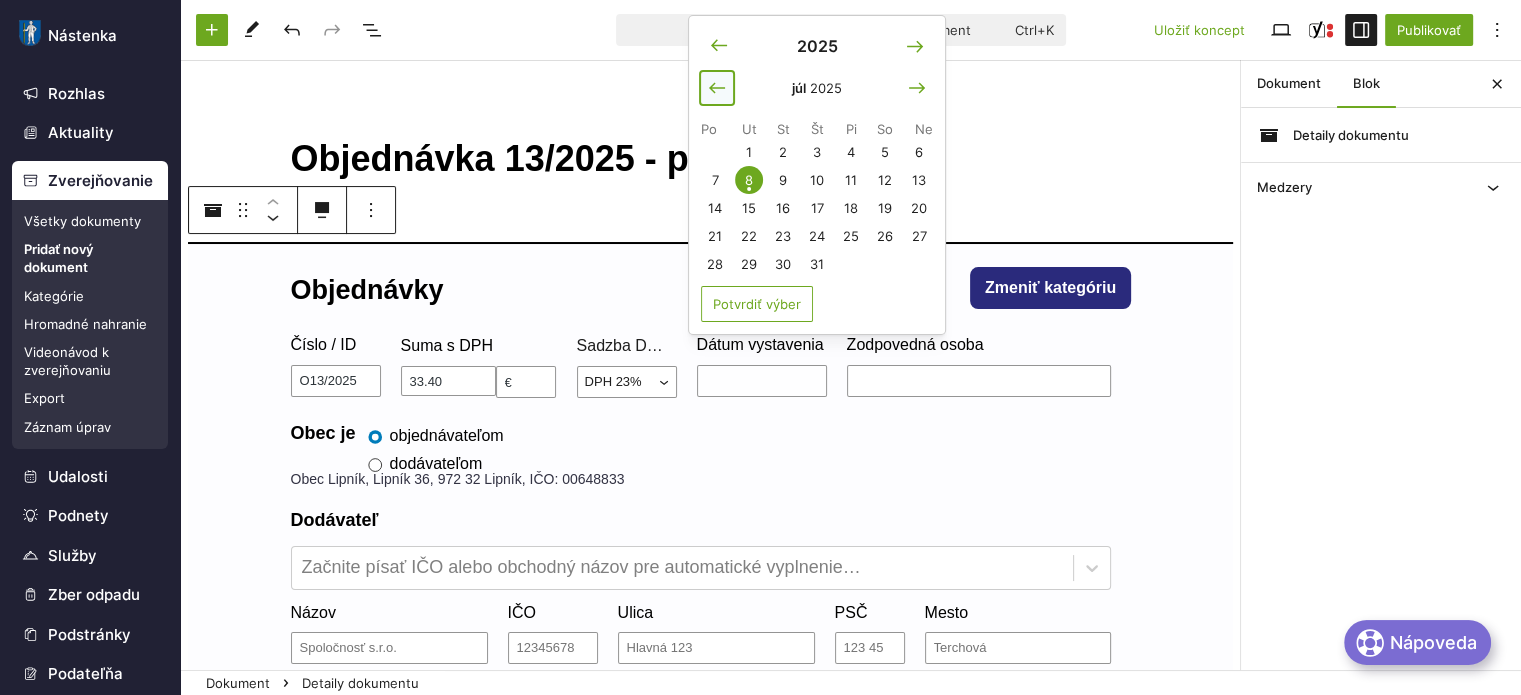 click at bounding box center (717, 88) 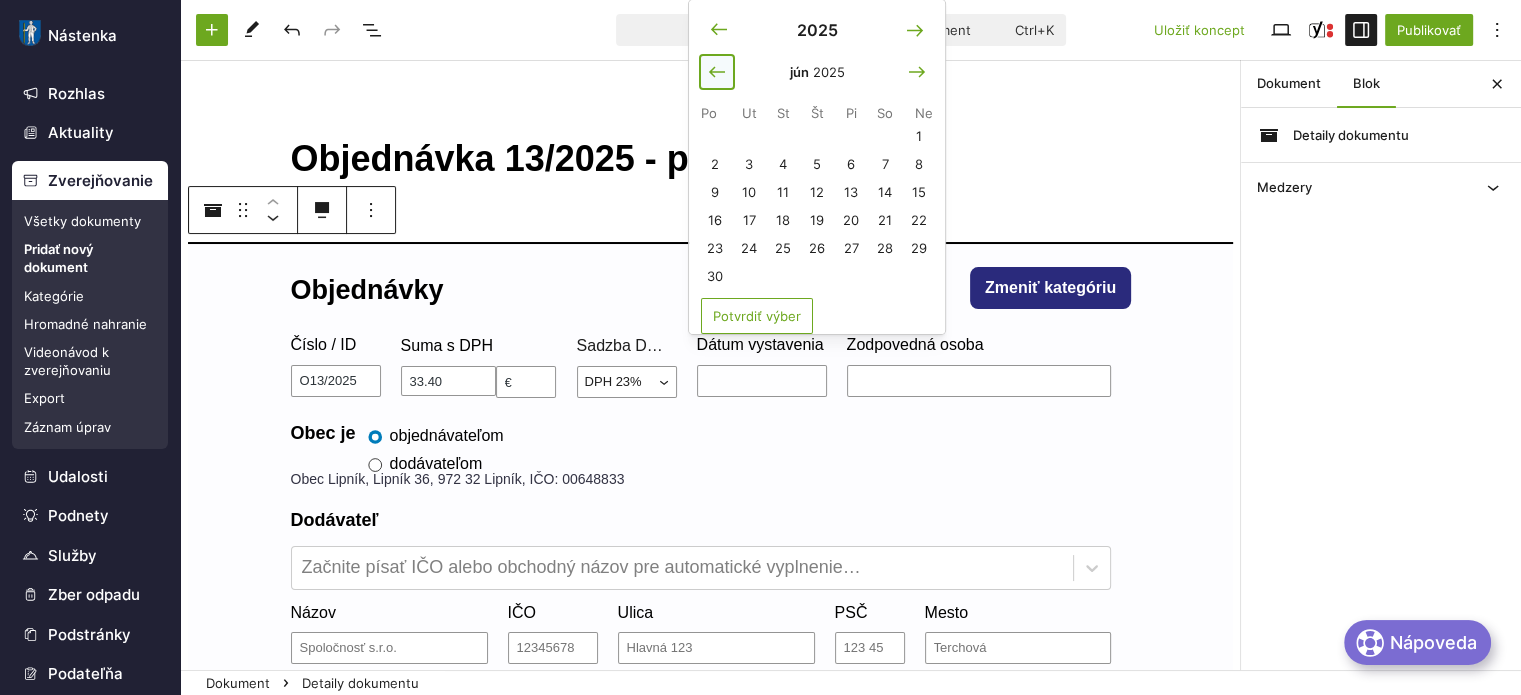 click at bounding box center [717, 72] 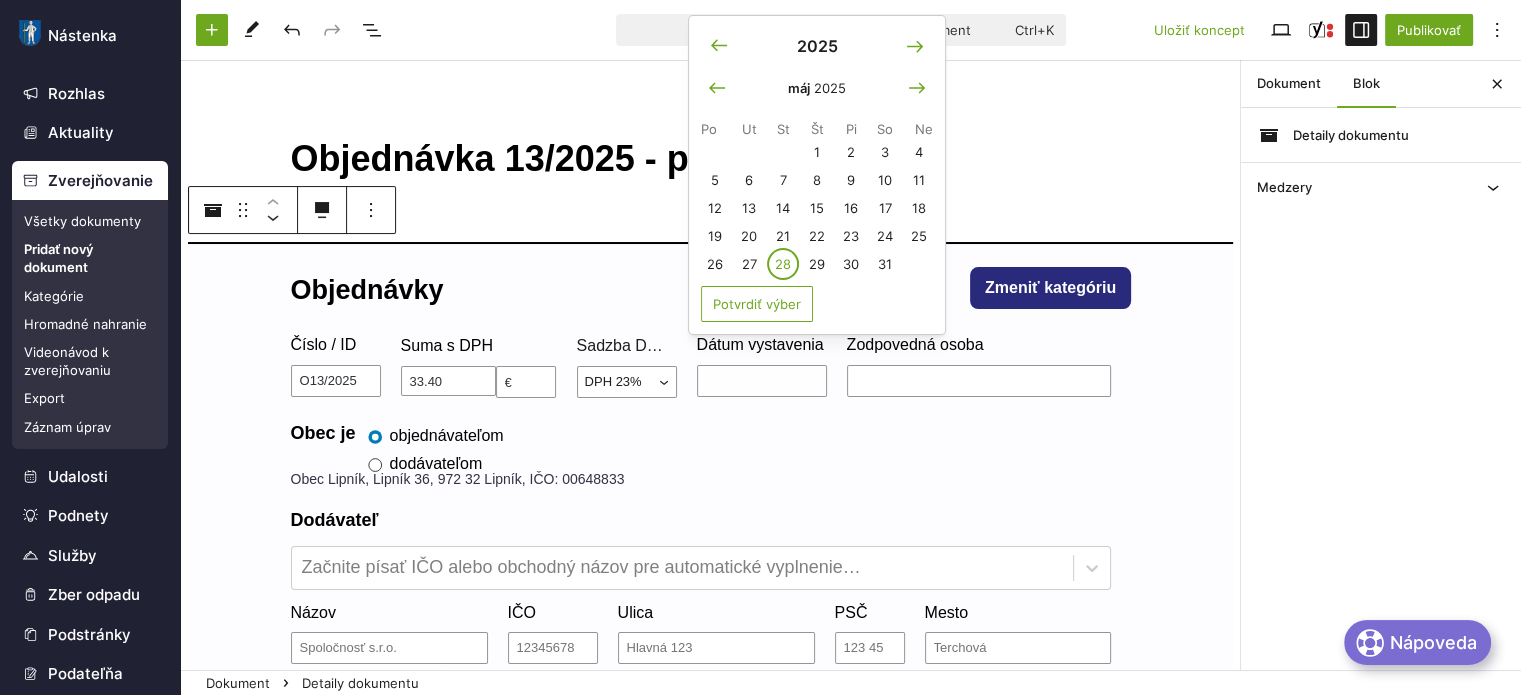 click on "28" at bounding box center (783, 264) 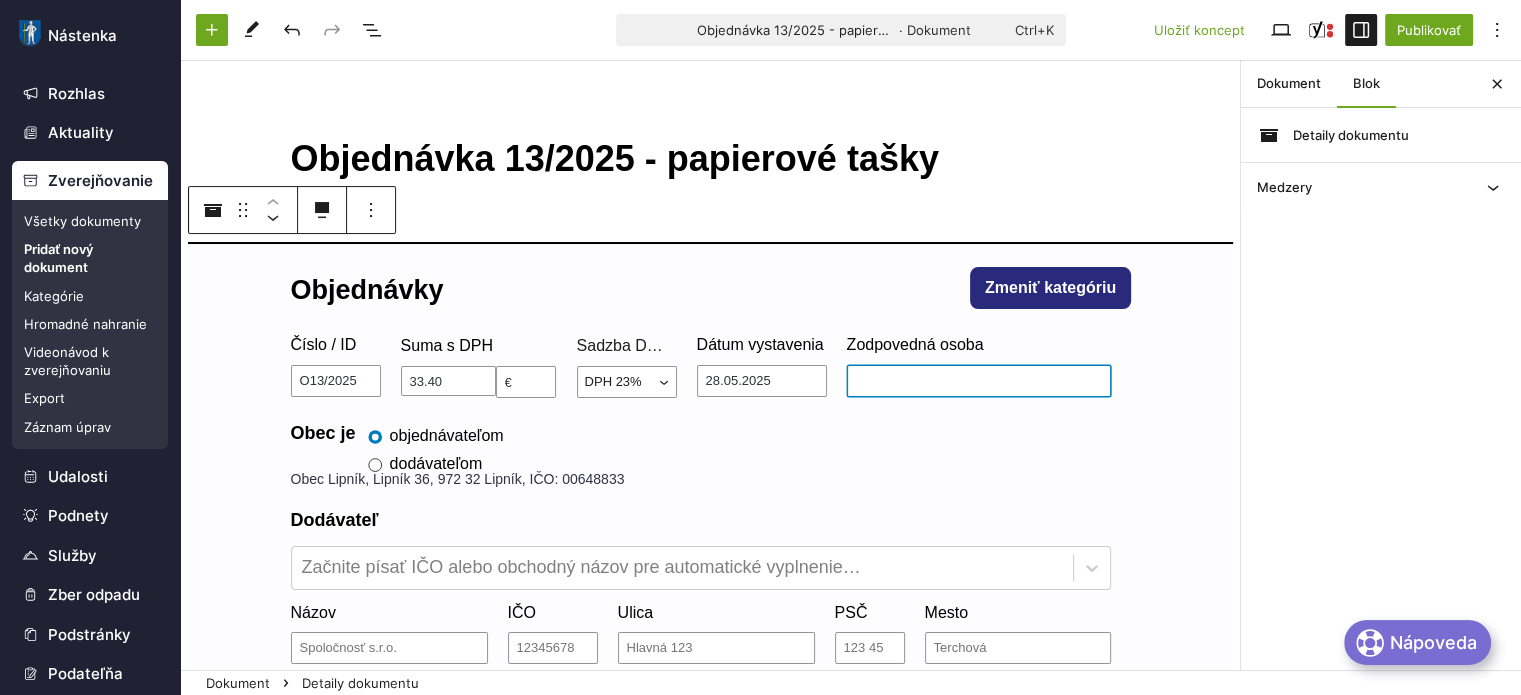 click on "Zodpovedná osoba" at bounding box center (979, 381) 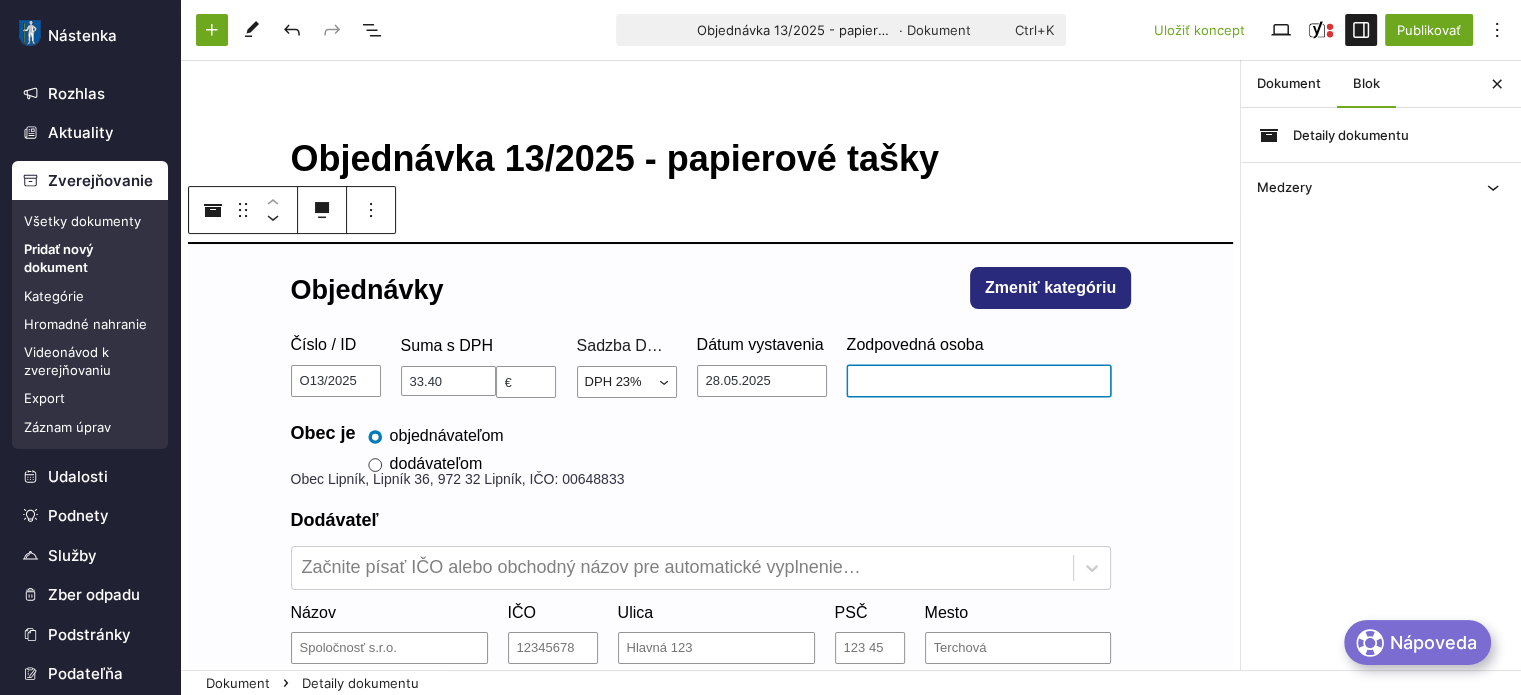 type on "Ing. Peter Mikuško" 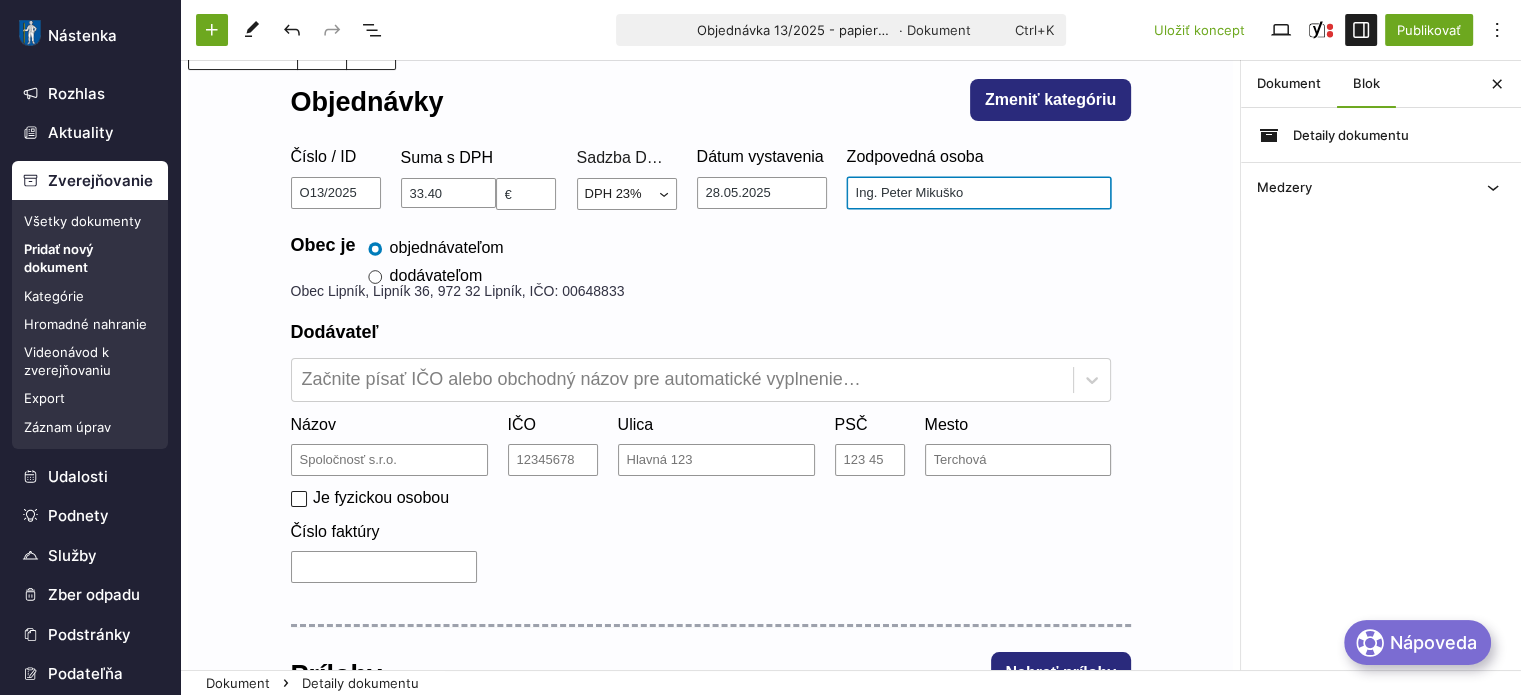 scroll, scrollTop: 200, scrollLeft: 0, axis: vertical 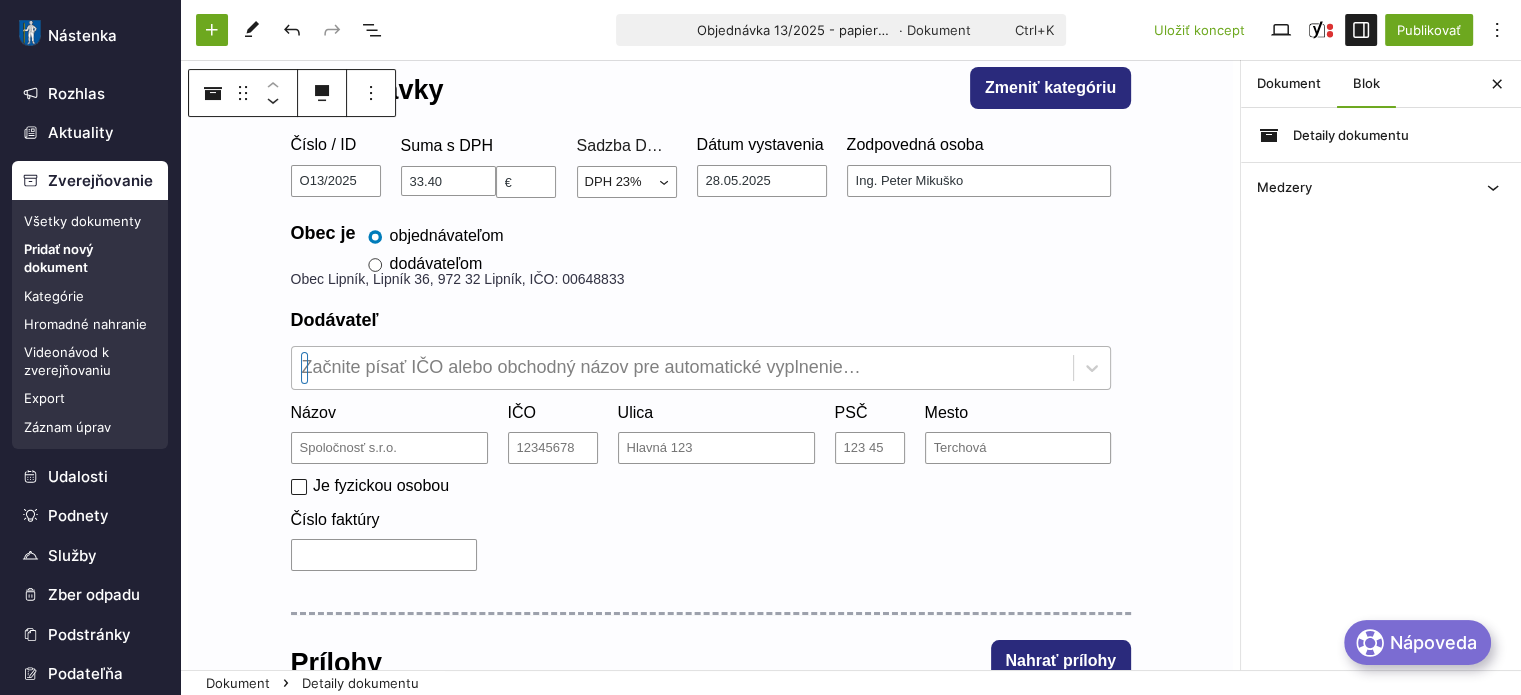 click at bounding box center (682, 368) 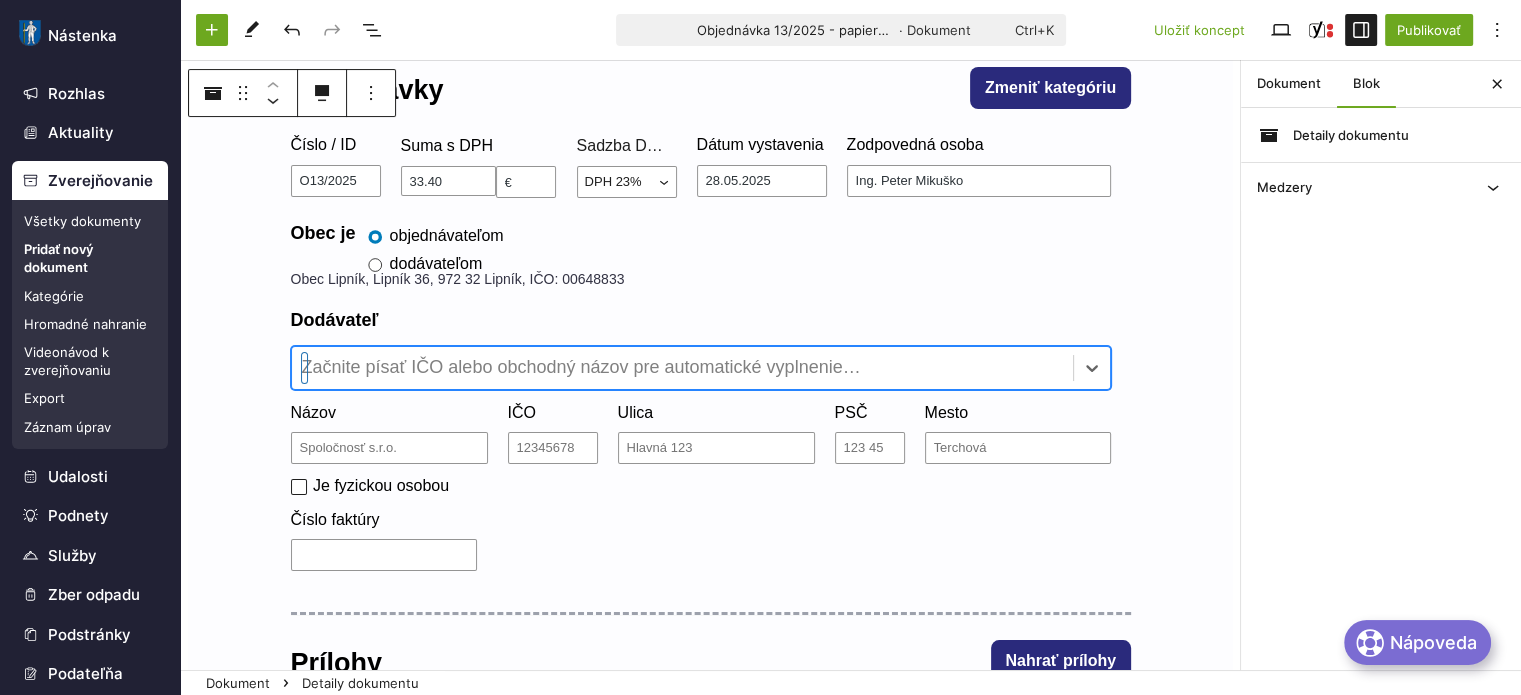 click at bounding box center (682, 368) 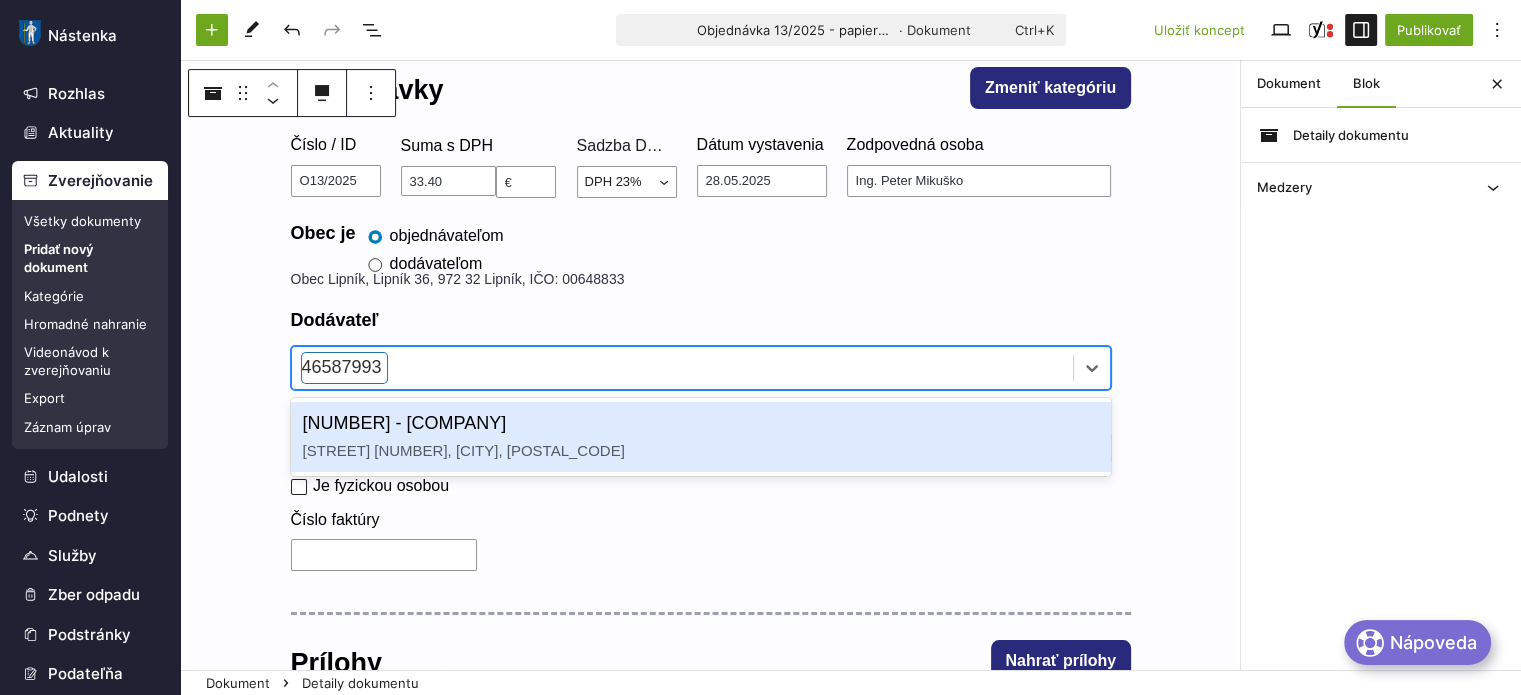click on "46587993 - Green Print s.r.o. Hlísno 810, Tvrdošín, 02744" at bounding box center (701, 437) 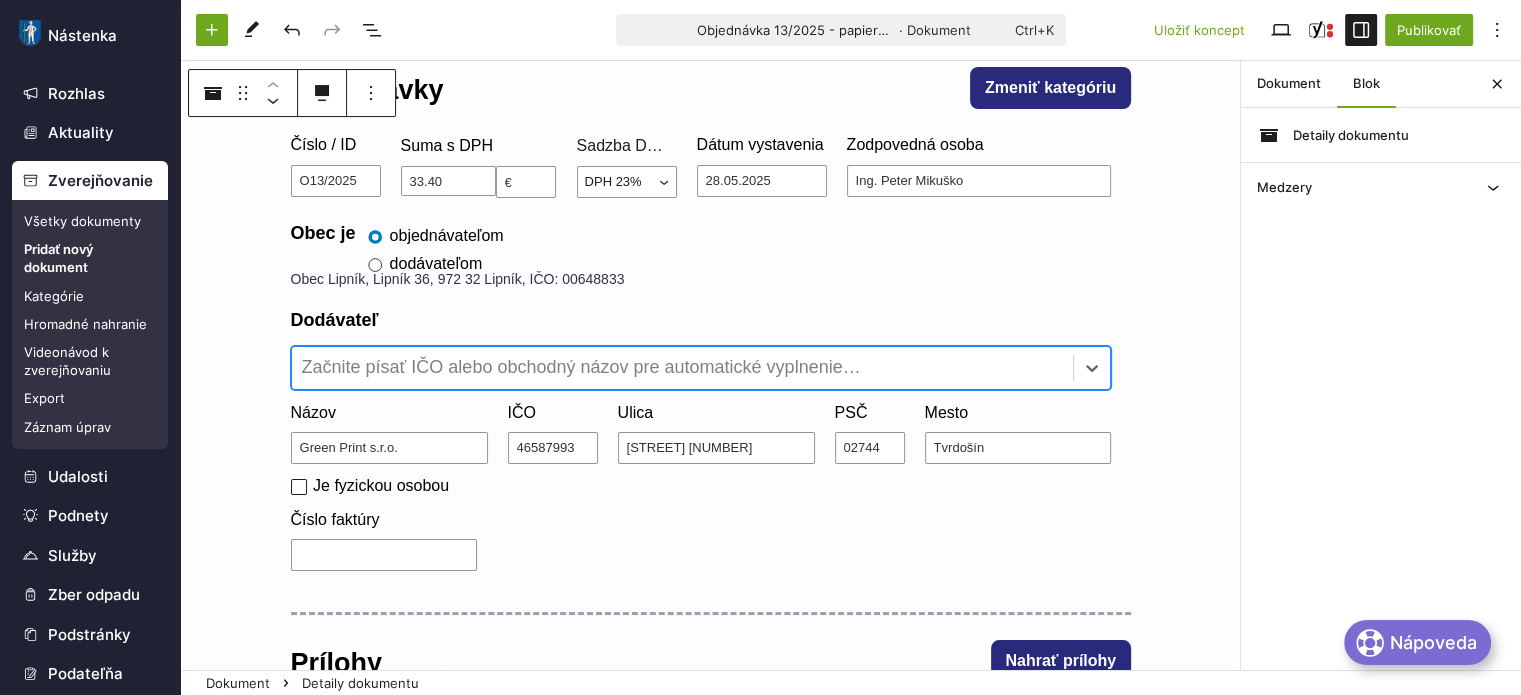 scroll, scrollTop: 400, scrollLeft: 0, axis: vertical 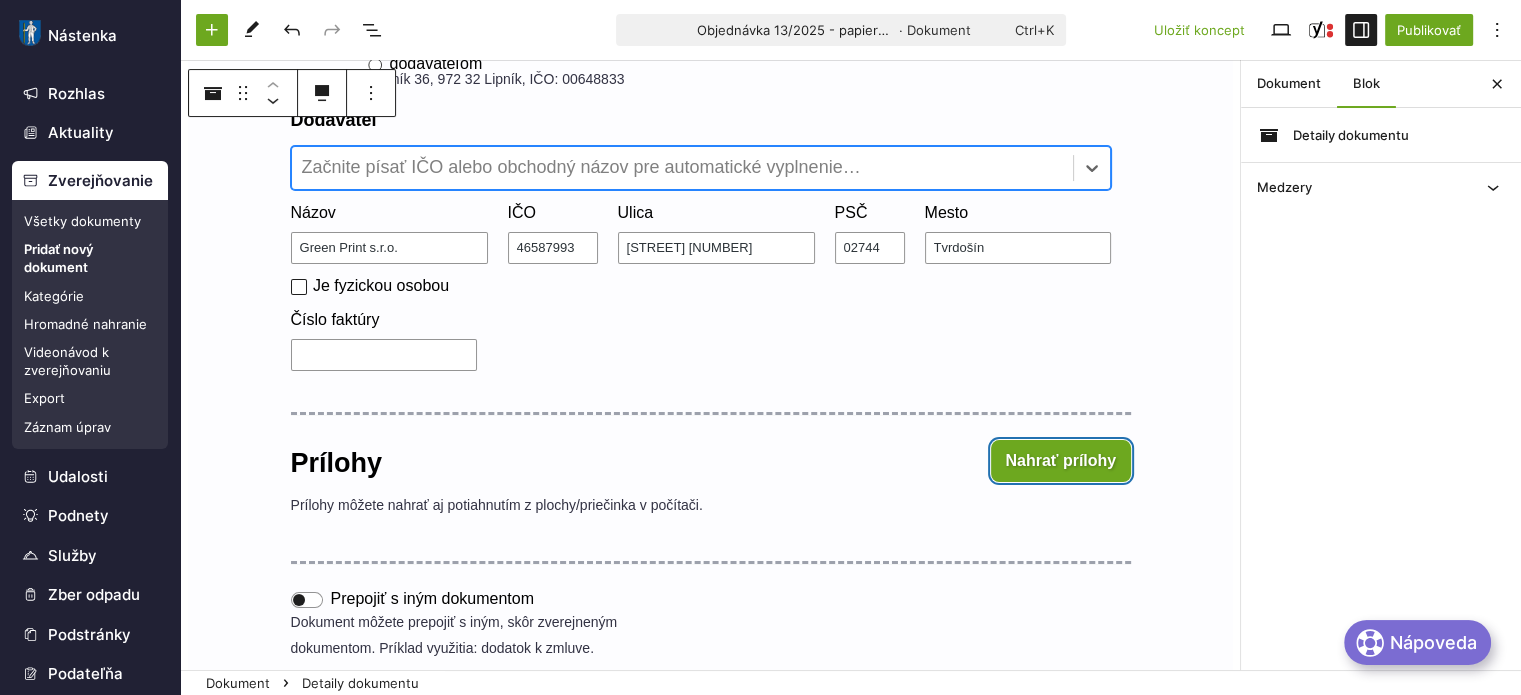 click on "Nahrať prílohy" at bounding box center [1061, 461] 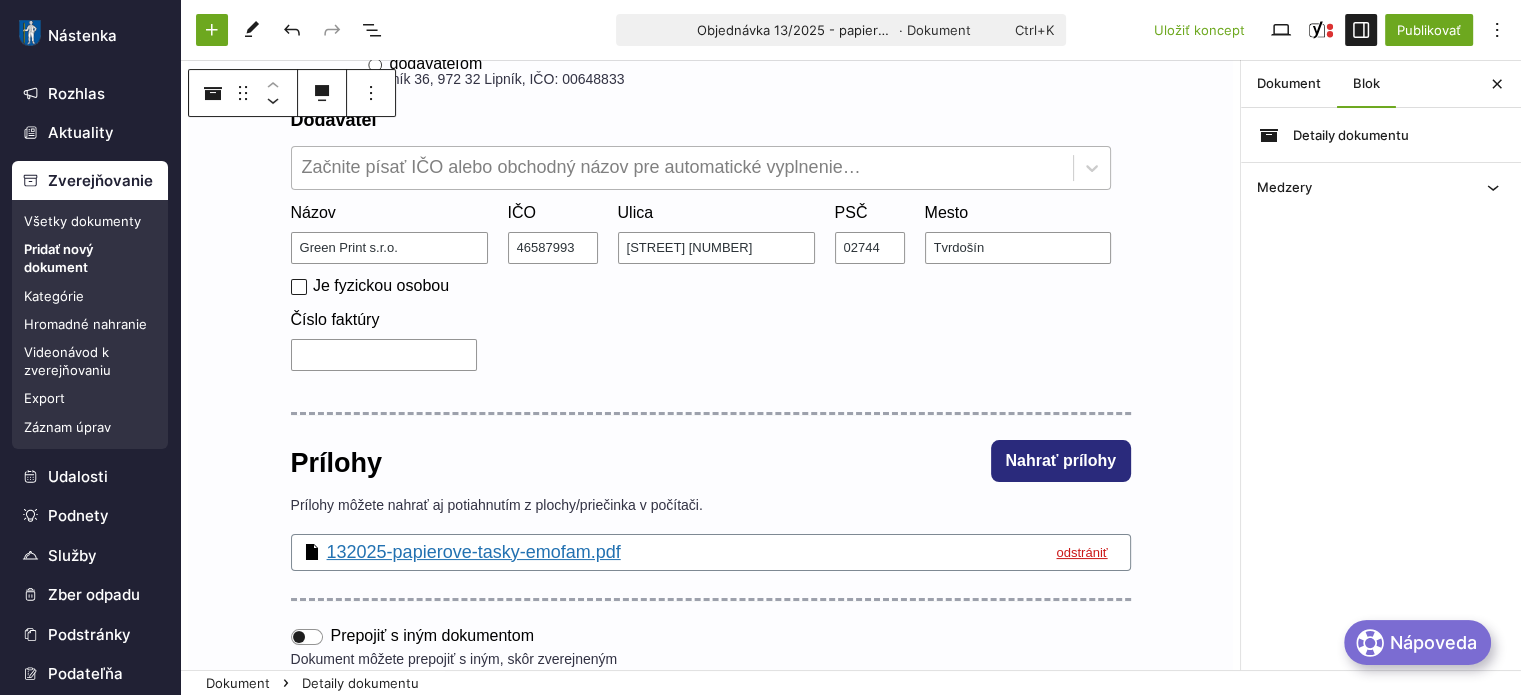 click at bounding box center [682, 168] 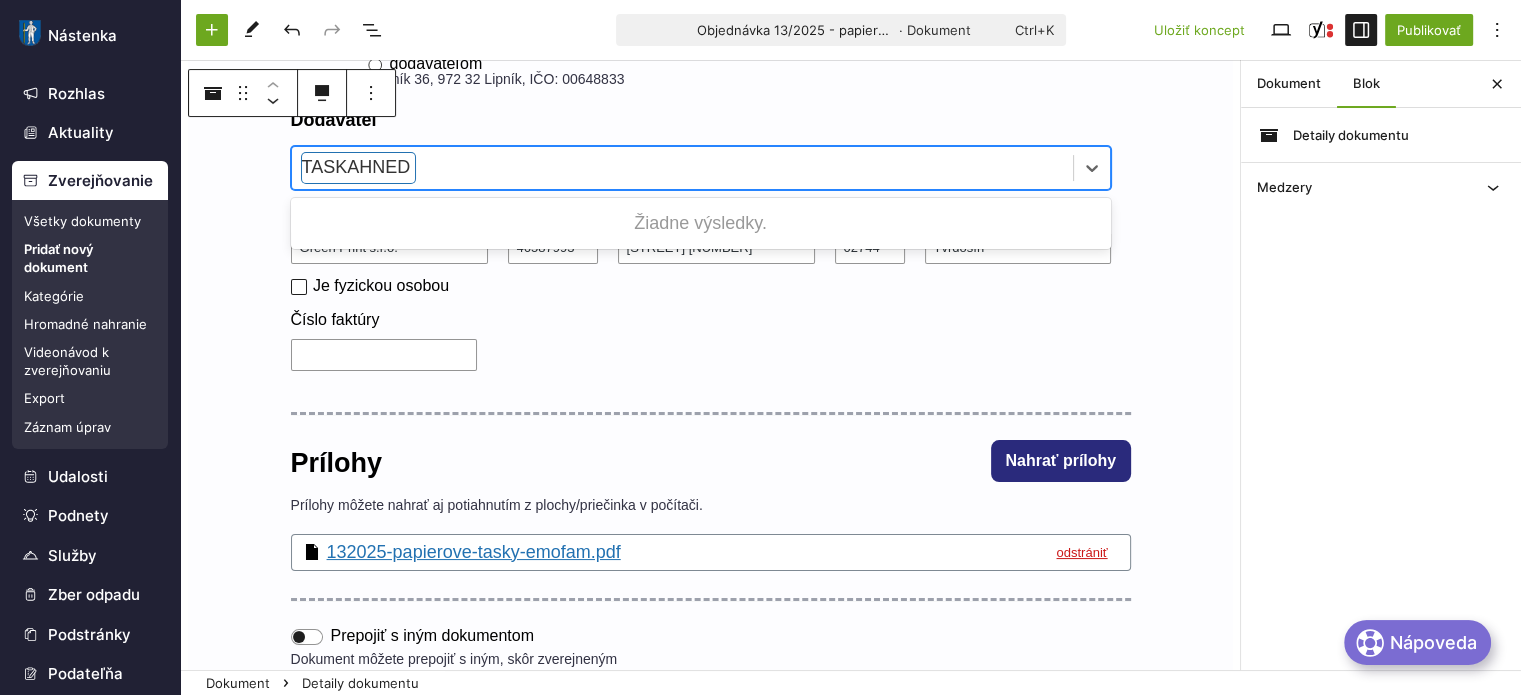 type on "TASKAHNED" 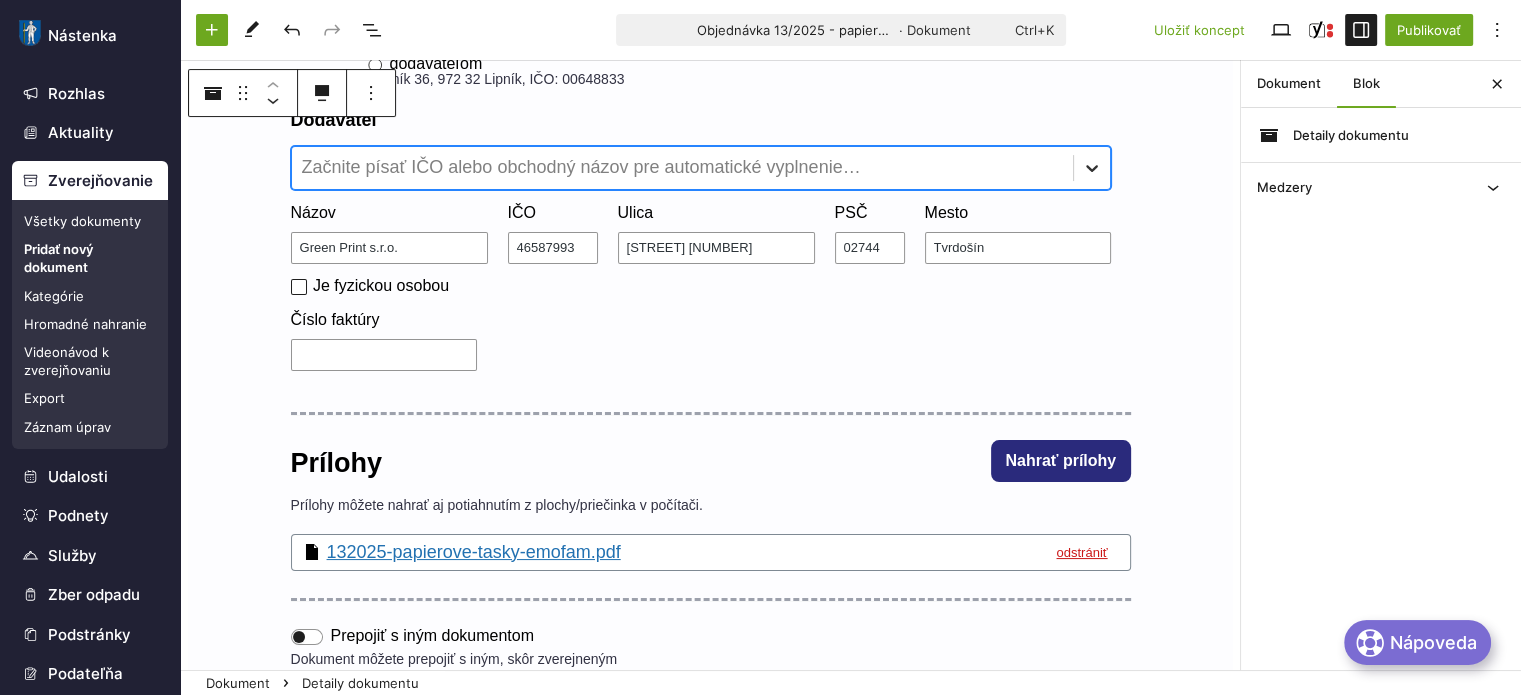 click at bounding box center (1092, 168) 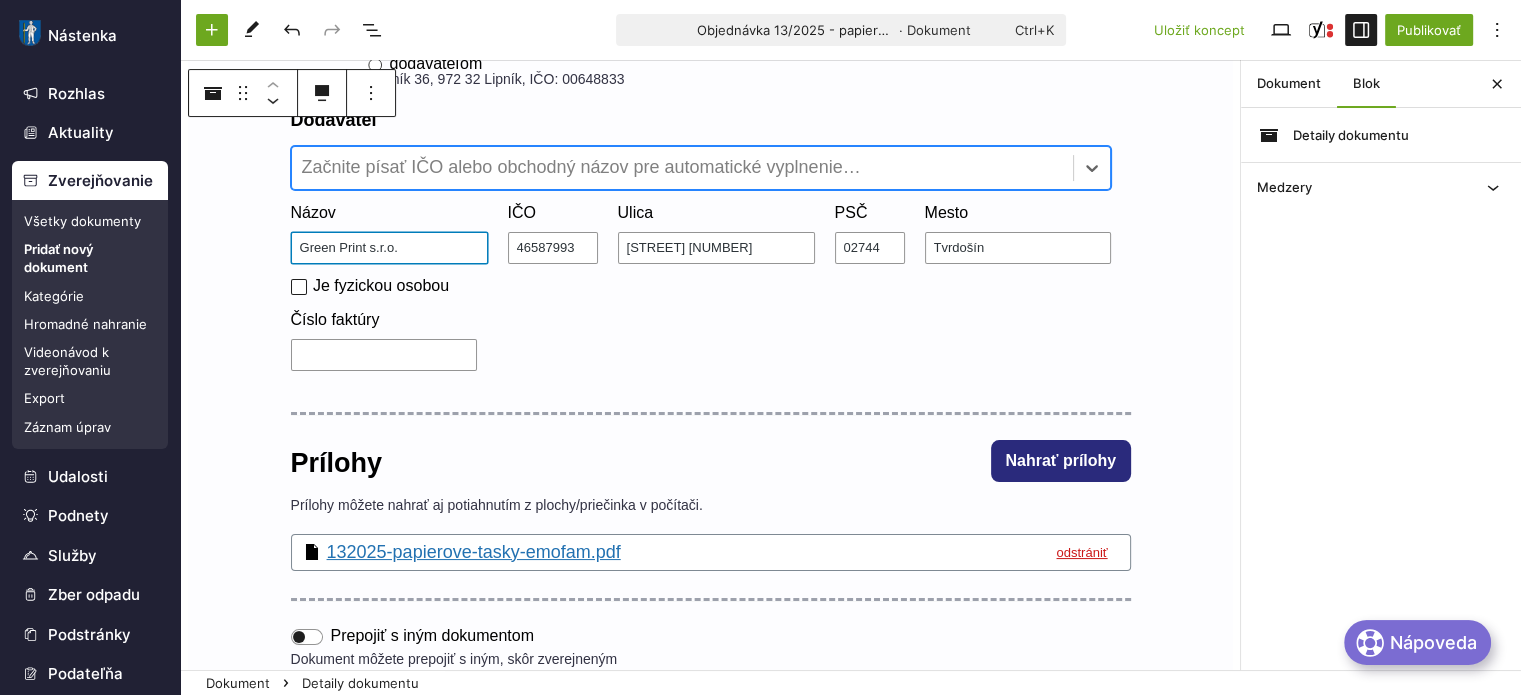 click on "Green Print s.r.o." at bounding box center (389, 248) 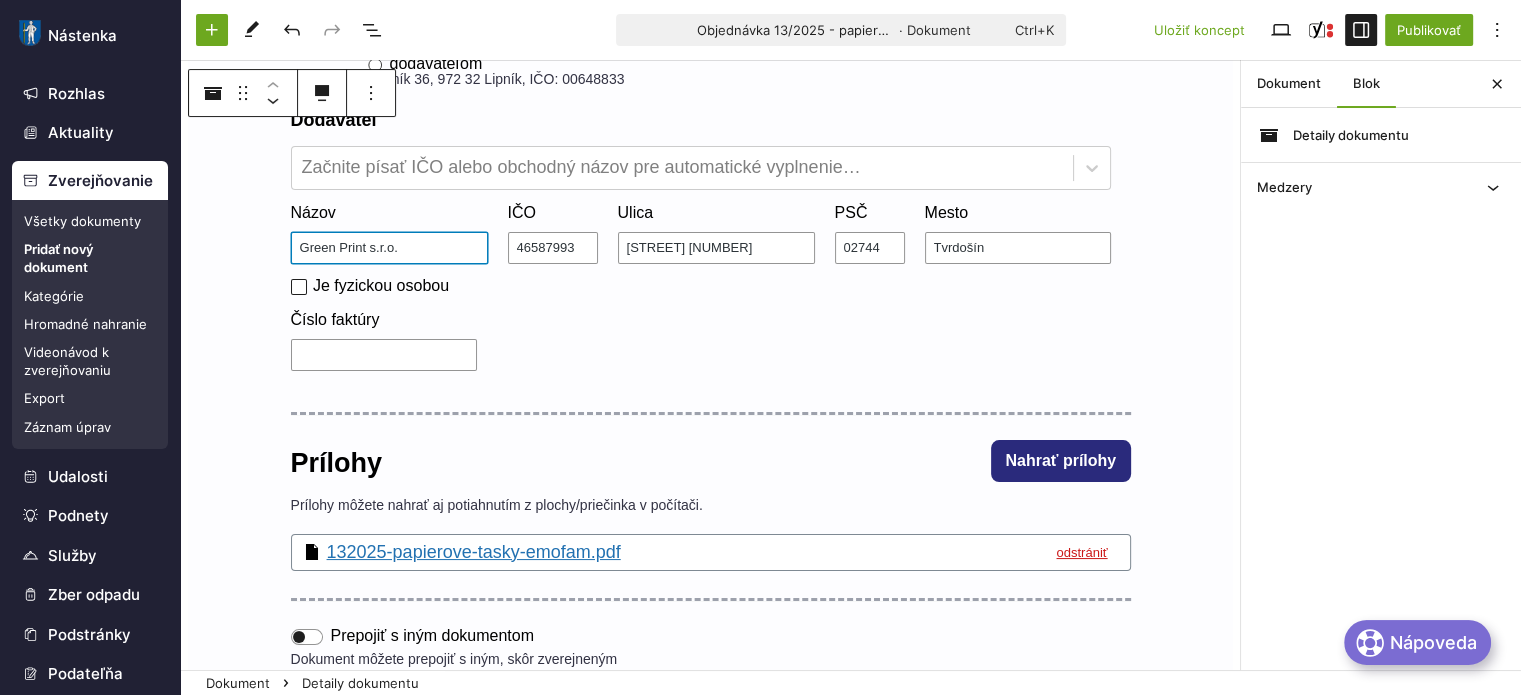 click on "Green Print s.r.o." at bounding box center (389, 248) 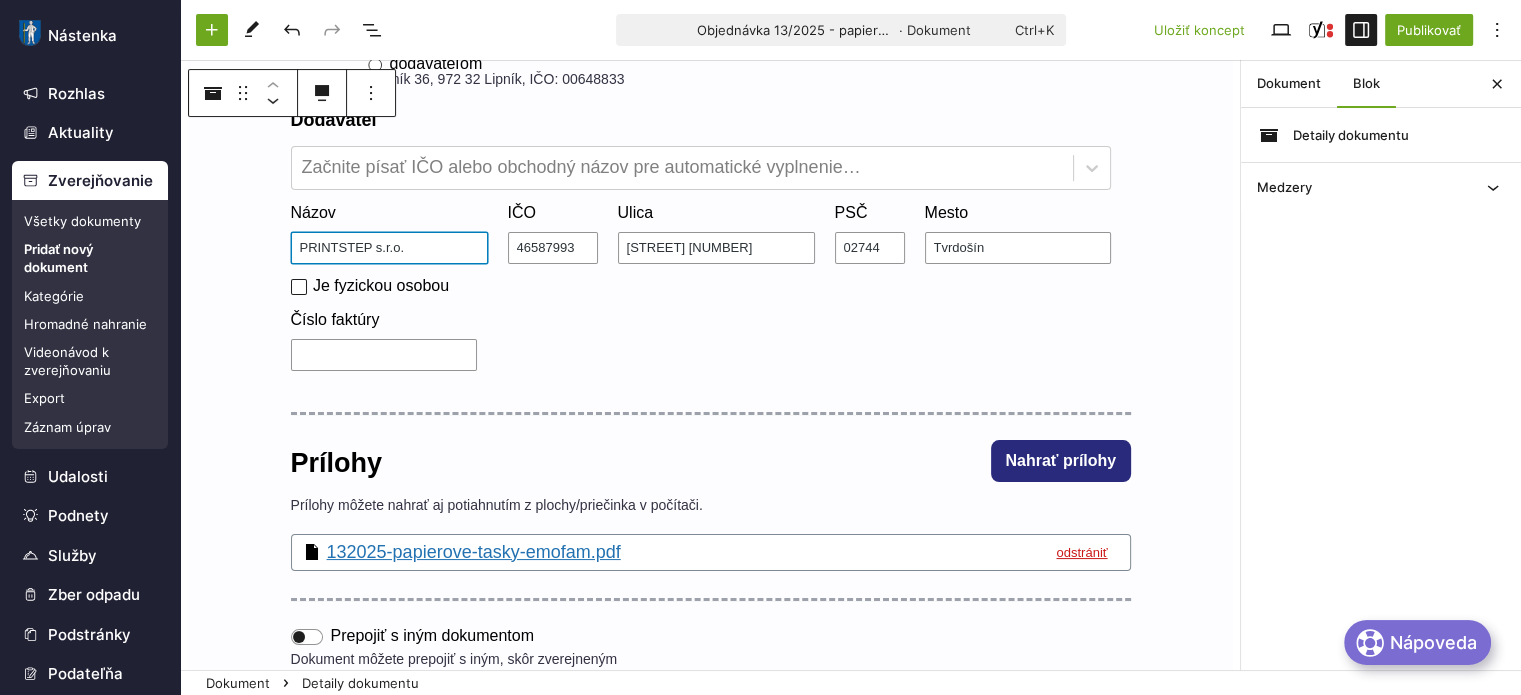 type on "PRINTSTEP s.r.o." 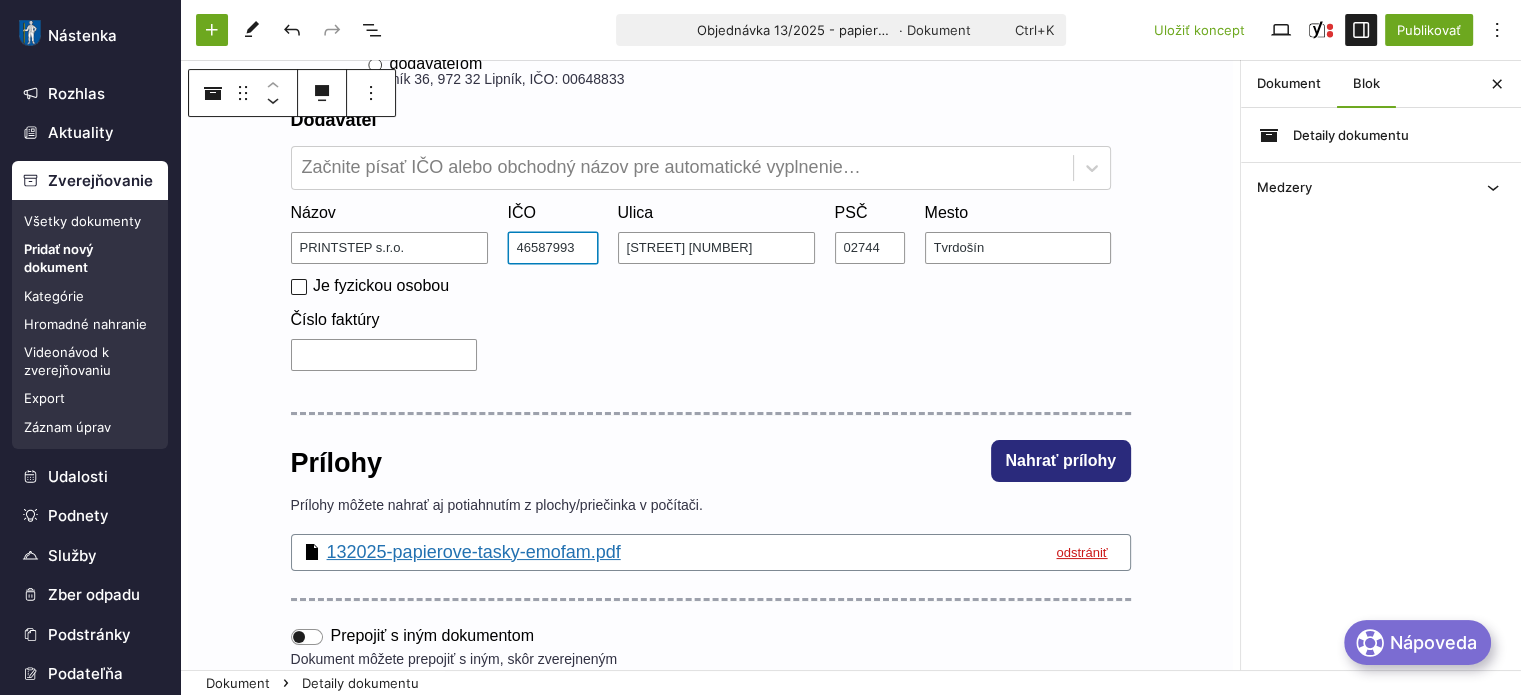 drag, startPoint x: 573, startPoint y: 247, endPoint x: 508, endPoint y: 246, distance: 65.00769 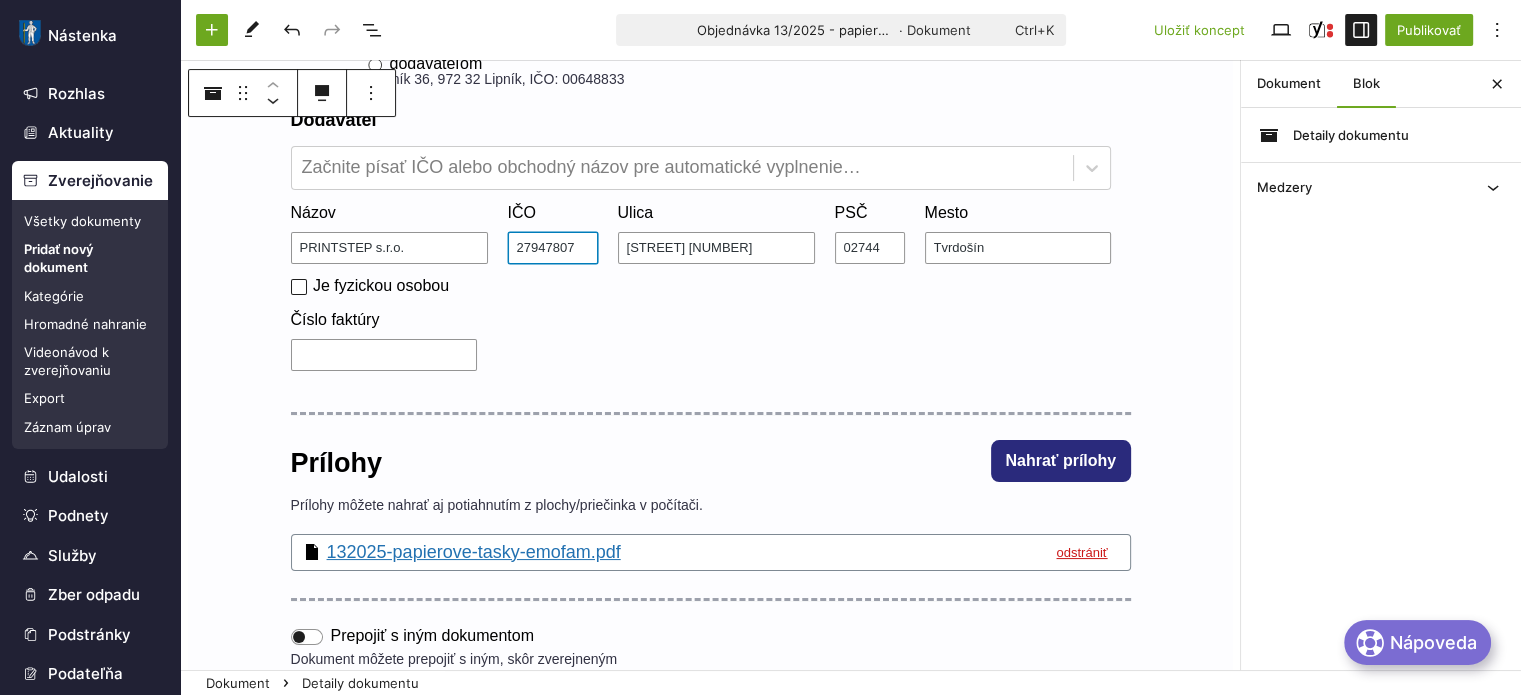 type on "27947807" 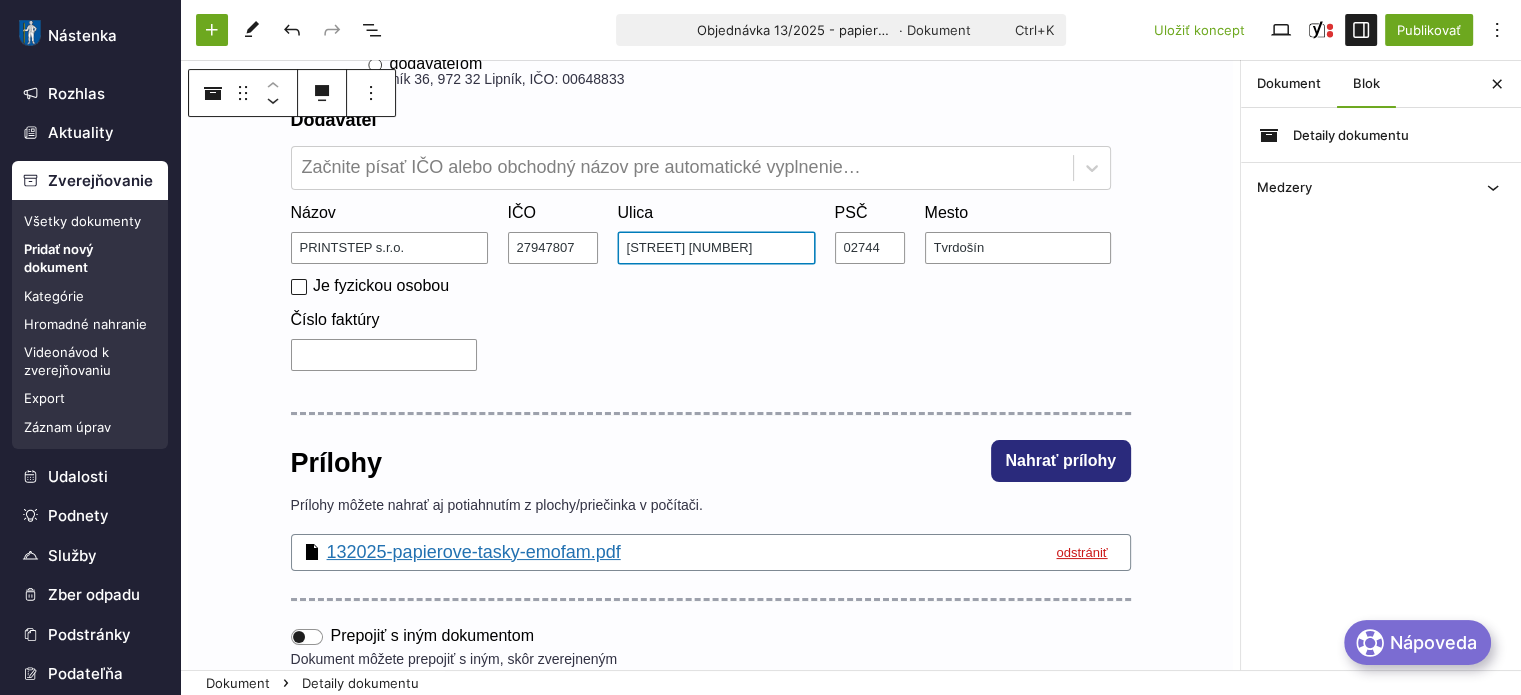 click on "Hlísno 810" at bounding box center [716, 248] 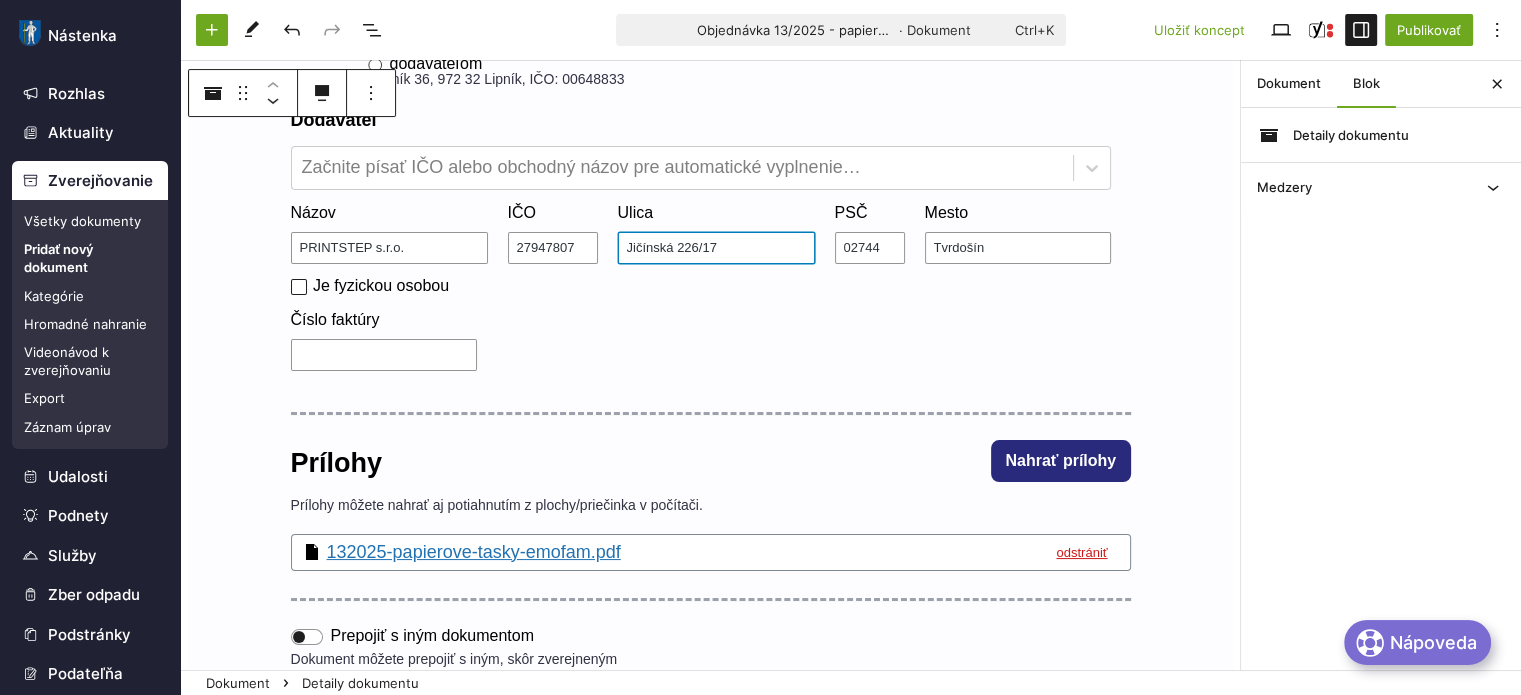 type on "Jičínská 226/17" 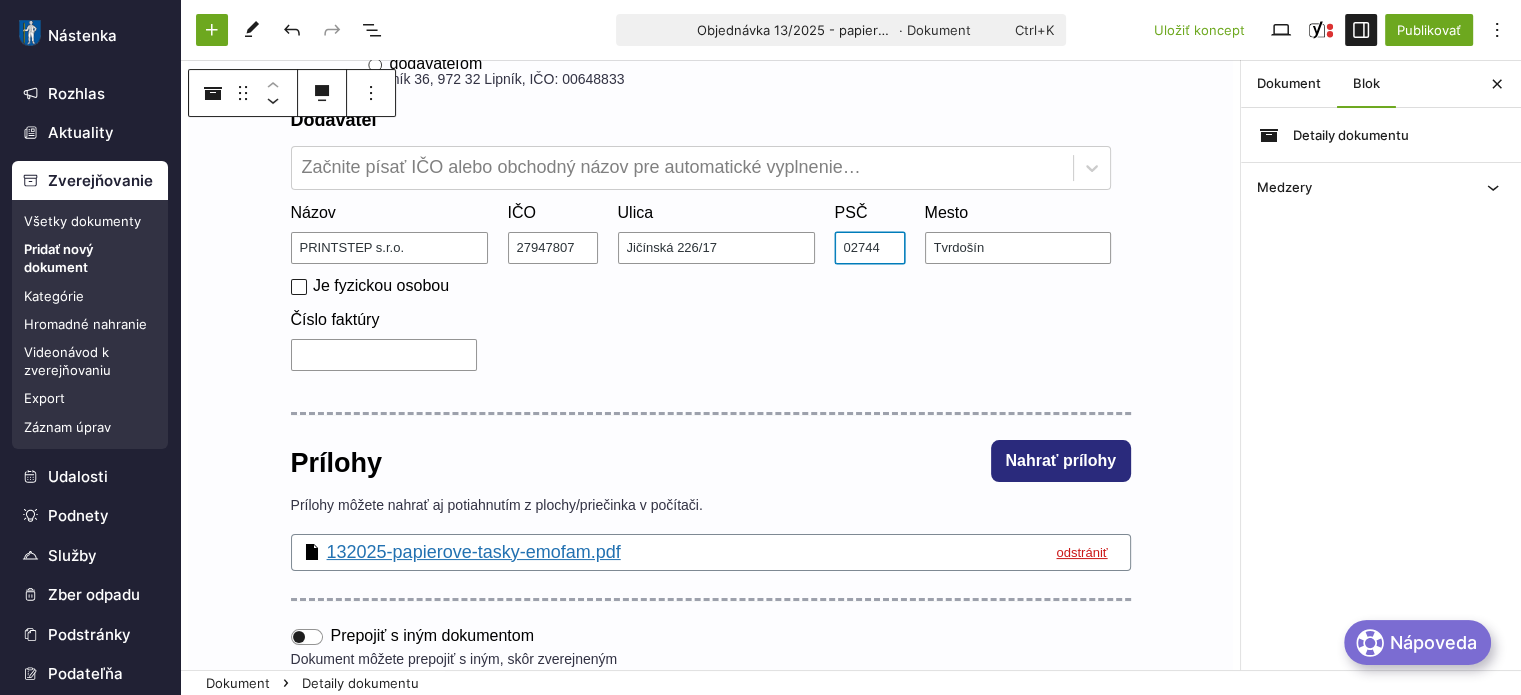 drag, startPoint x: 897, startPoint y: 248, endPoint x: 835, endPoint y: 255, distance: 62.39391 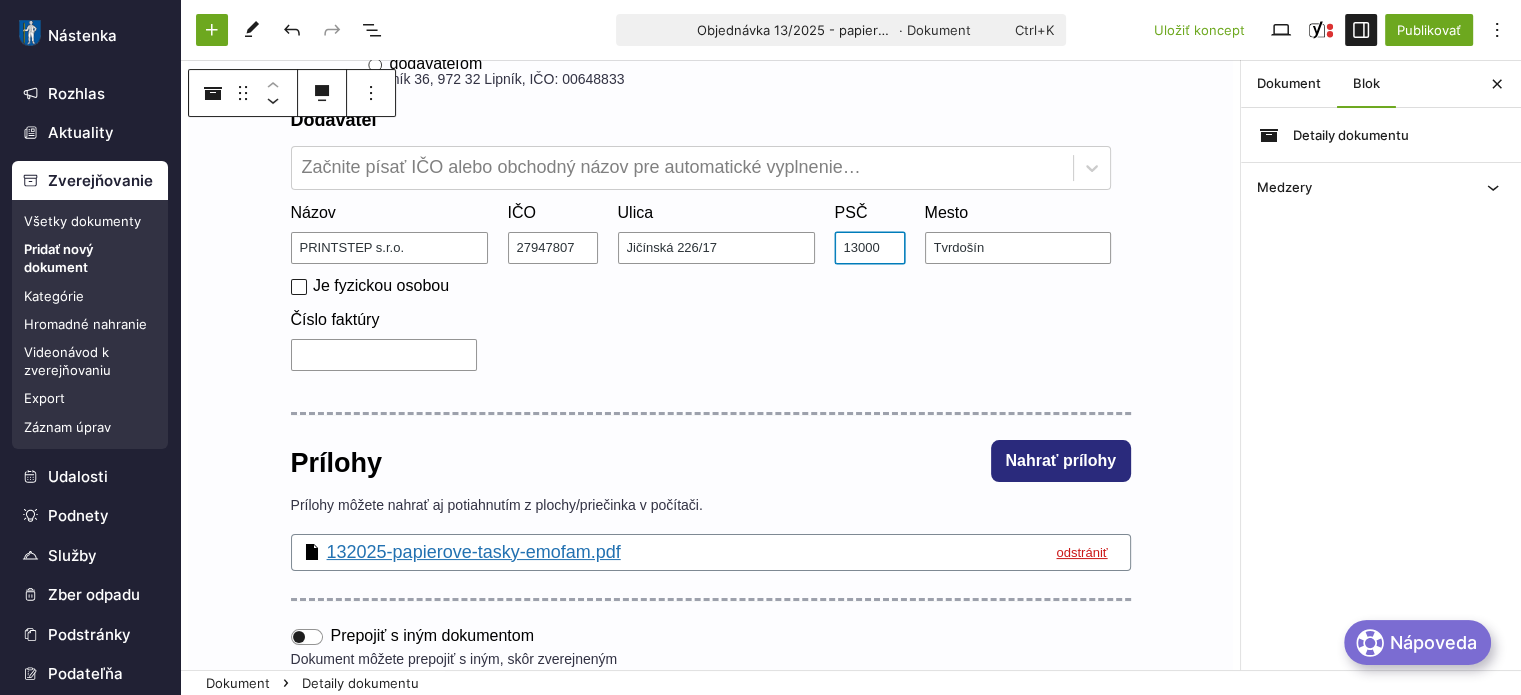 type on "13000" 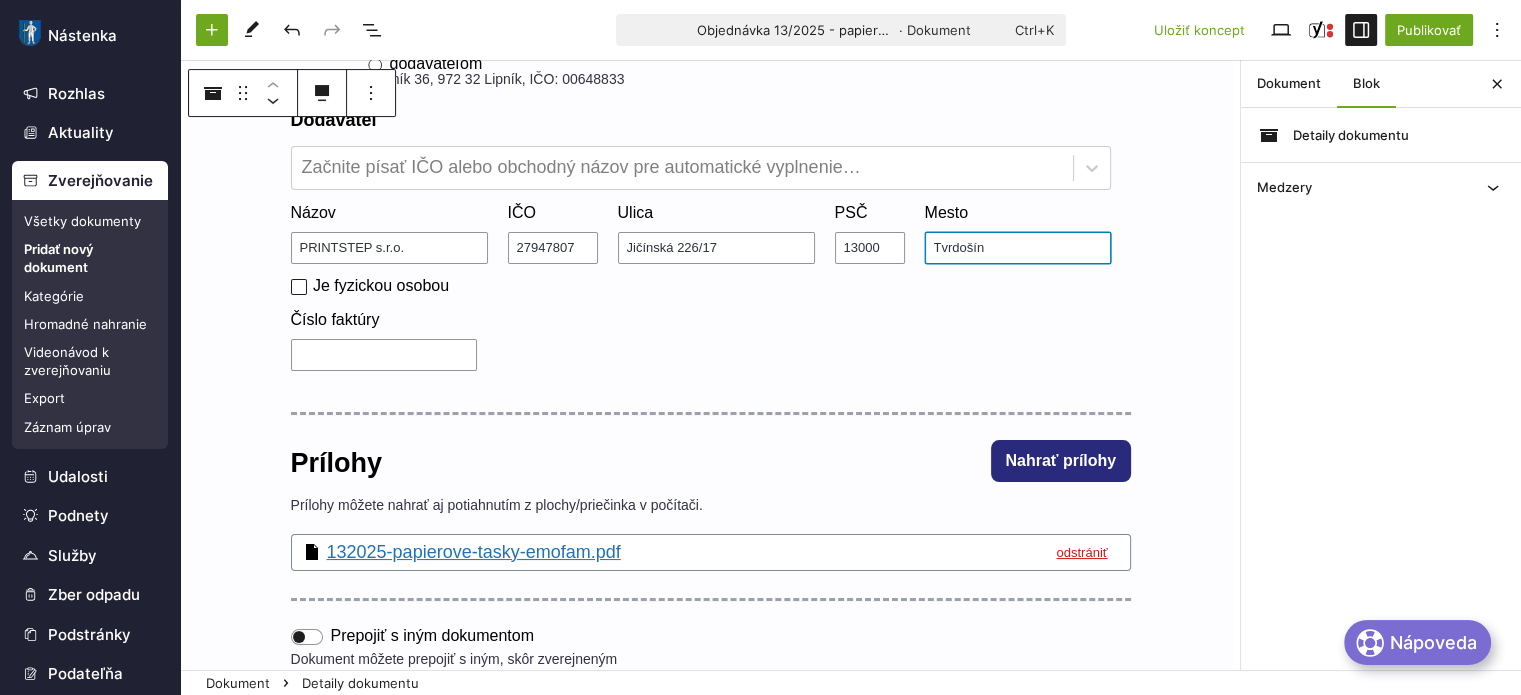 drag, startPoint x: 1004, startPoint y: 251, endPoint x: 928, endPoint y: 263, distance: 76.941536 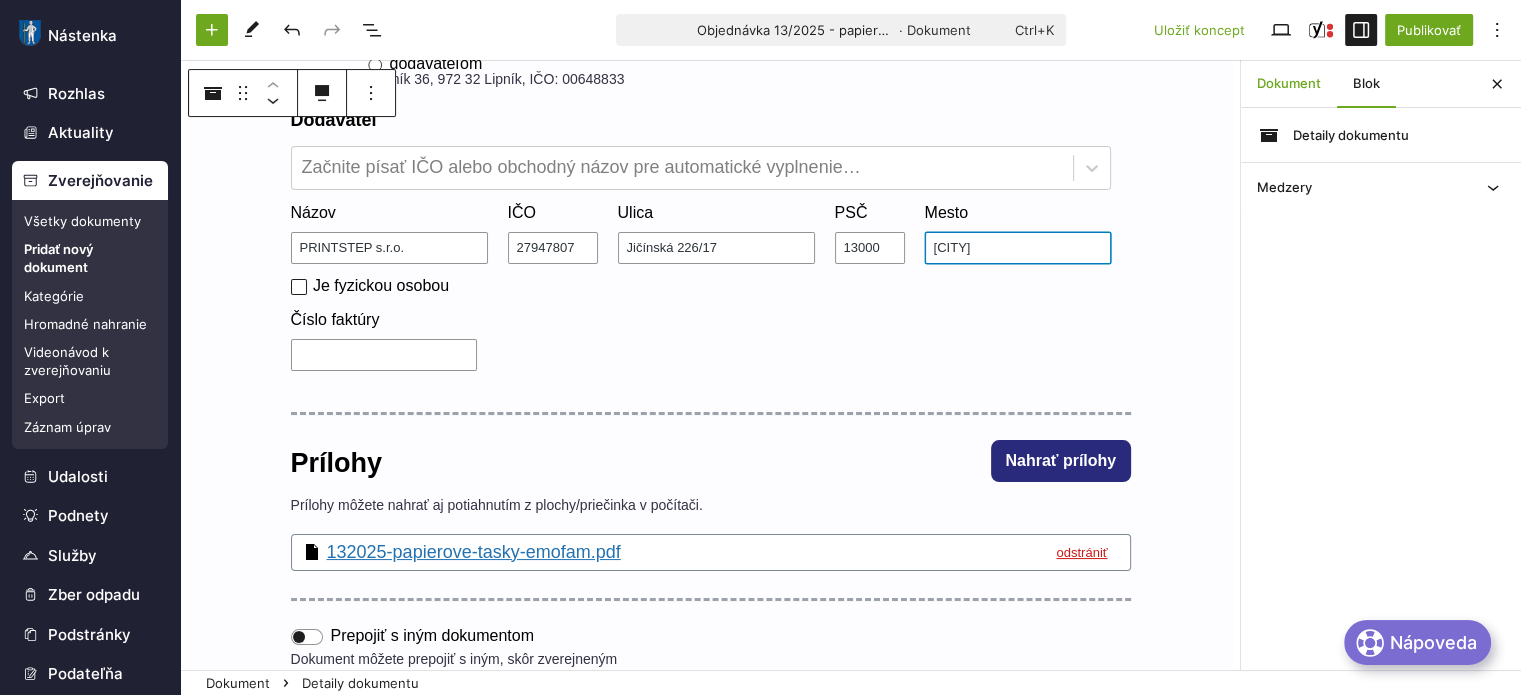 type on "Praha" 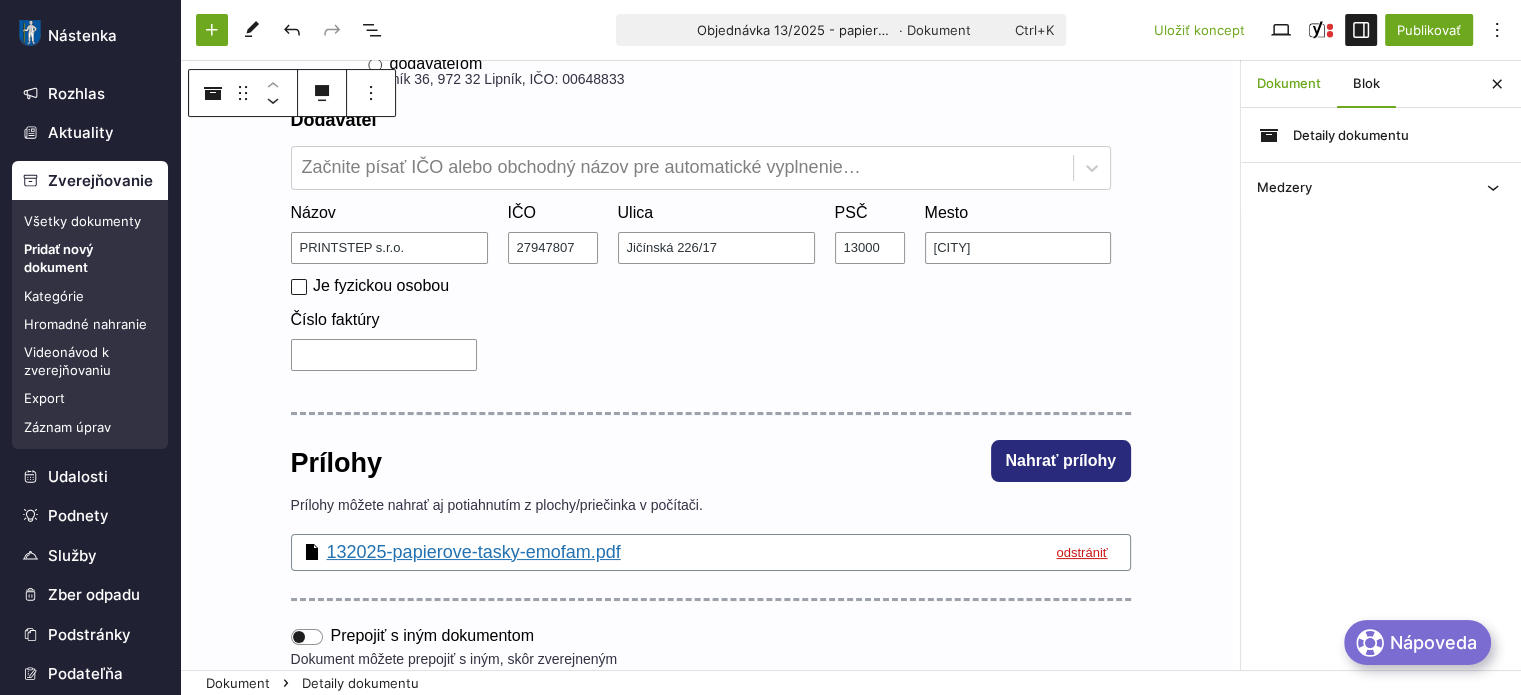 click on "Dokument" at bounding box center (1289, 84) 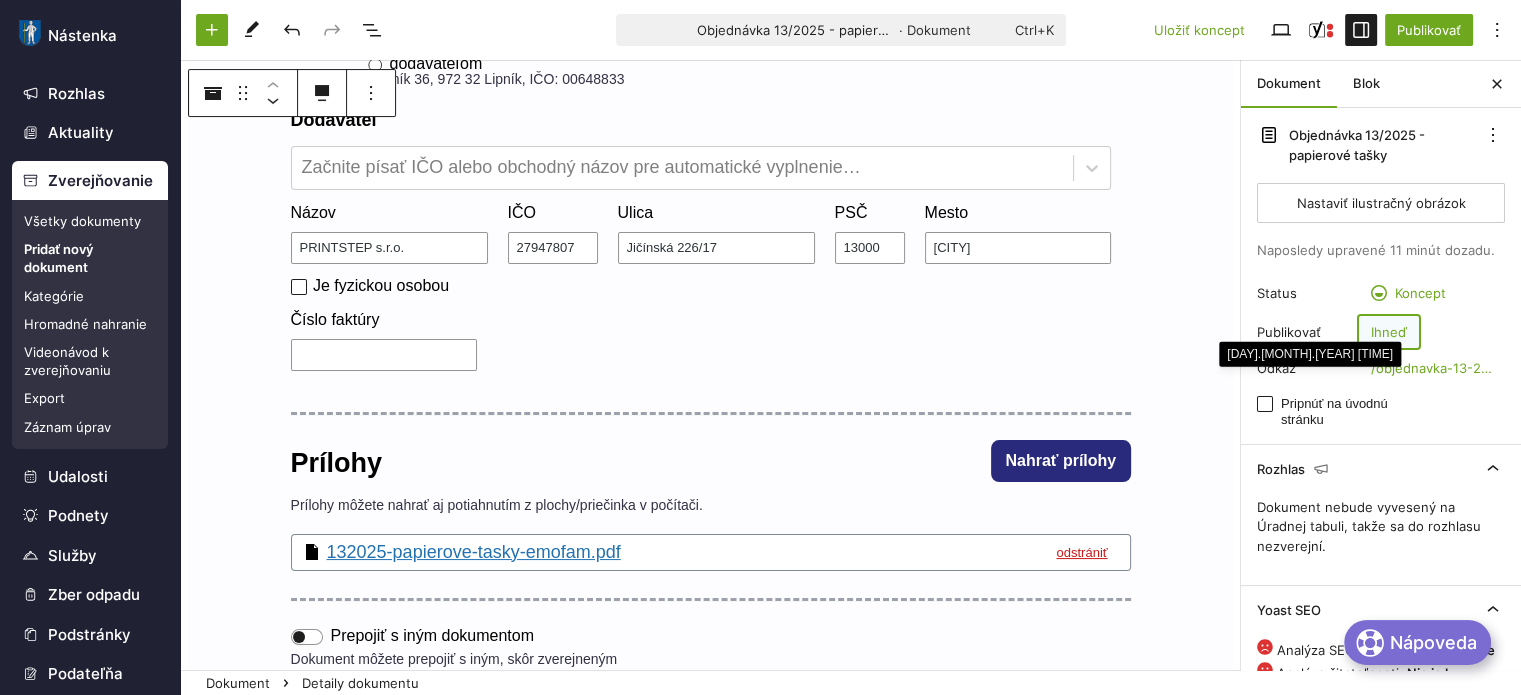 click on "Ihneď" at bounding box center [1389, 332] 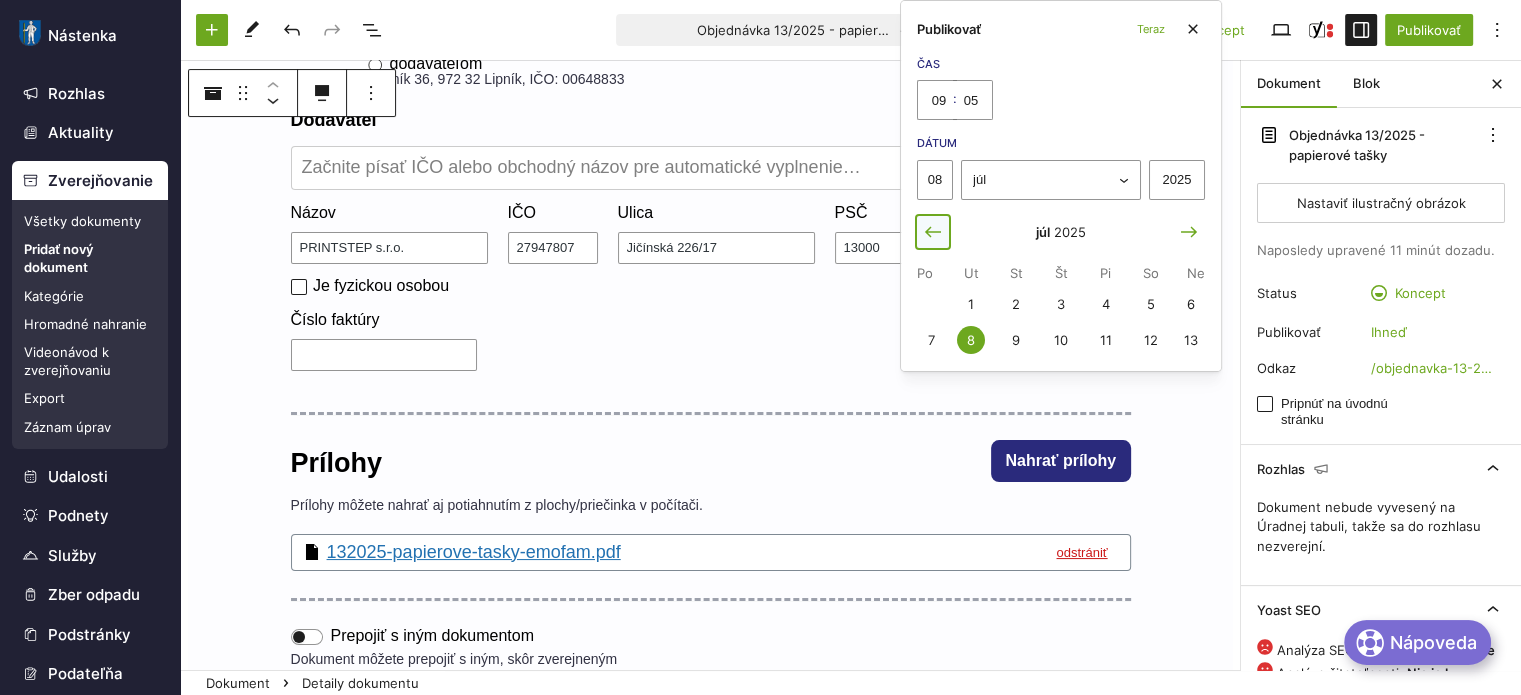 click at bounding box center (933, 232) 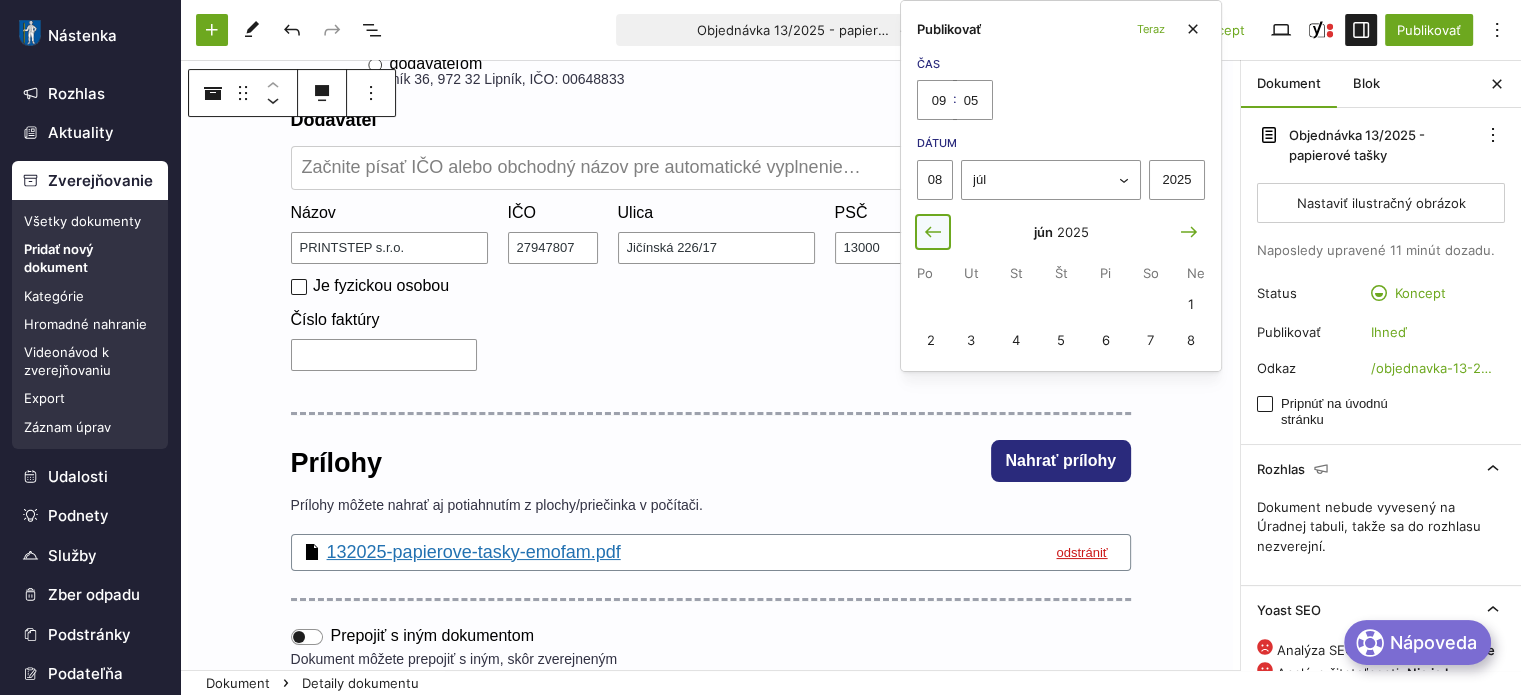 click at bounding box center [933, 232] 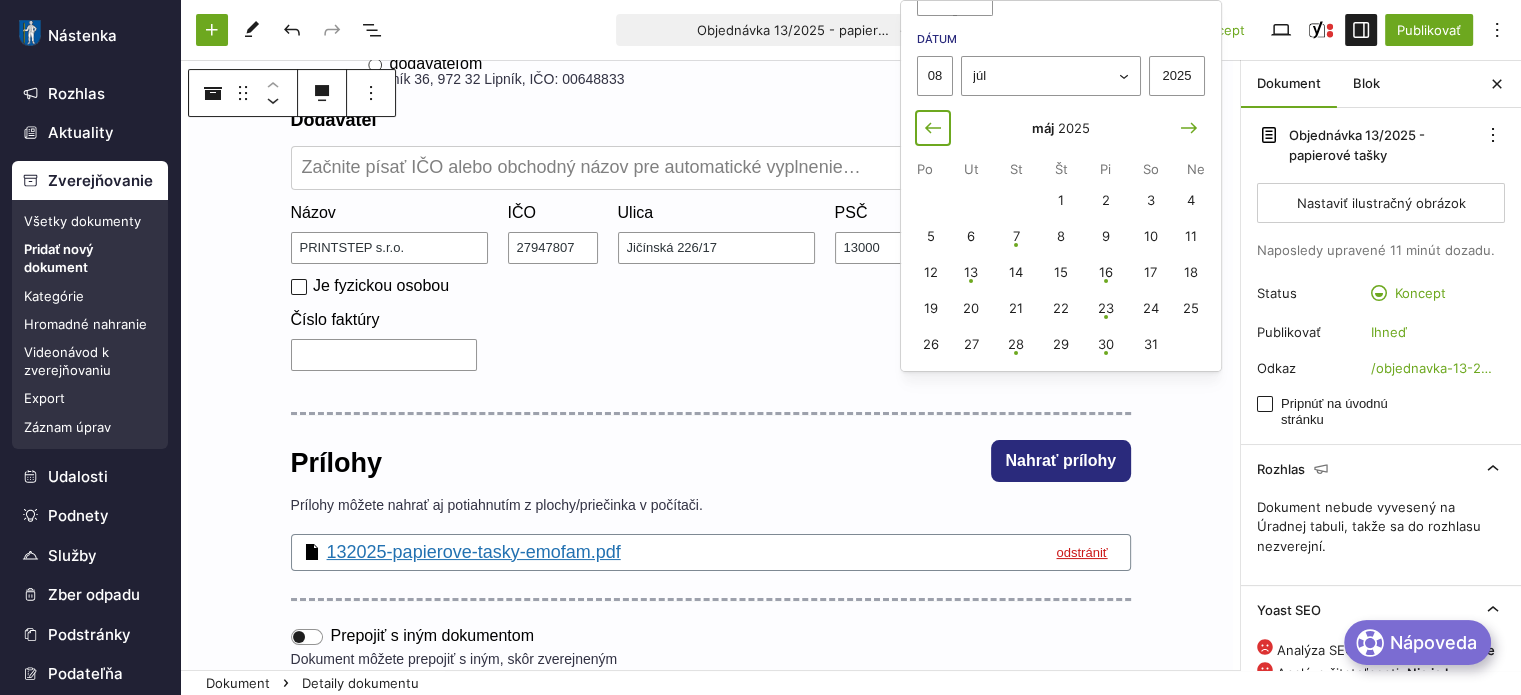scroll, scrollTop: 106, scrollLeft: 0, axis: vertical 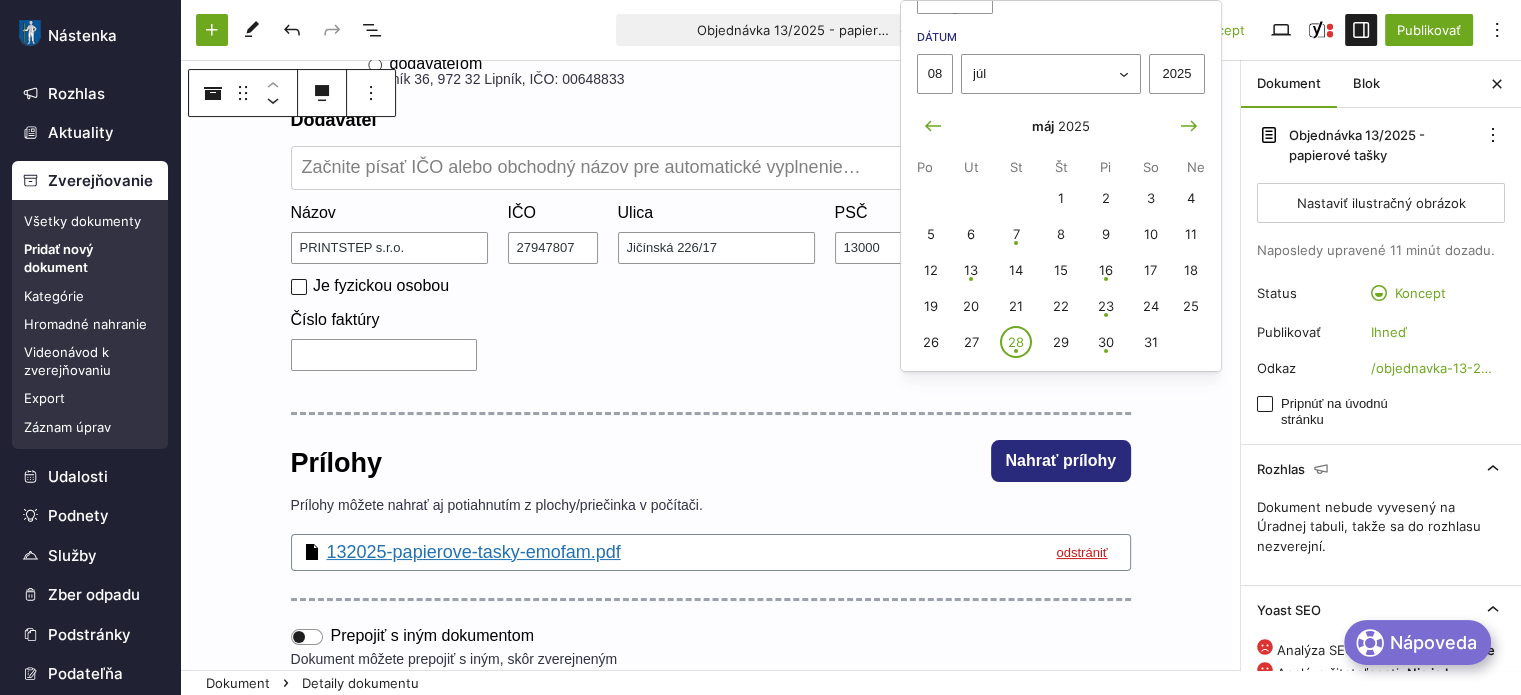 click on "28" at bounding box center (1016, 342) 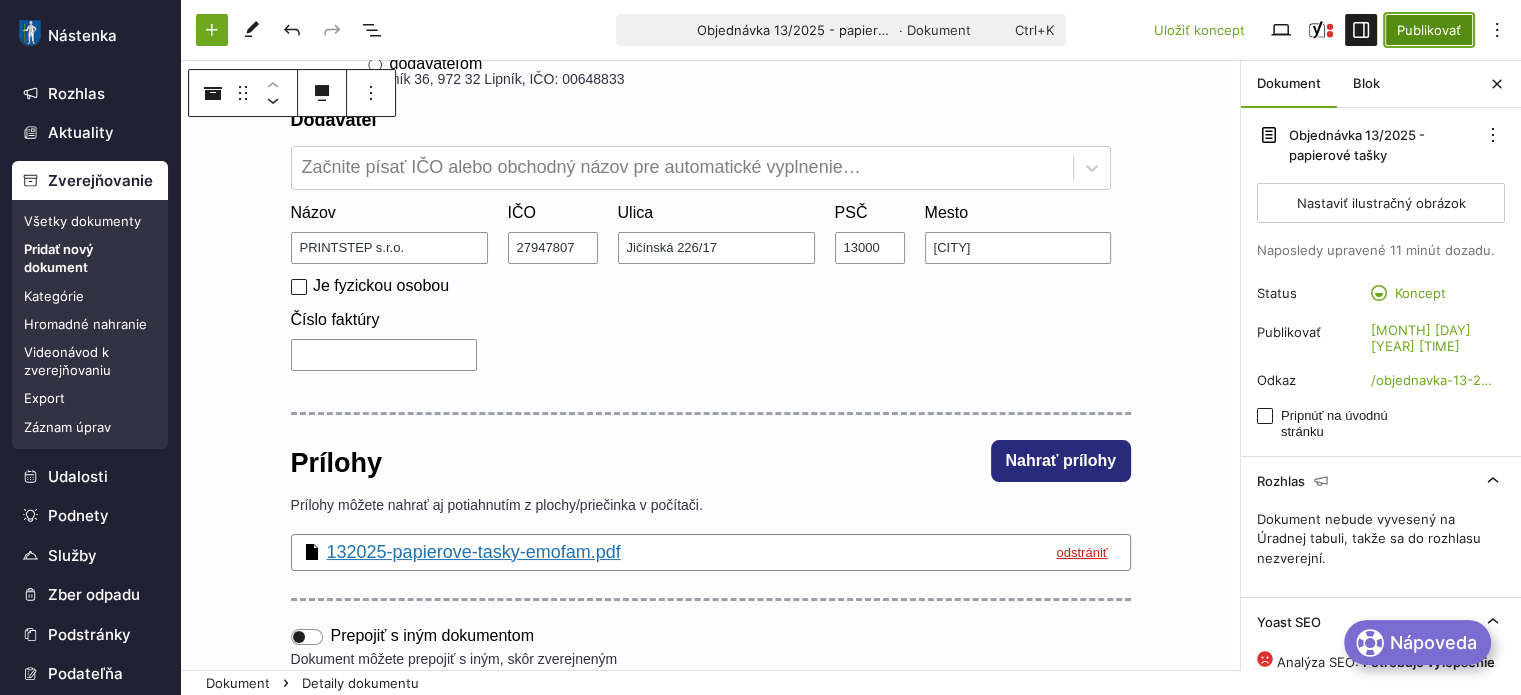 click on "Publikovať" at bounding box center (1429, 30) 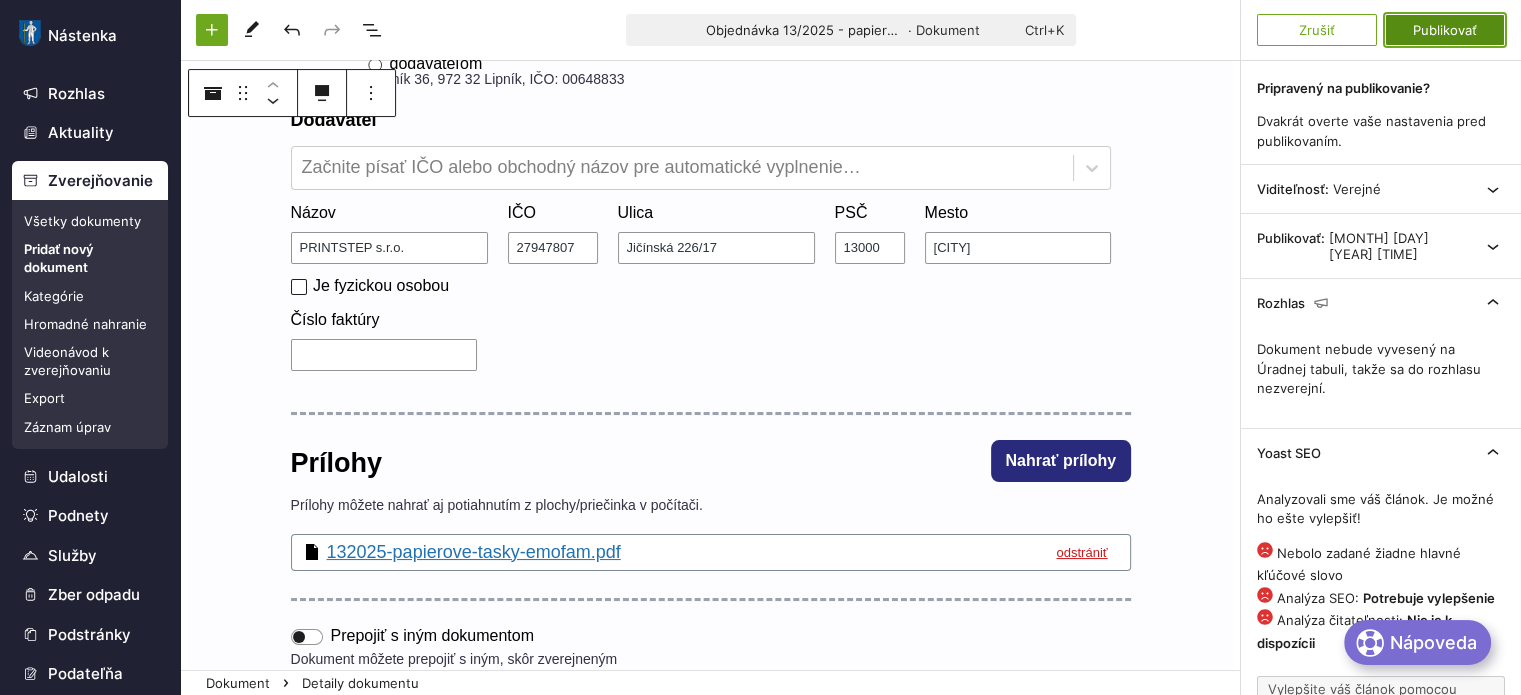 click on "Publikovať" at bounding box center (1445, 30) 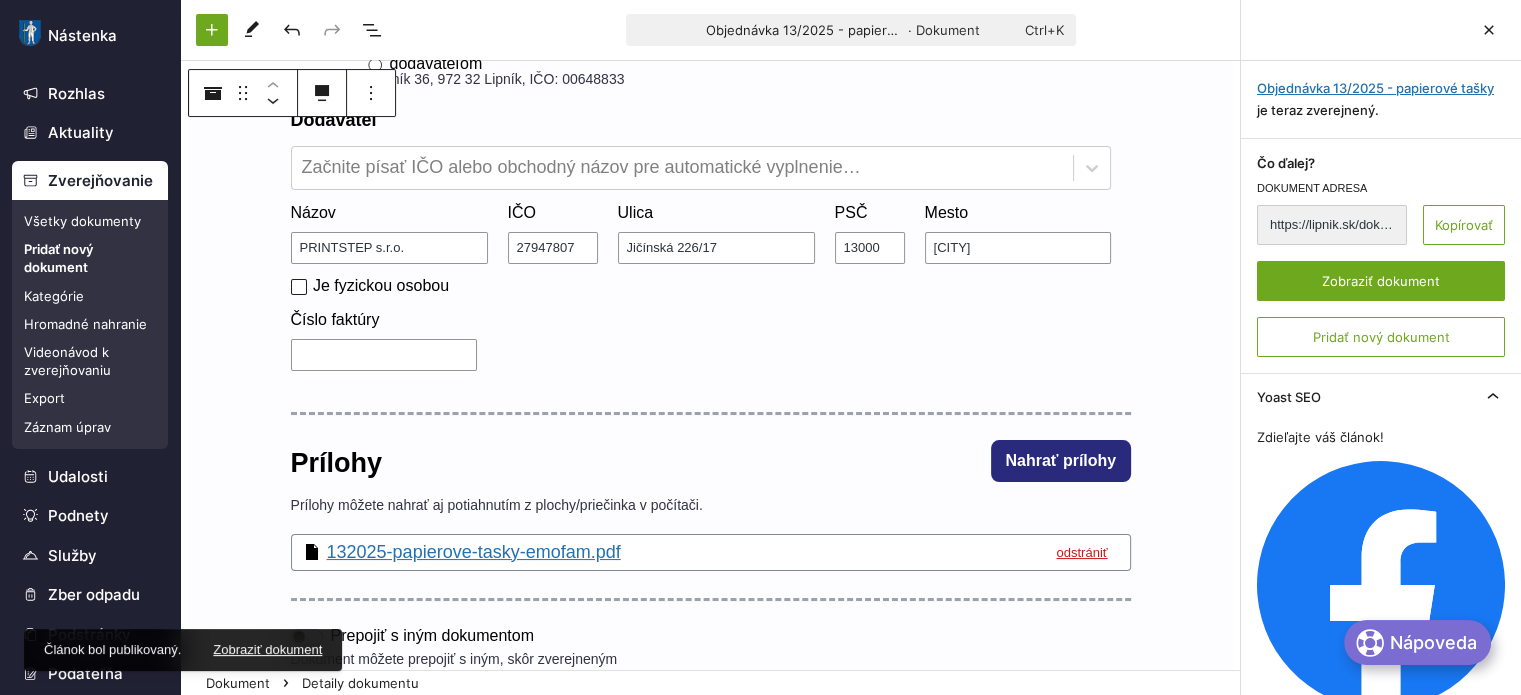 click on "Všetky dokumenty" at bounding box center [90, 221] 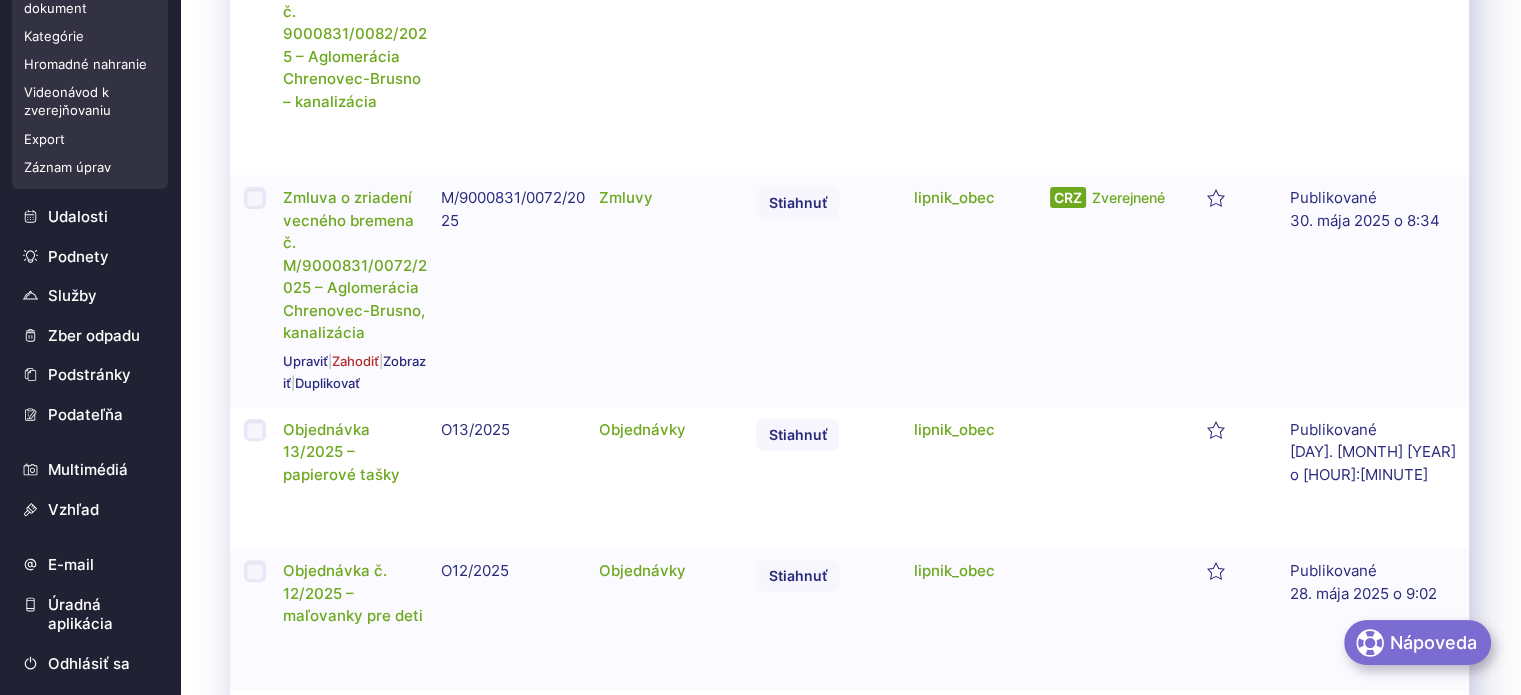 scroll, scrollTop: 800, scrollLeft: 0, axis: vertical 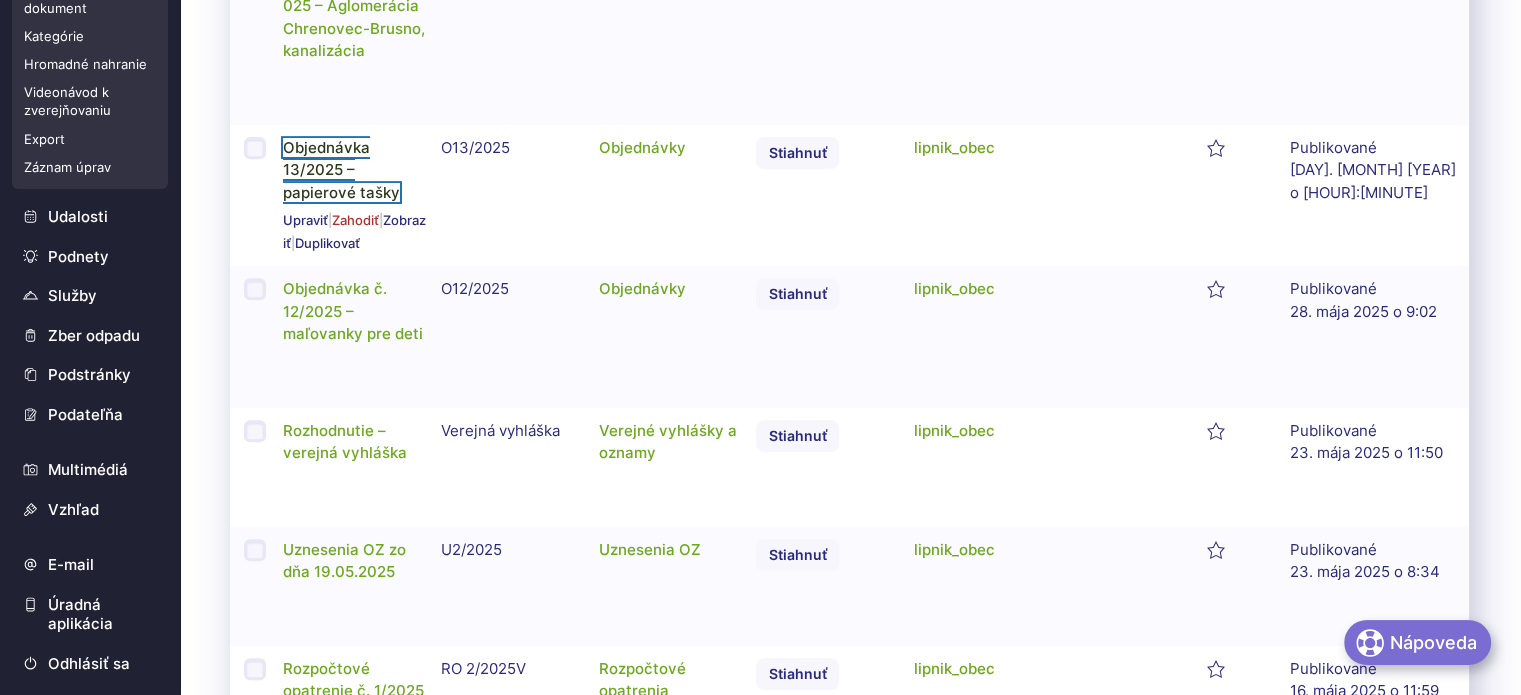 click on "Objednávka 13/2025 – papierové tašky" at bounding box center [341, 170] 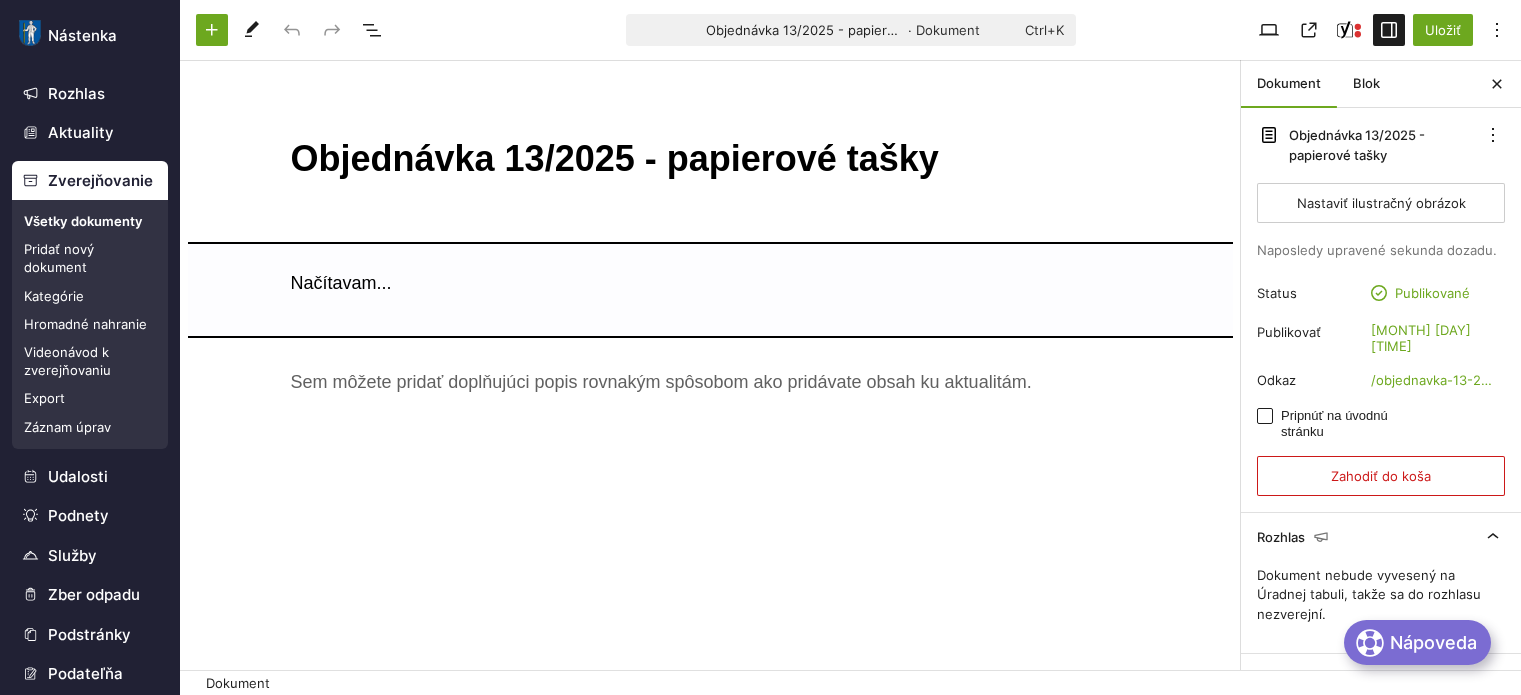scroll, scrollTop: 0, scrollLeft: 0, axis: both 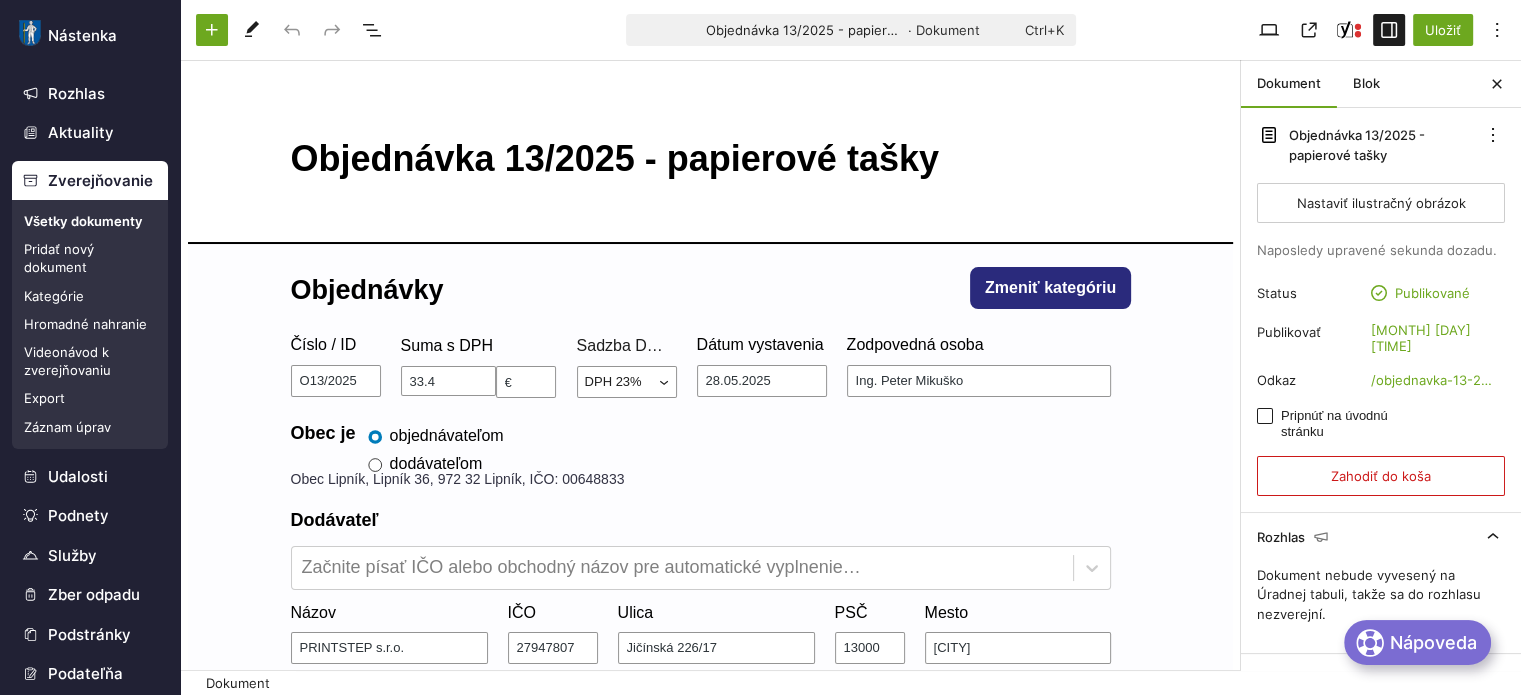 click on "Pridať nový dokument" at bounding box center [90, 258] 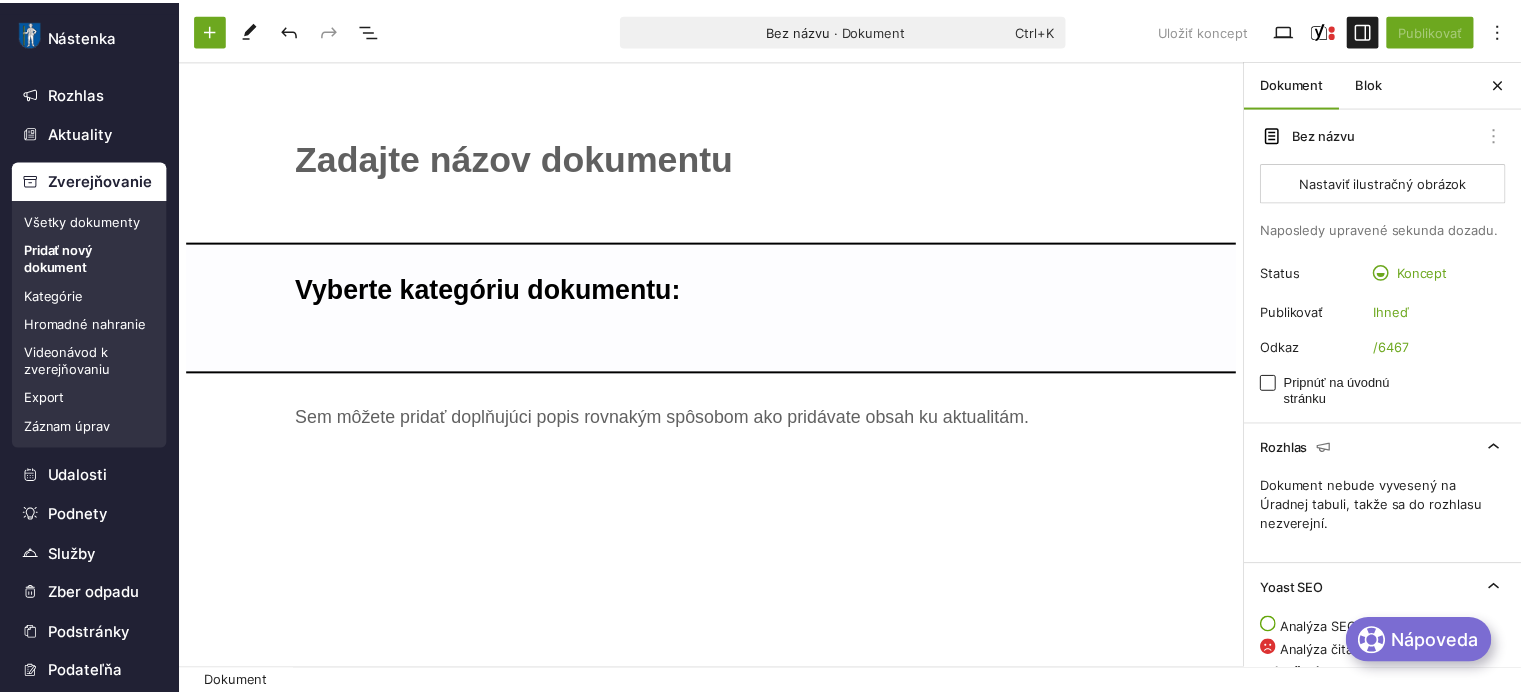 scroll, scrollTop: 0, scrollLeft: 0, axis: both 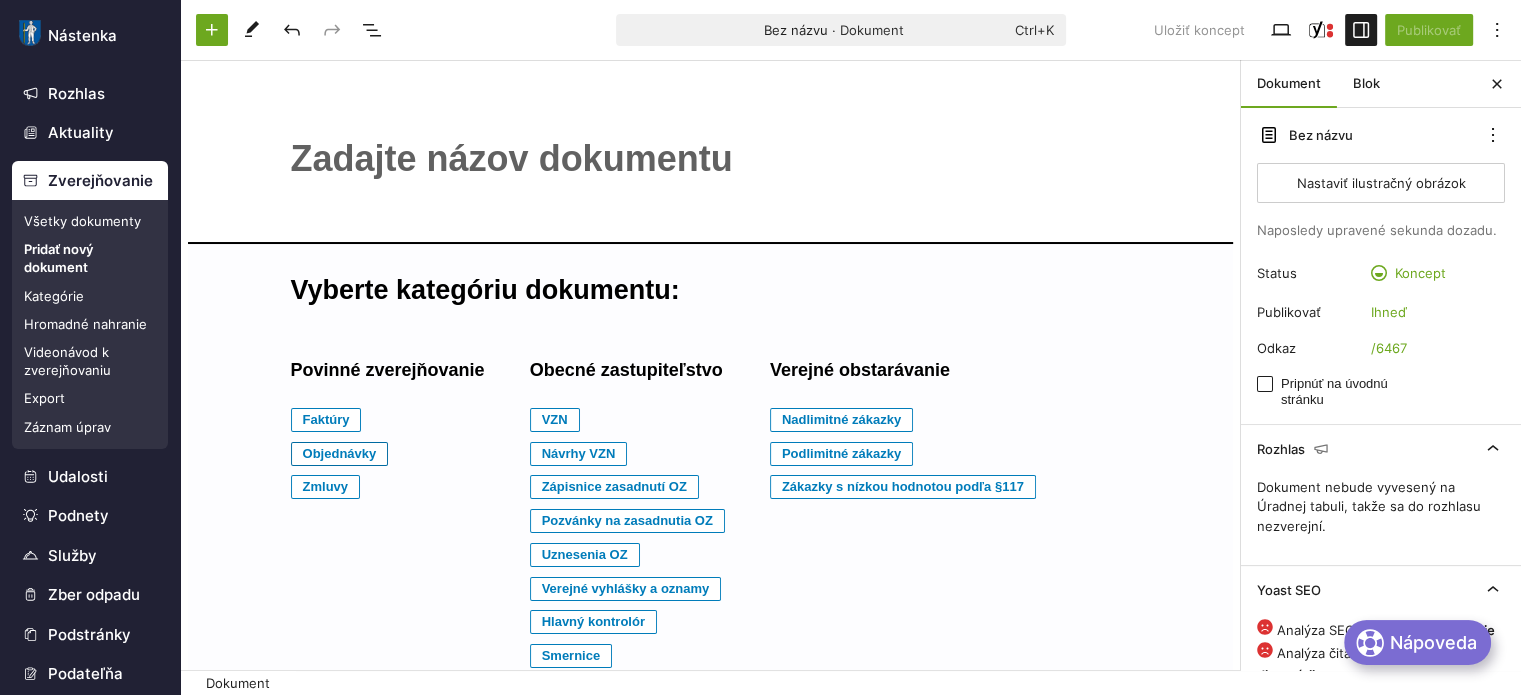 click on "Objednávky" at bounding box center [326, 420] 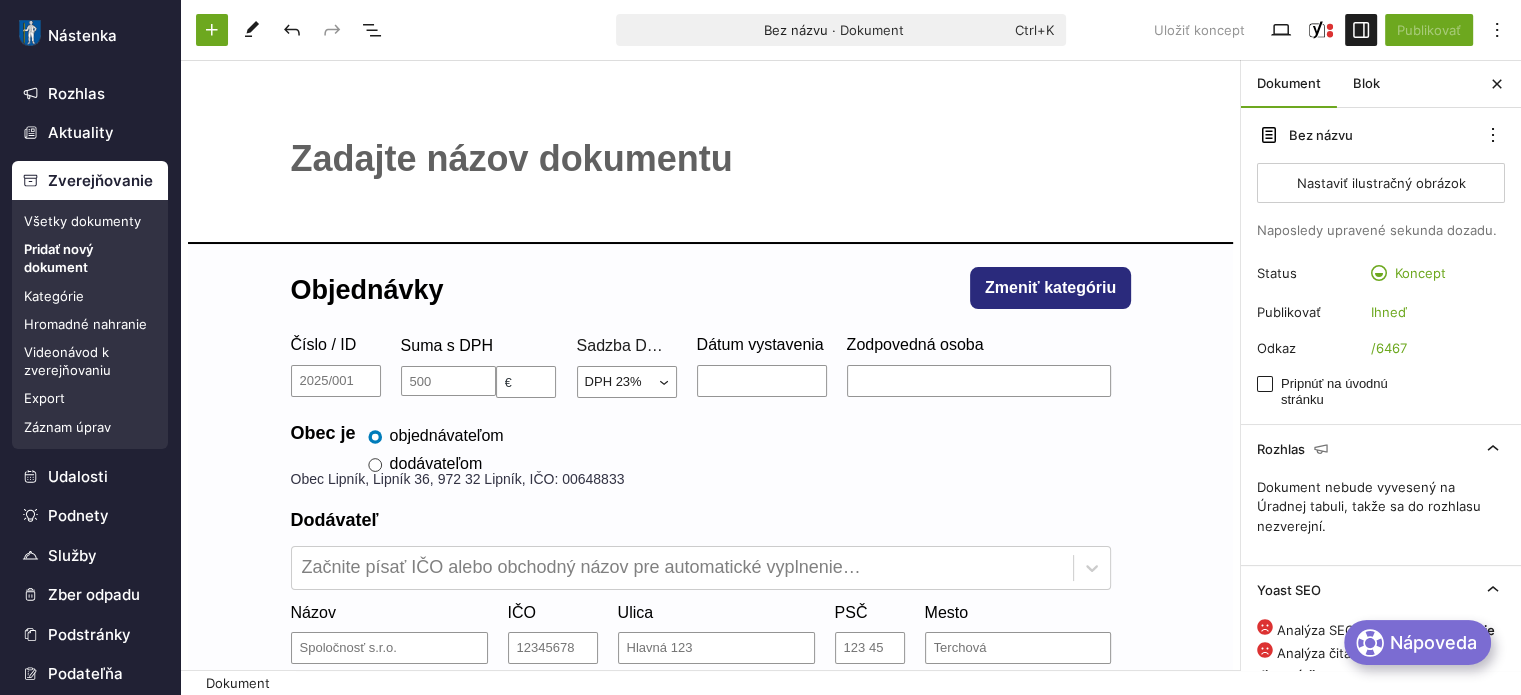 click on "﻿" at bounding box center (711, 159) 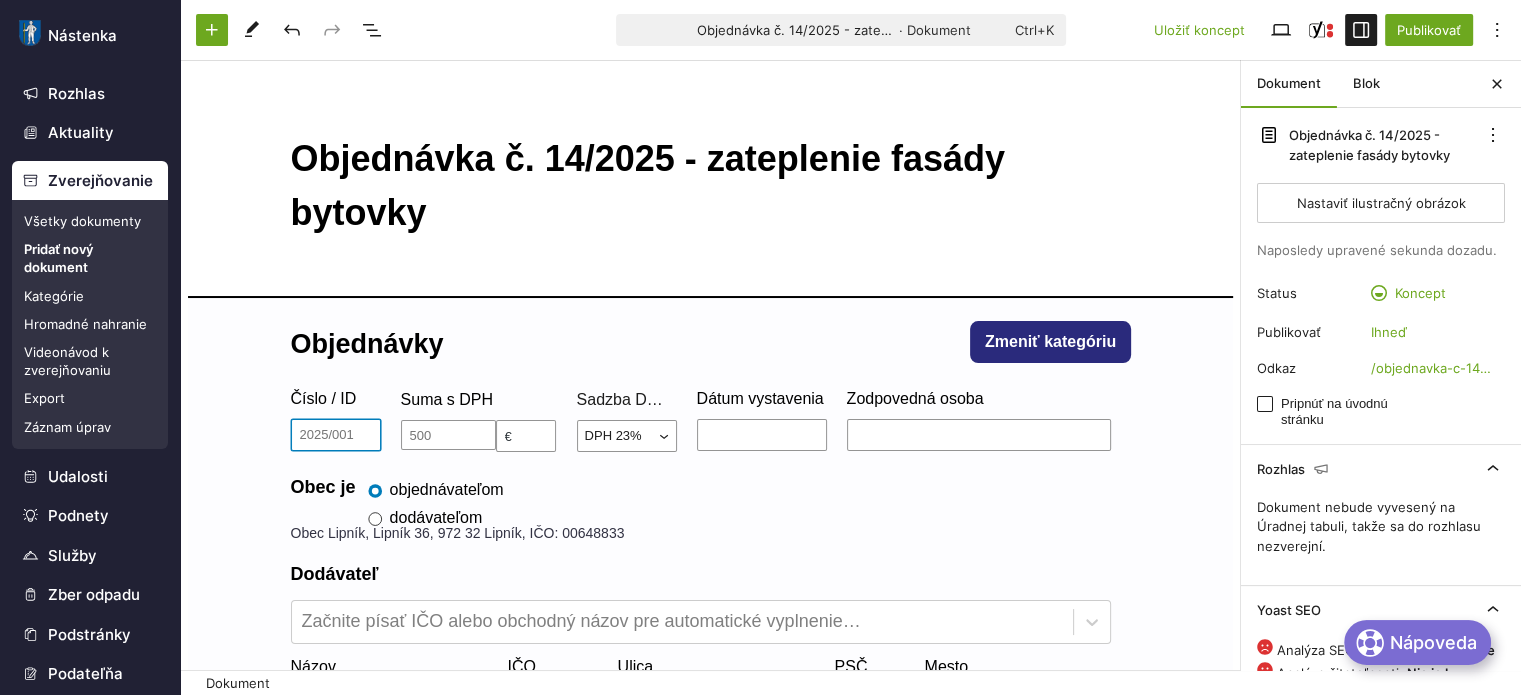 click on "Číslo / ID" at bounding box center [336, 435] 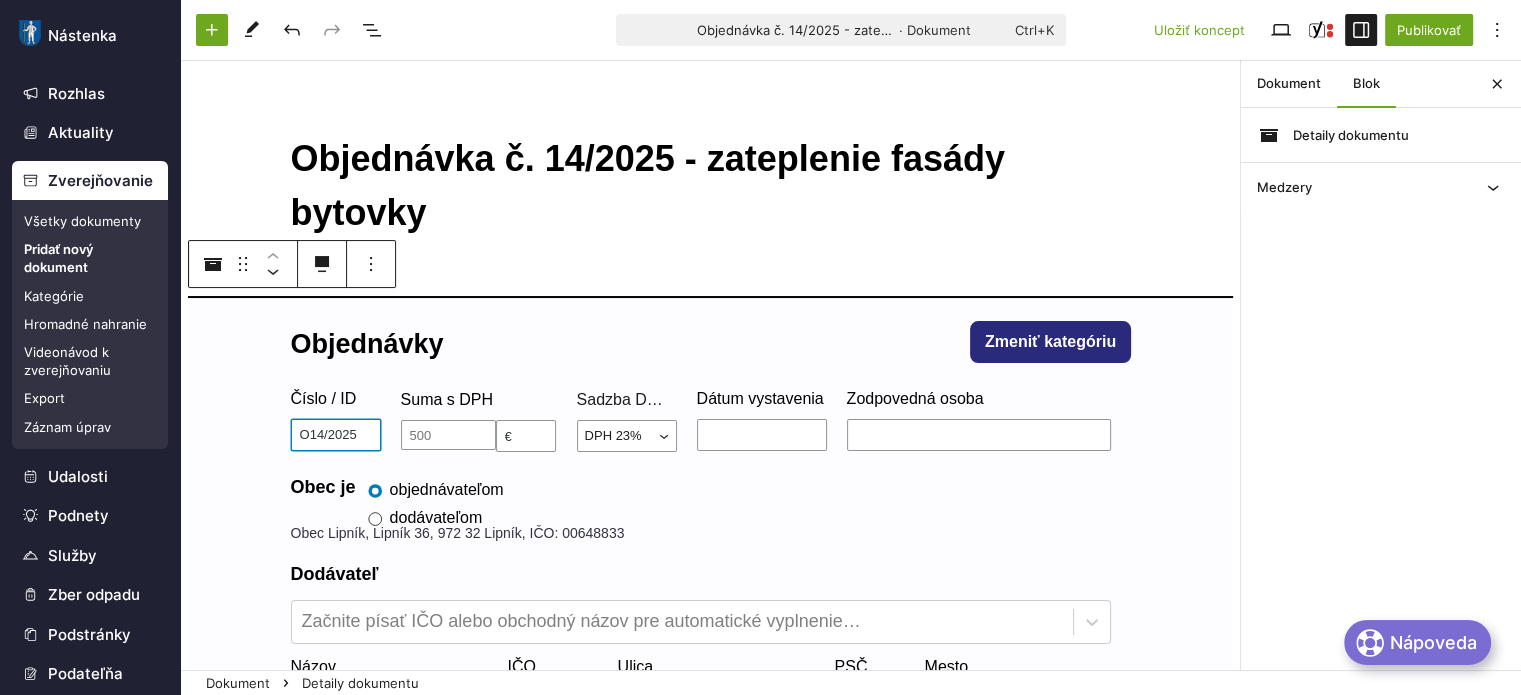 type on "O14/2025" 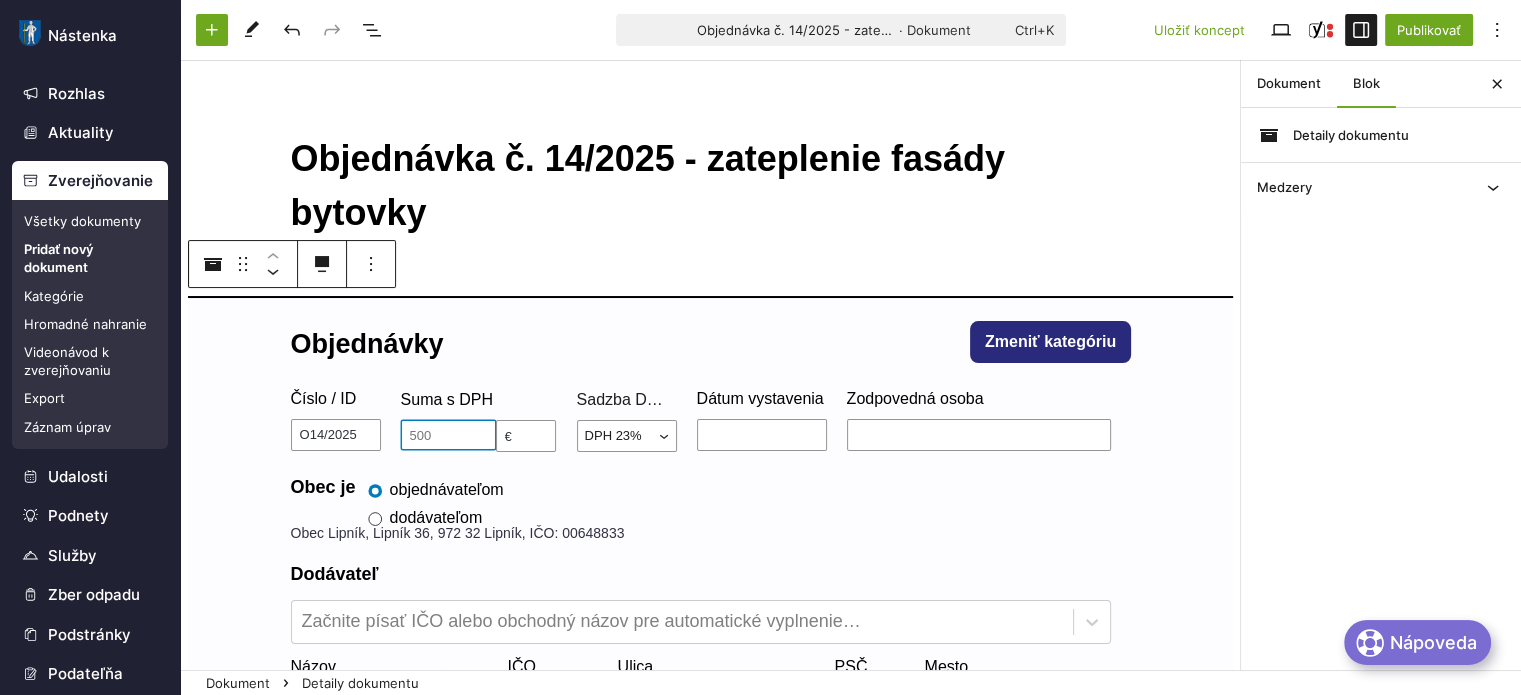 click at bounding box center [448, 435] 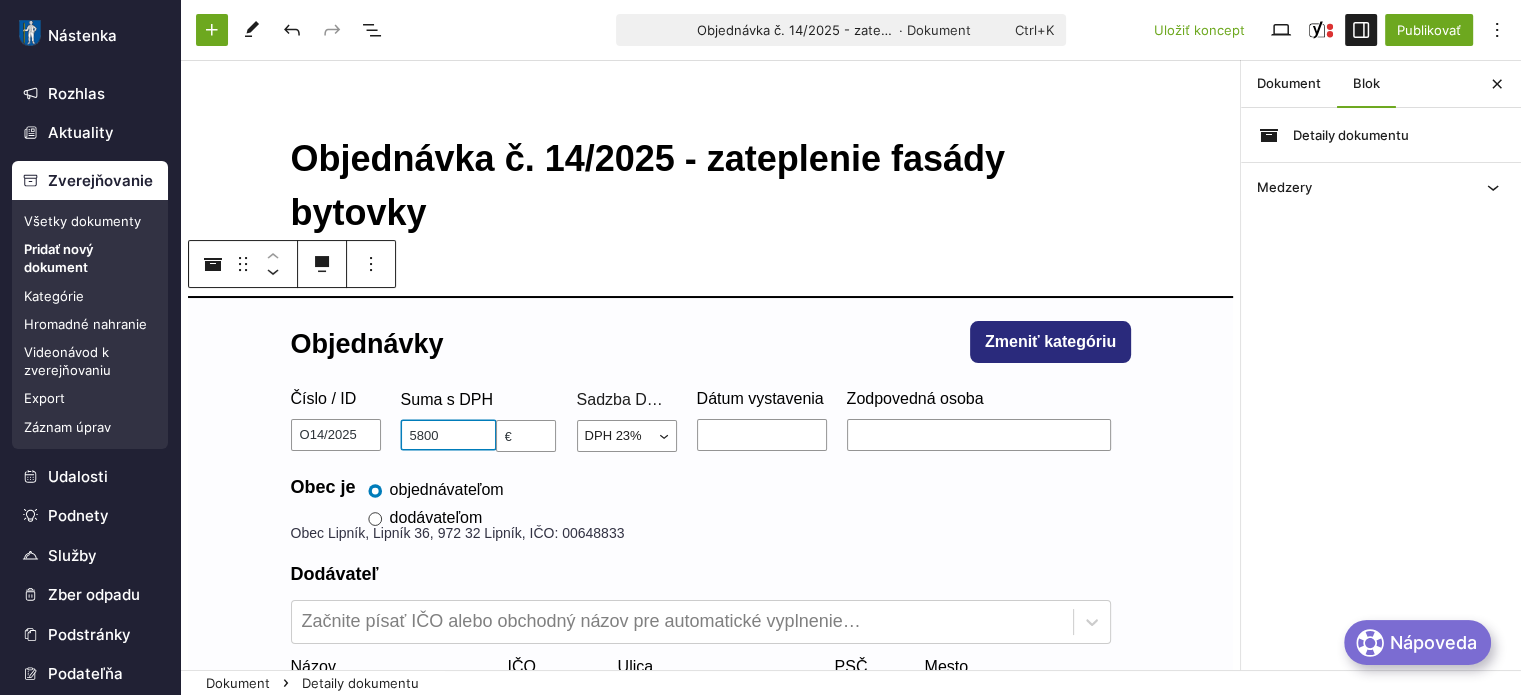 type on "5800" 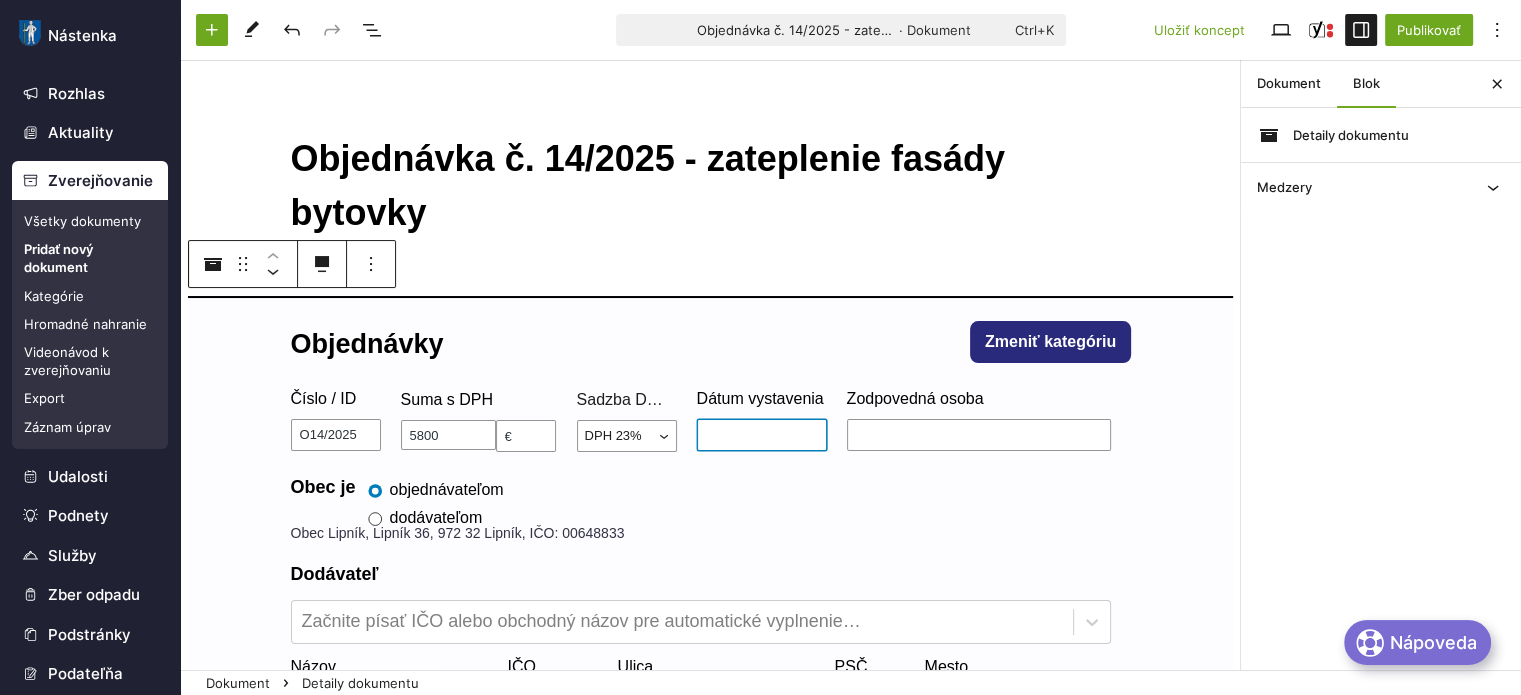 click on "Dátum vystavenia" at bounding box center (762, 435) 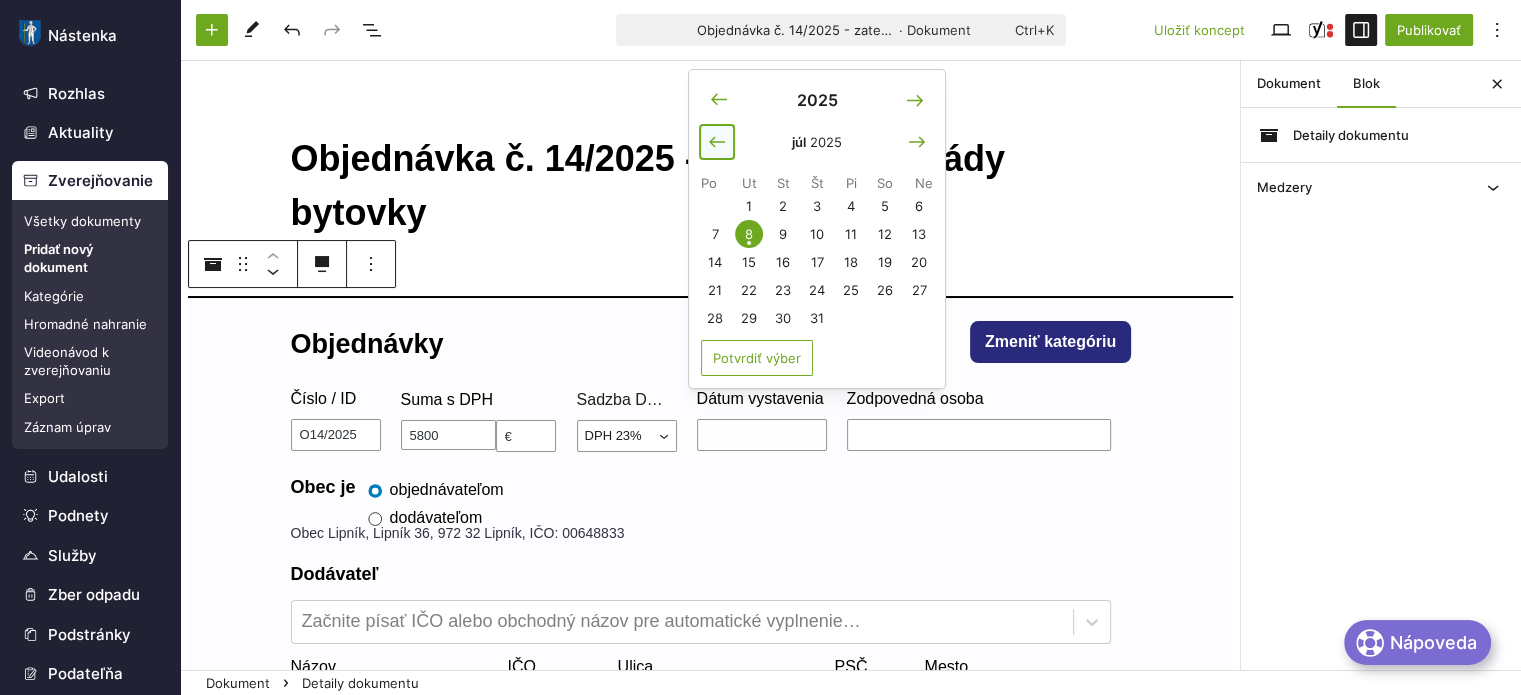 click at bounding box center [717, 142] 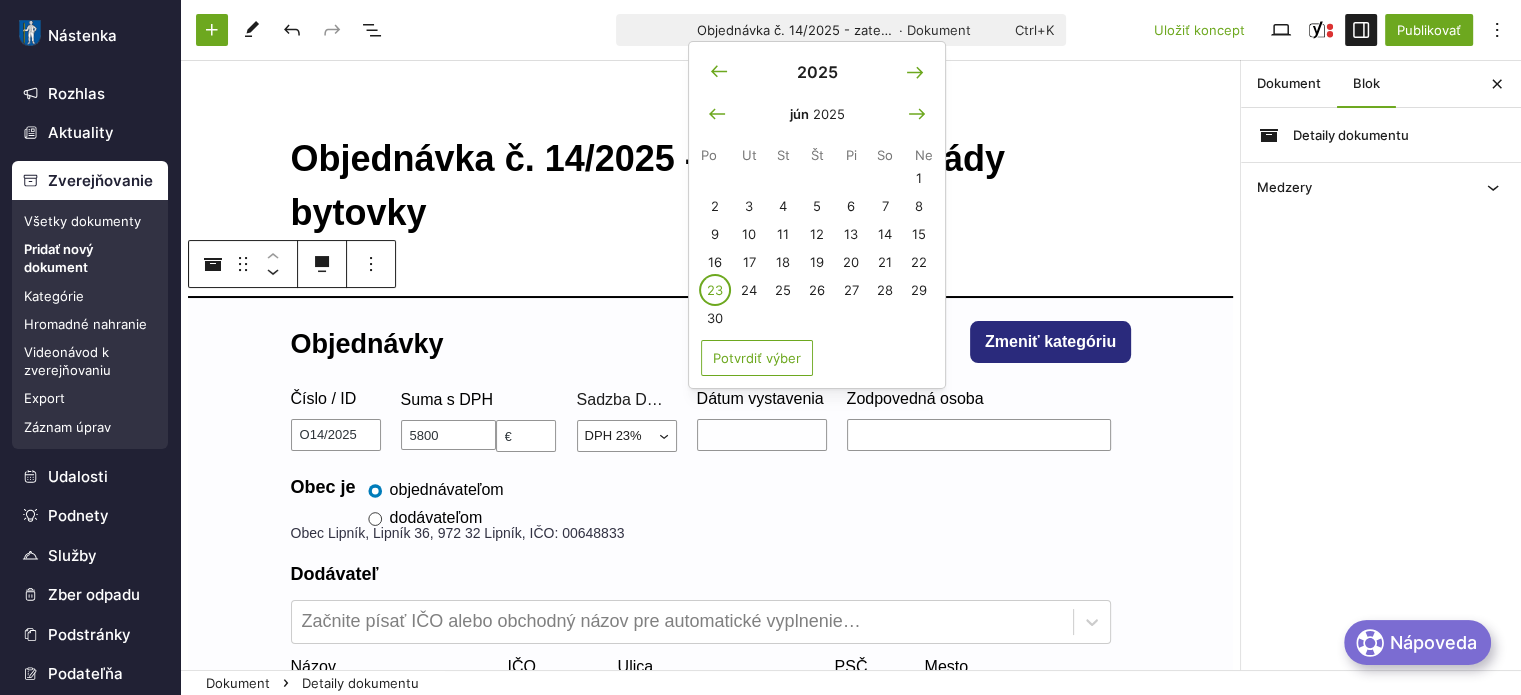 click on "23" at bounding box center (715, 290) 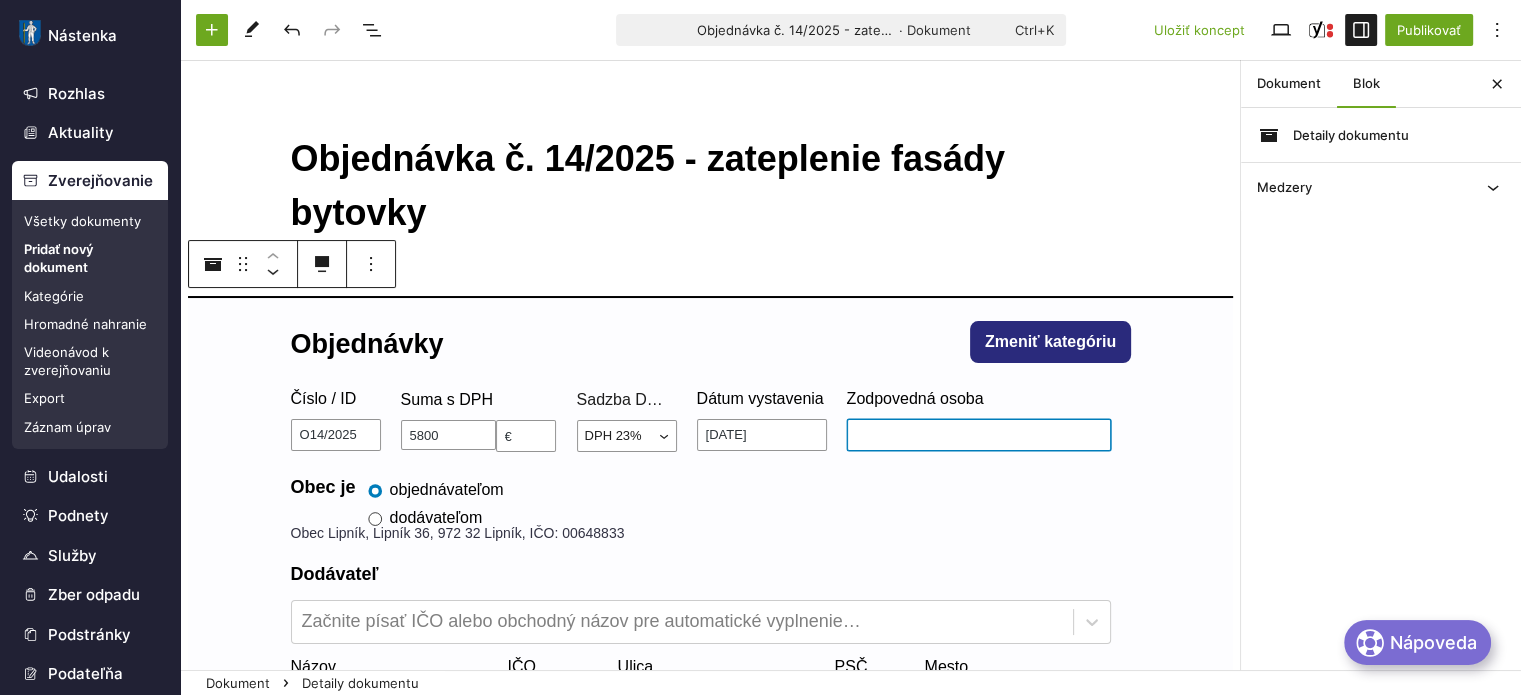 click on "Zodpovedná osoba" at bounding box center [979, 435] 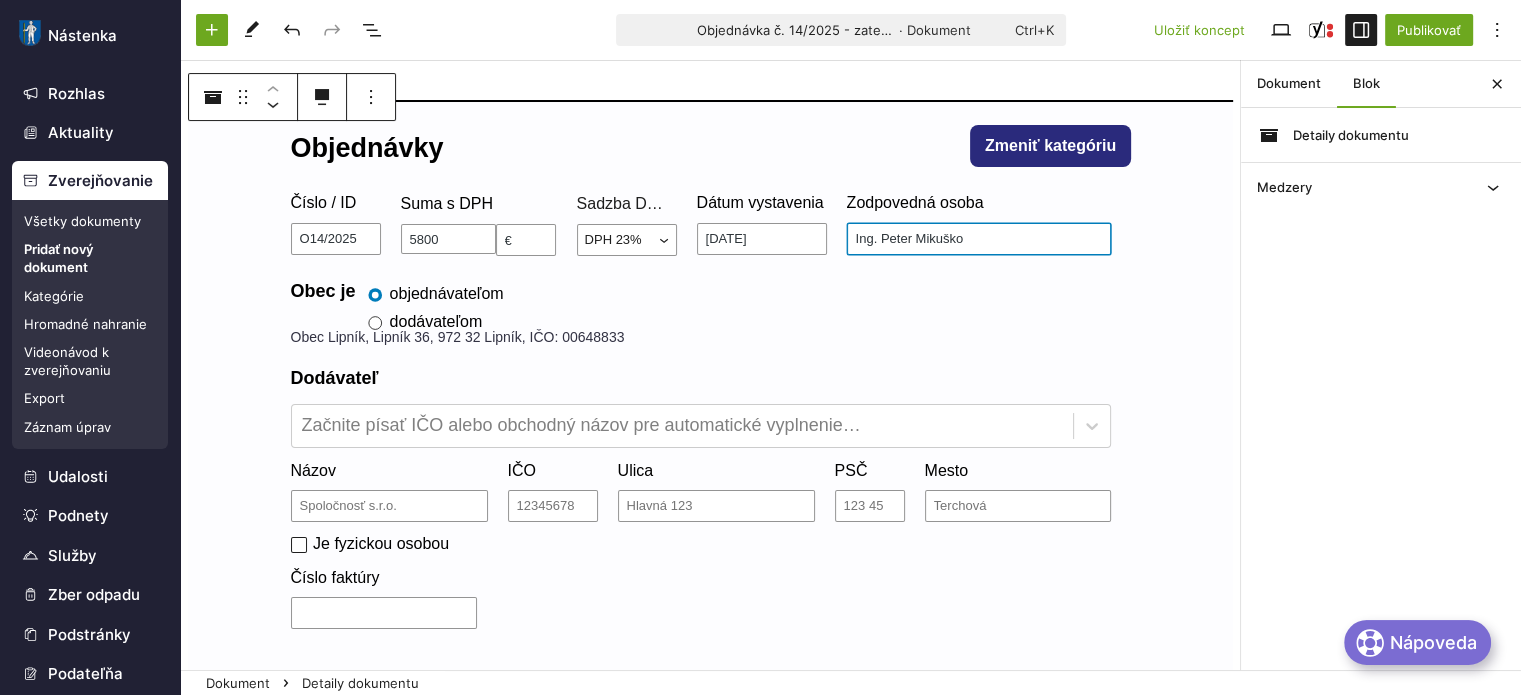 scroll, scrollTop: 200, scrollLeft: 0, axis: vertical 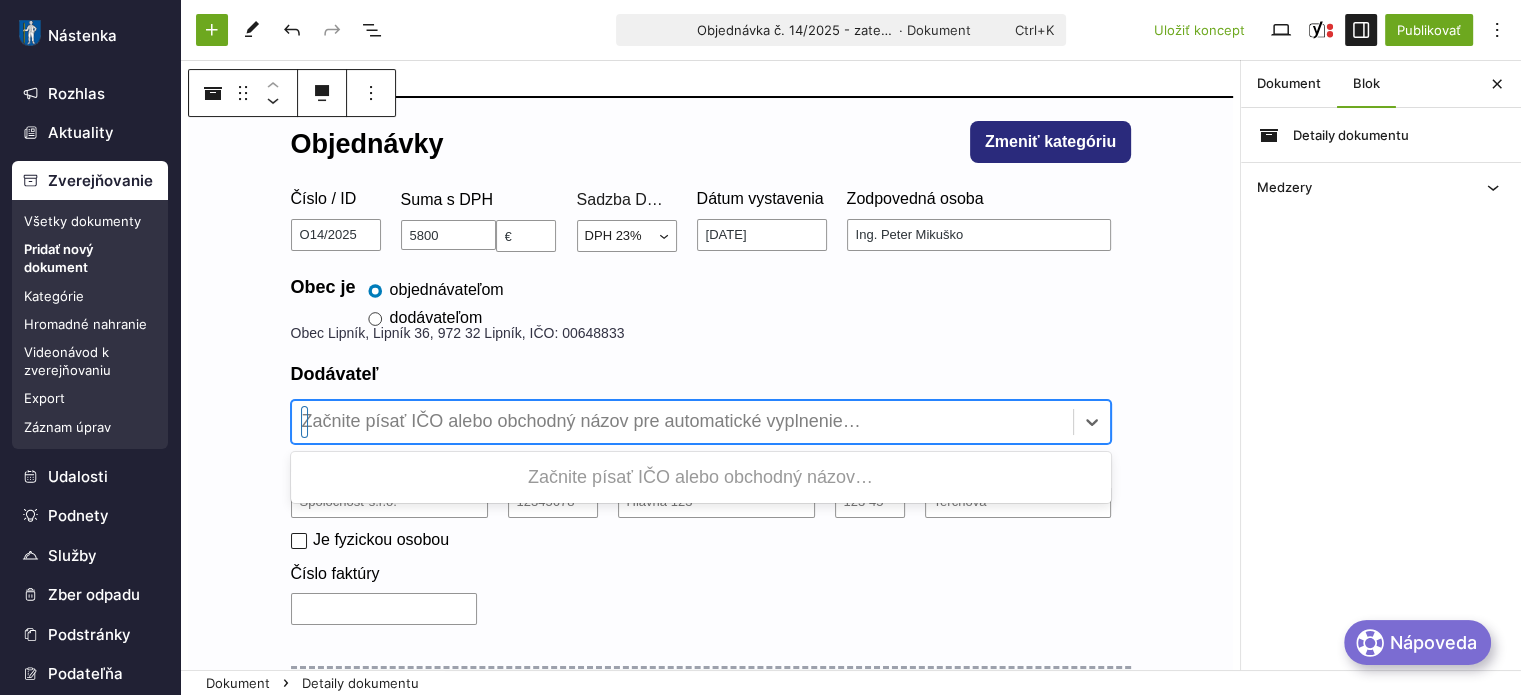 click at bounding box center [682, 422] 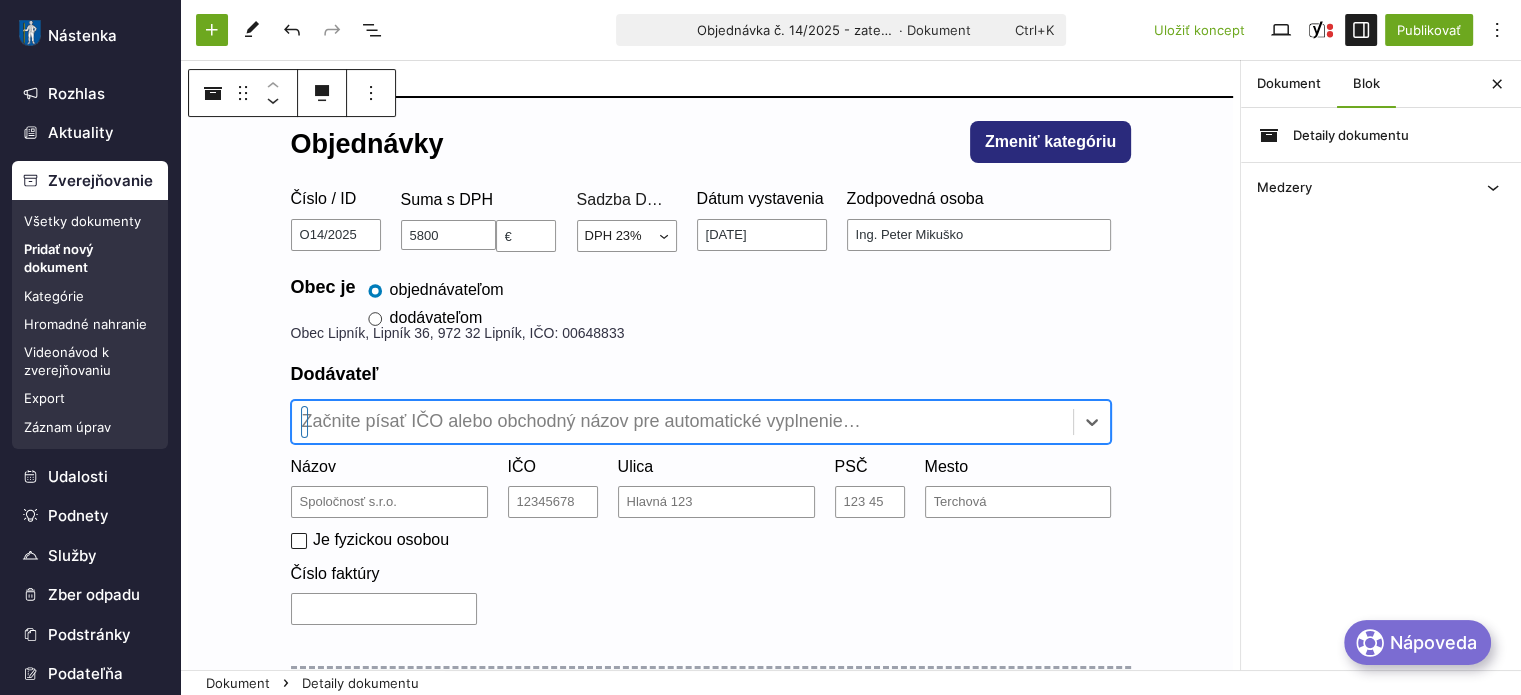 type on "5" 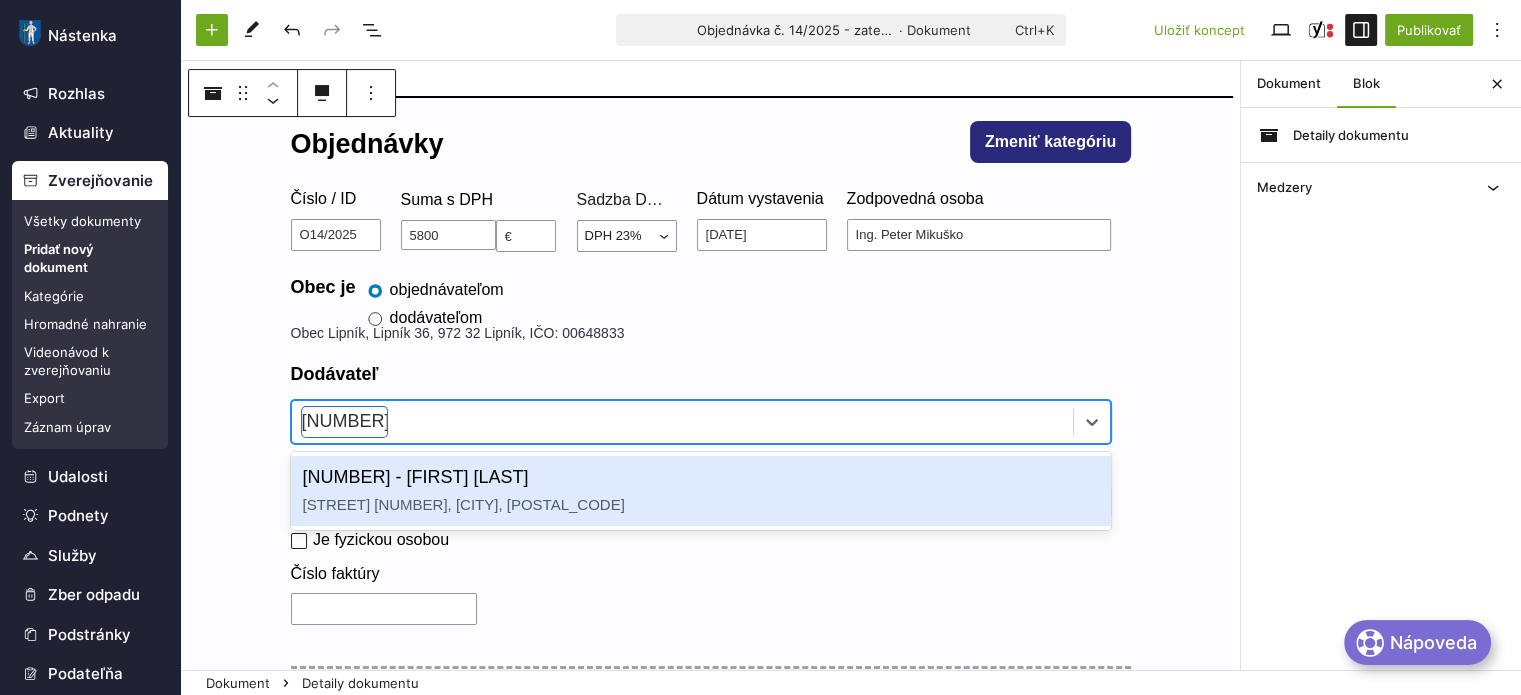 click on "56847351 - Janka Pavlíková Ulica B. Bjőrnsona 3, Prievidza, 97101" at bounding box center [701, 491] 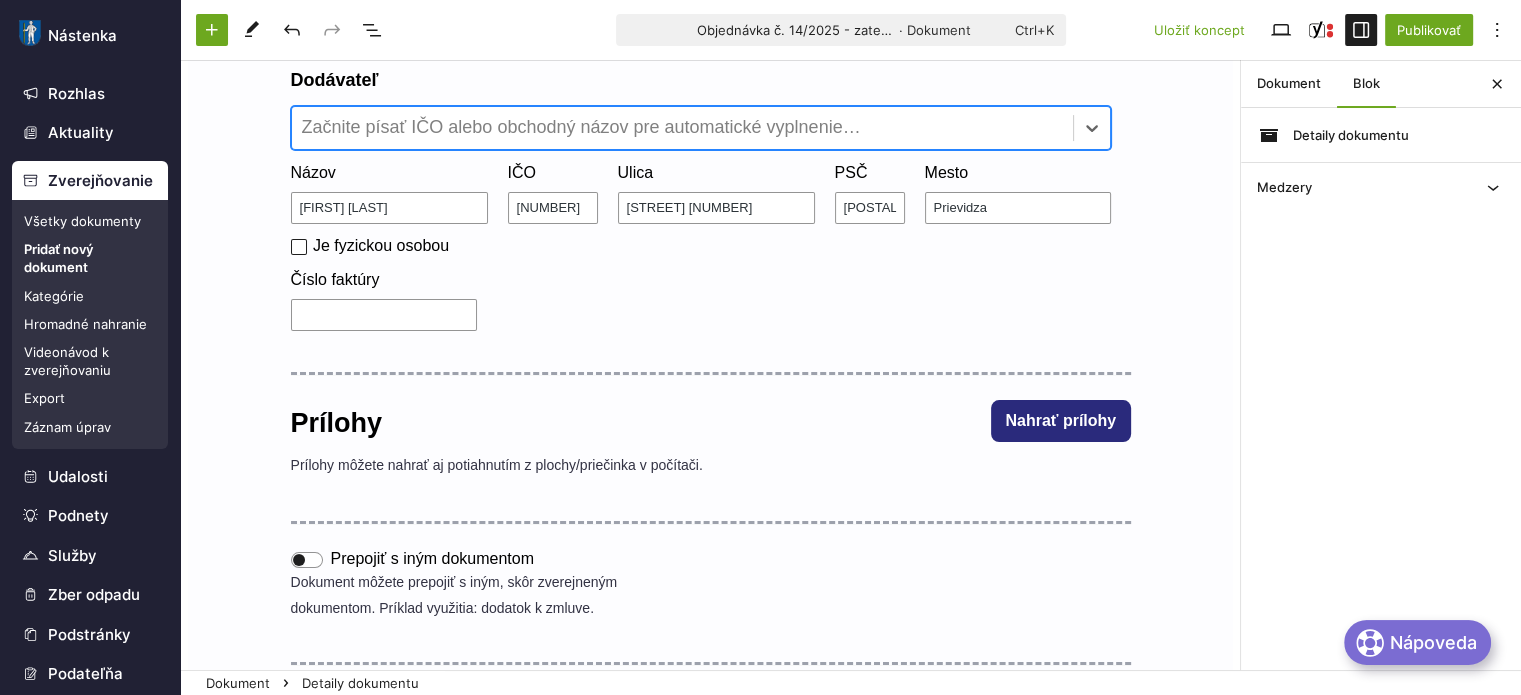 scroll, scrollTop: 500, scrollLeft: 0, axis: vertical 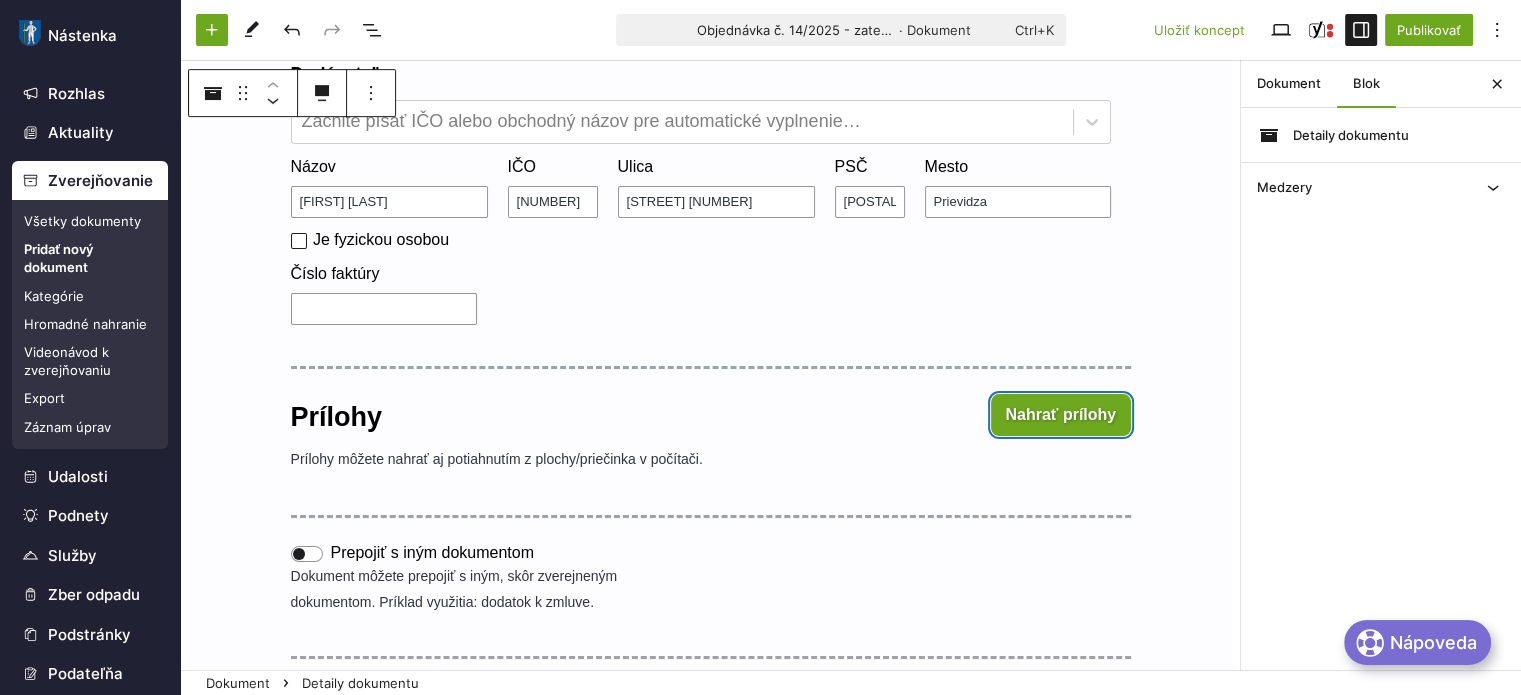 click on "Nahrať prílohy" at bounding box center (1061, 415) 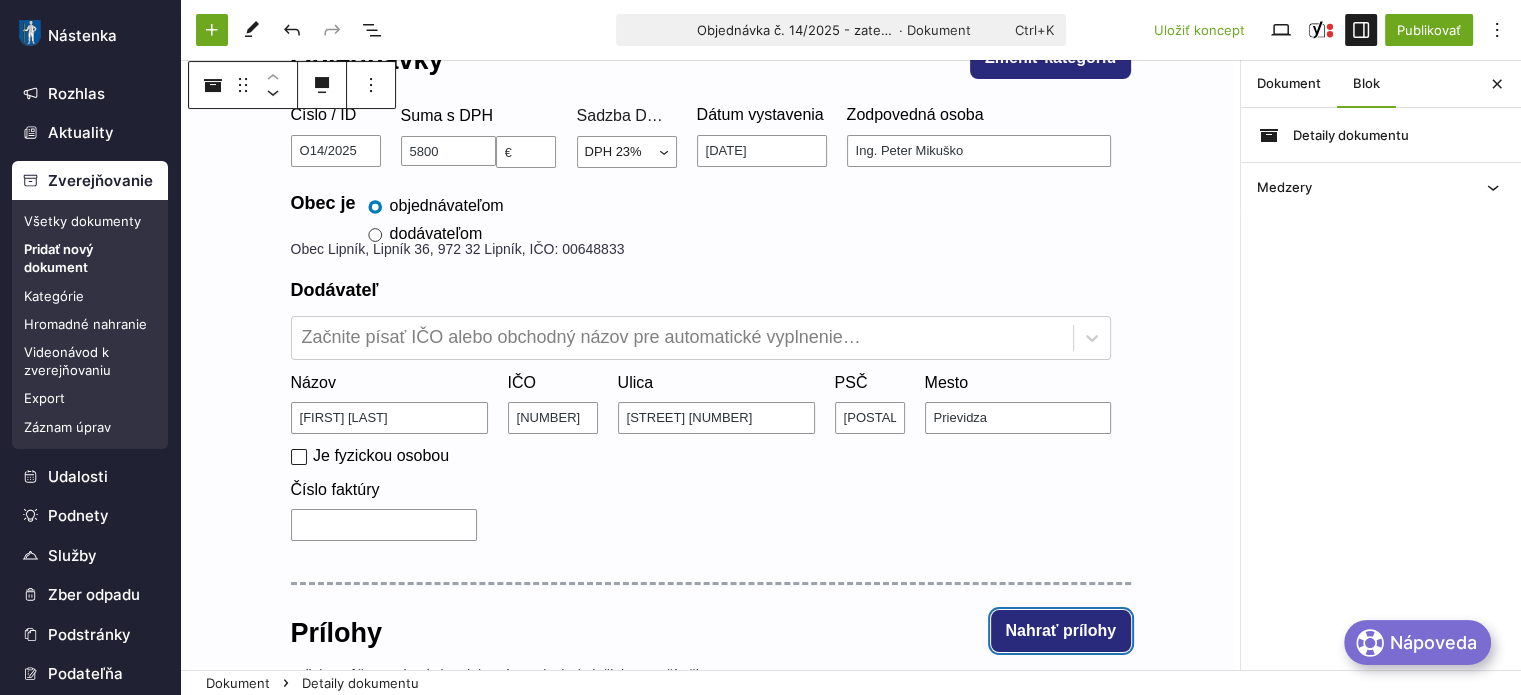 scroll, scrollTop: 200, scrollLeft: 0, axis: vertical 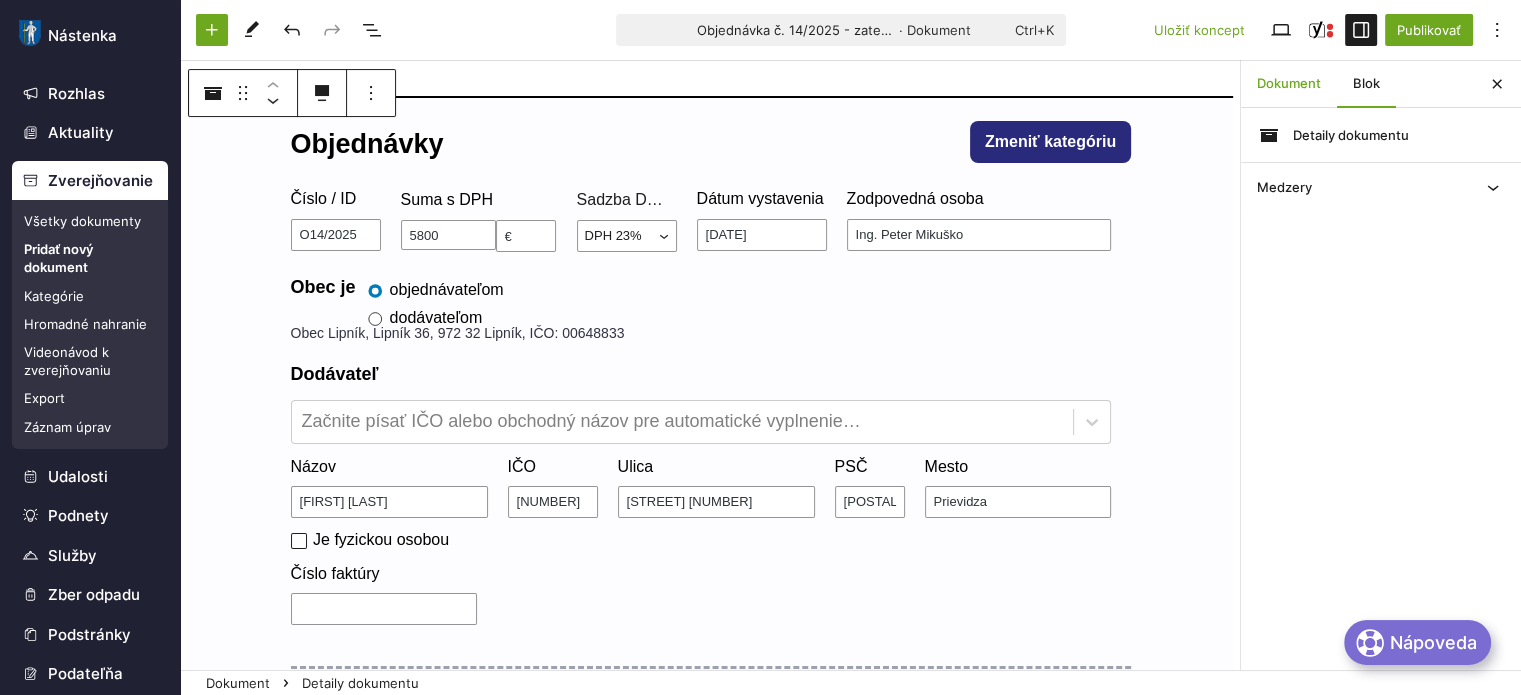 click on "Dokument" at bounding box center (1289, 84) 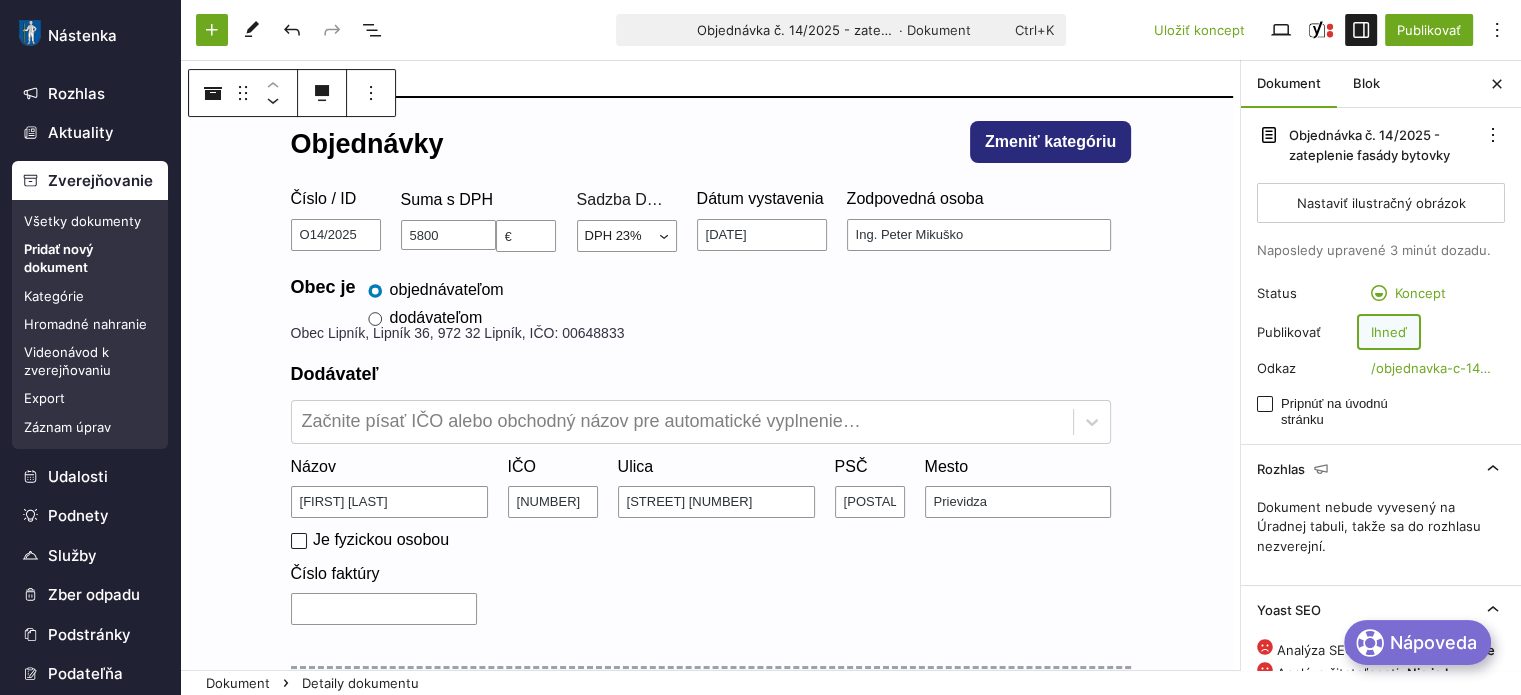 click on "Ihneď" at bounding box center (1389, 332) 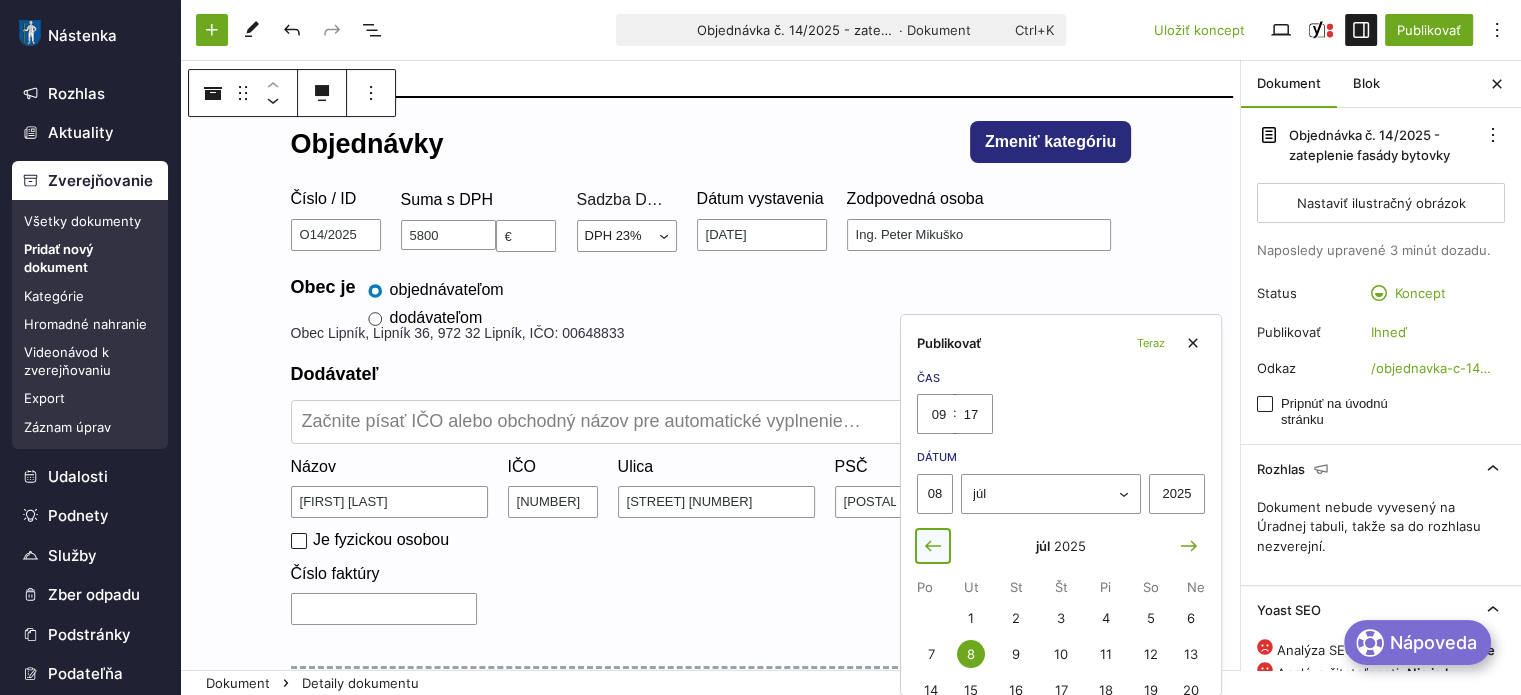 click at bounding box center [933, 546] 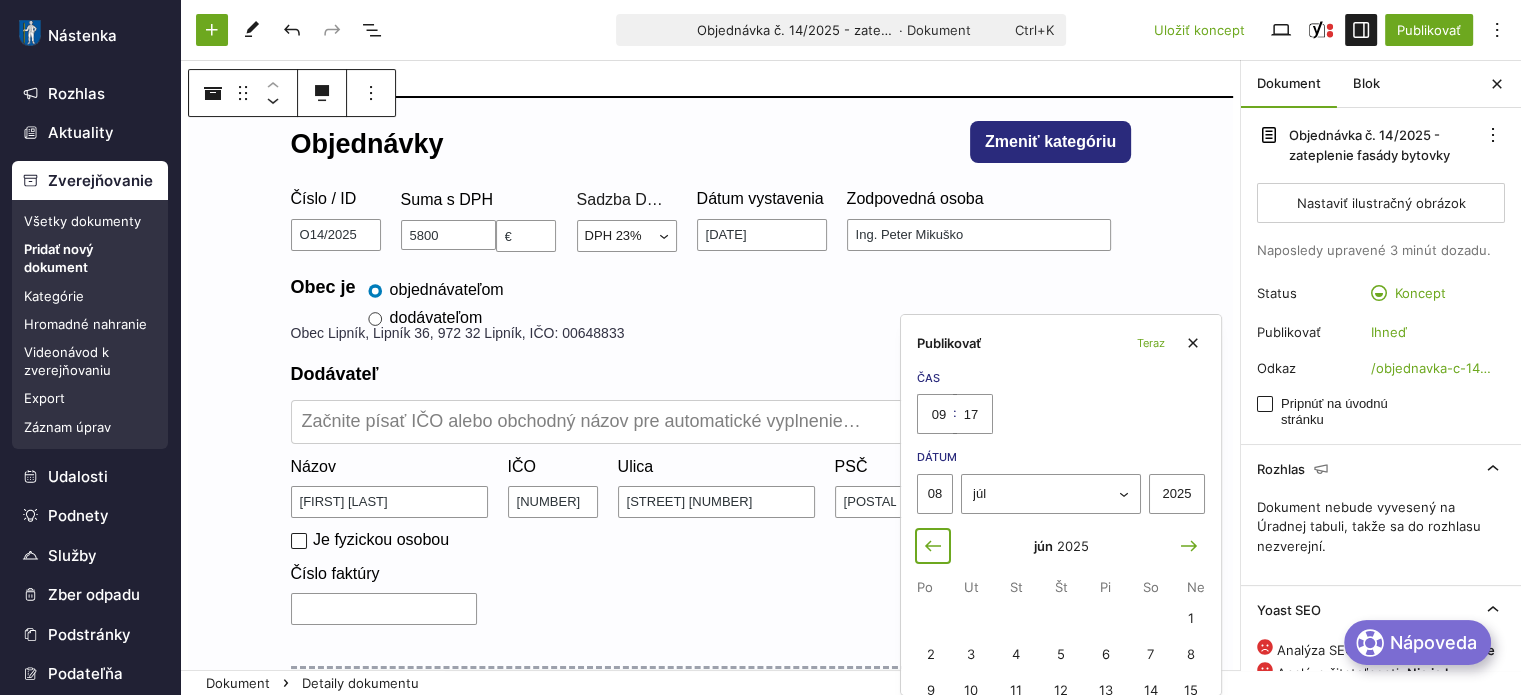 scroll, scrollTop: 132, scrollLeft: 0, axis: vertical 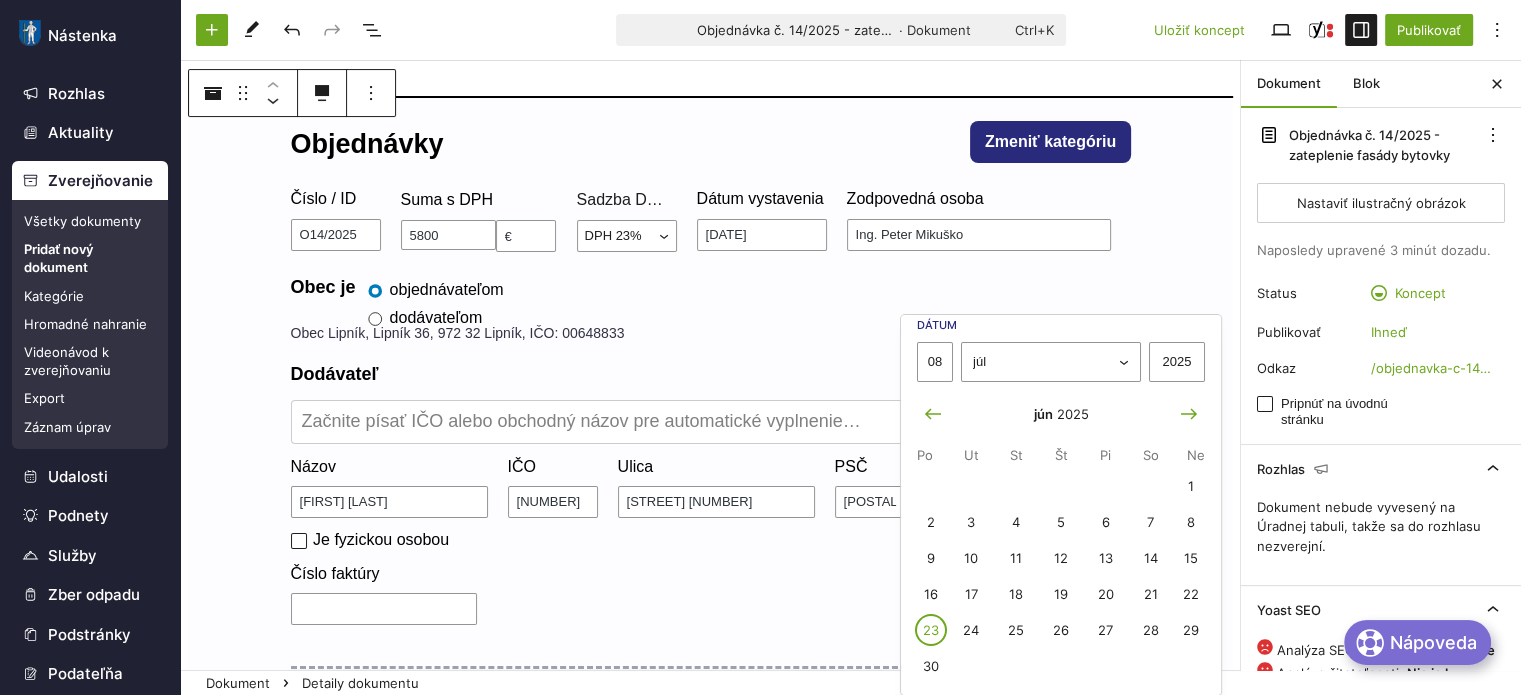 click on "23" at bounding box center [931, 630] 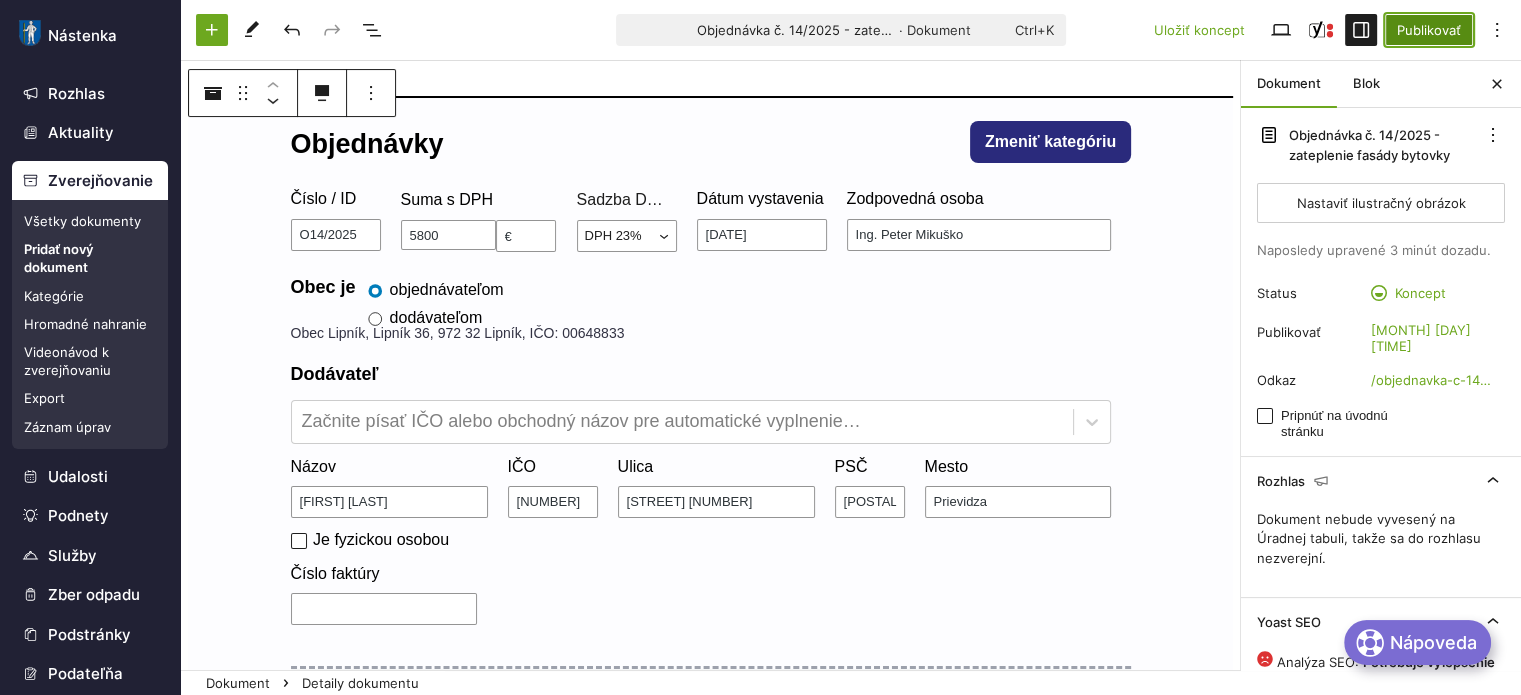 click on "Publikovať" at bounding box center [1429, 30] 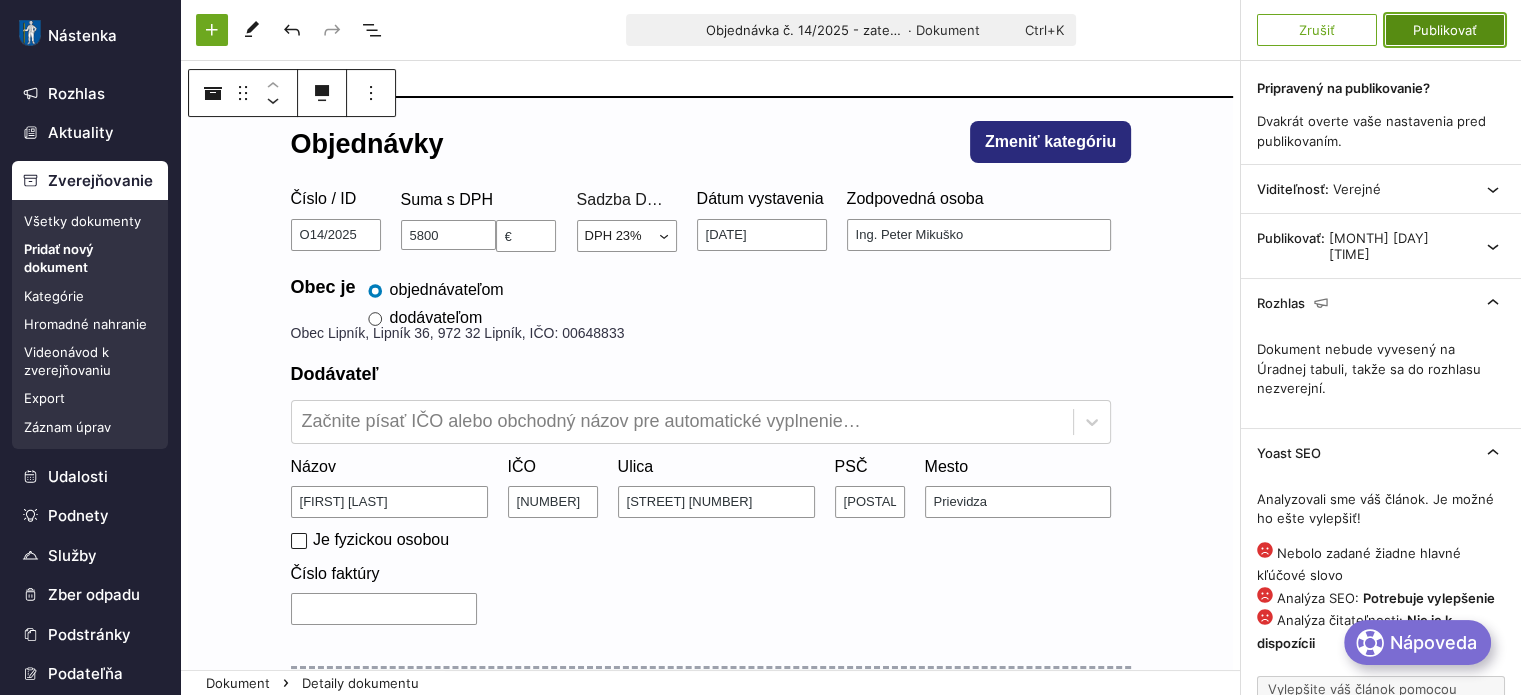 click on "Publikovať" at bounding box center (1445, 30) 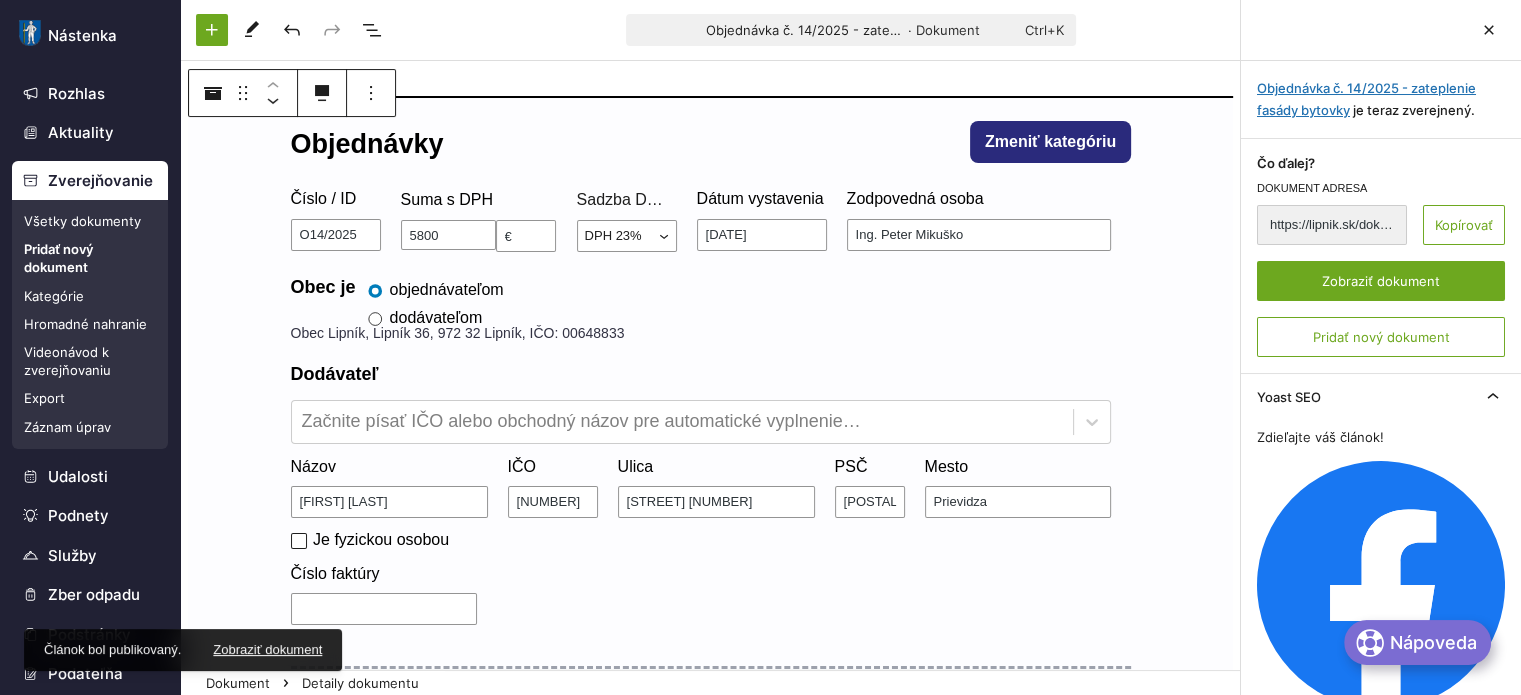 click on "Všetky dokumenty" at bounding box center [90, 221] 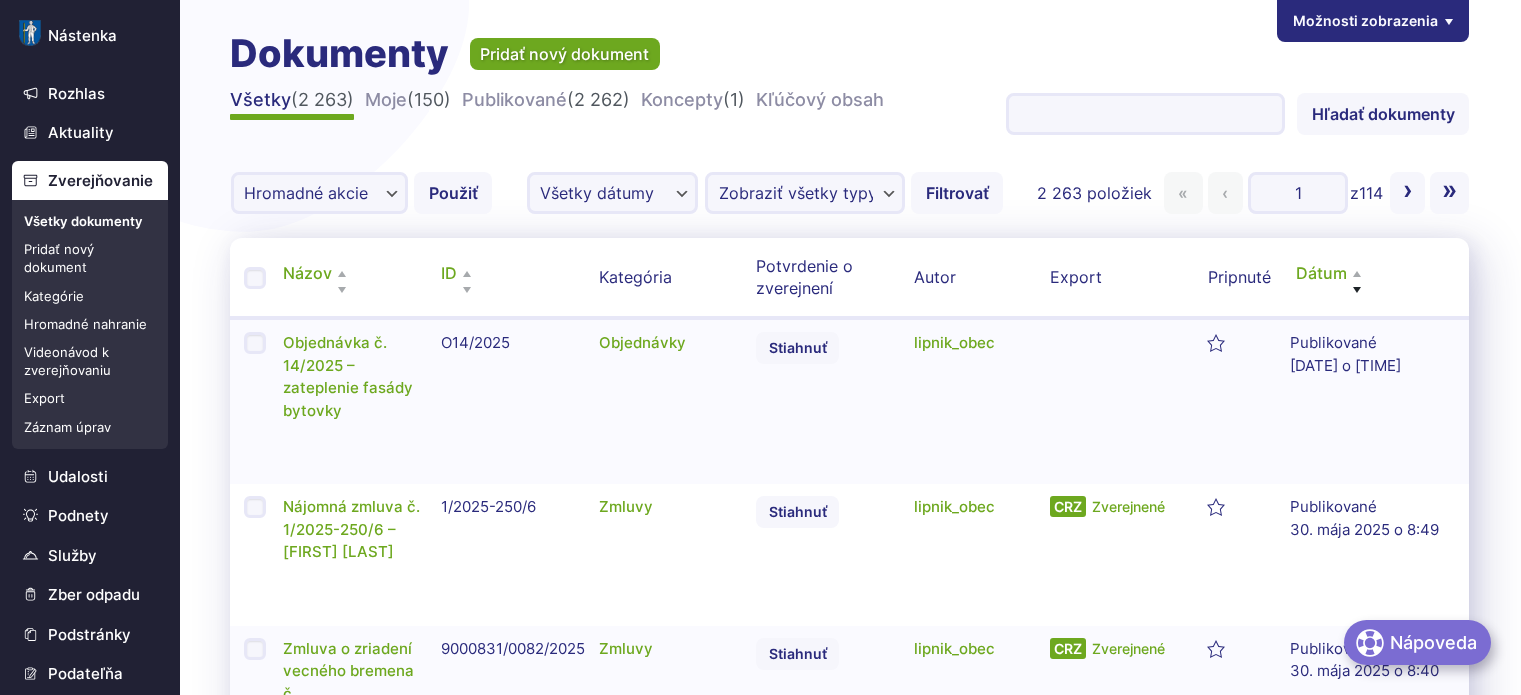 scroll, scrollTop: 0, scrollLeft: 0, axis: both 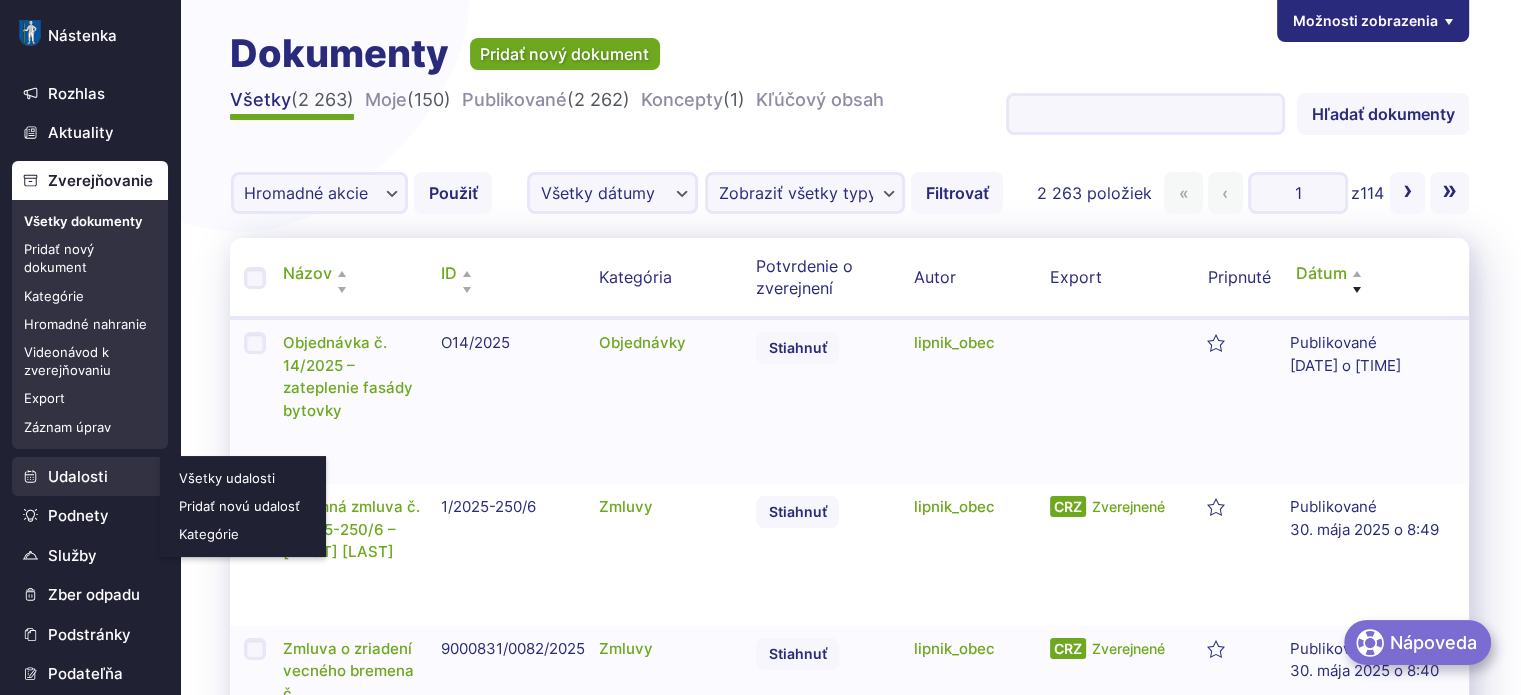 click on "Udalosti" at bounding box center [90, 477] 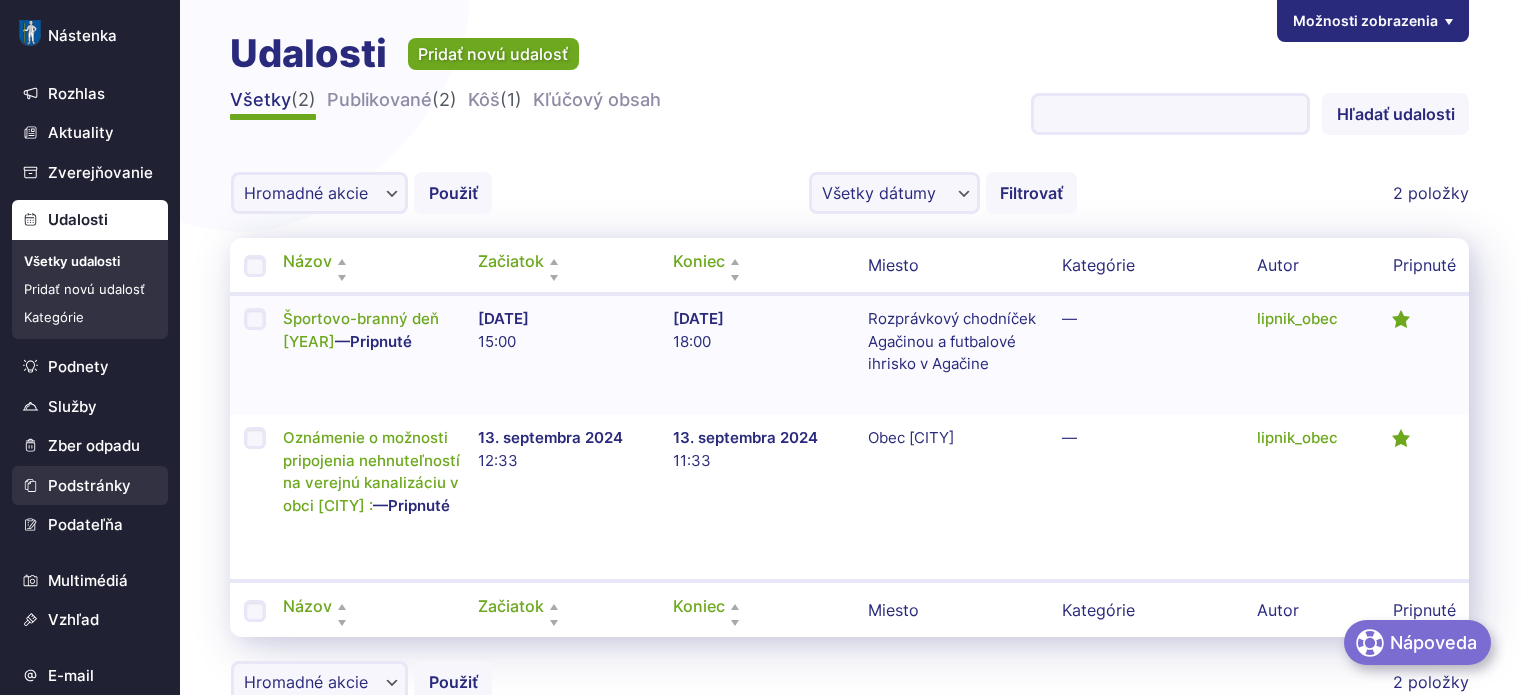 scroll, scrollTop: 0, scrollLeft: 0, axis: both 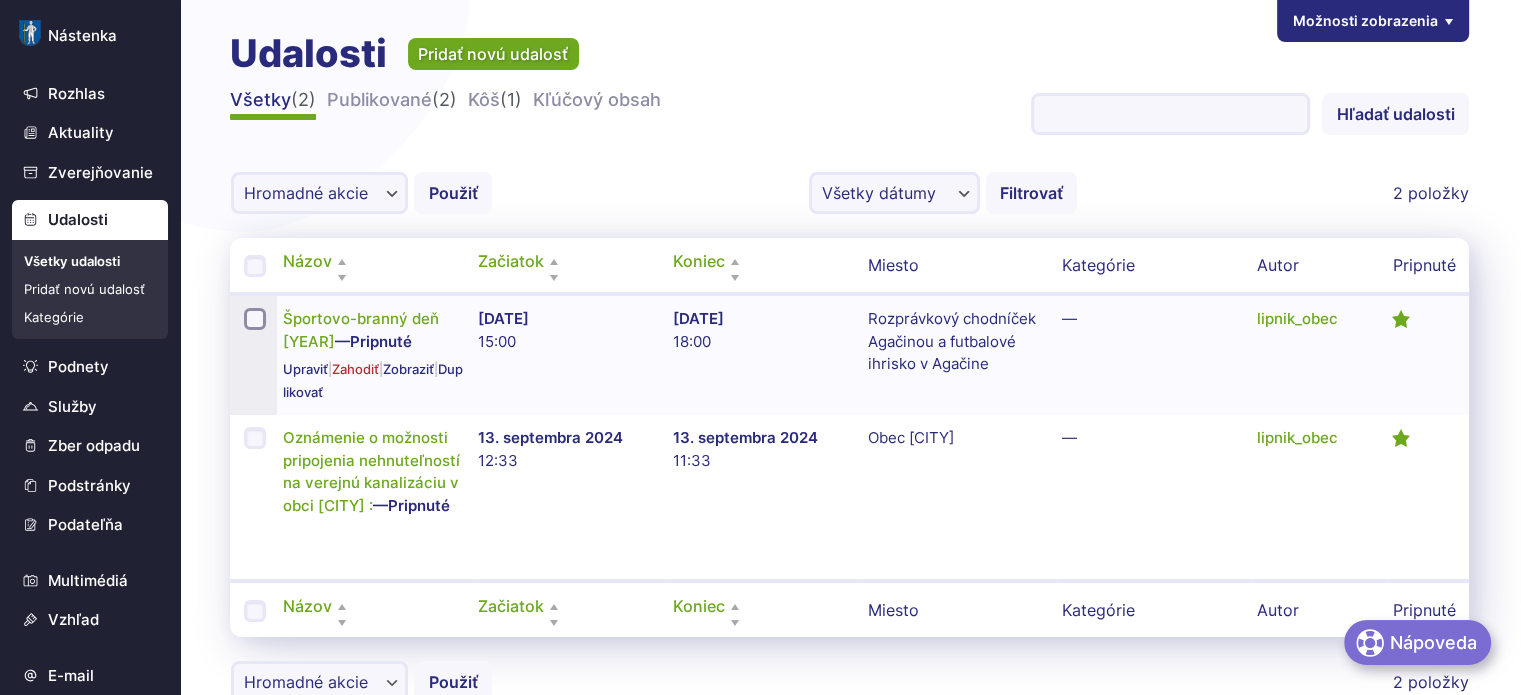click on "Vybrať Športovo-branný deň [YEAR]" at bounding box center (255, 319) 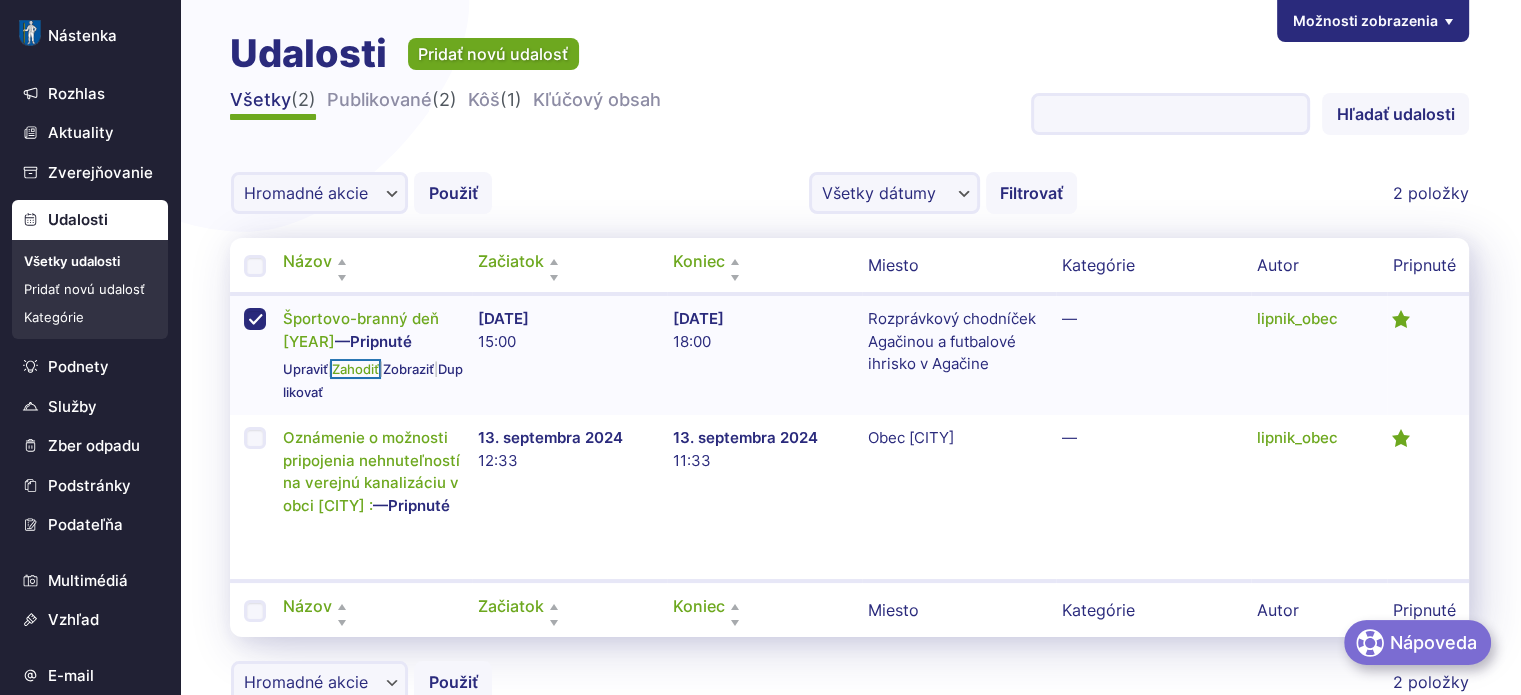 click on "Zahodiť" at bounding box center [355, 369] 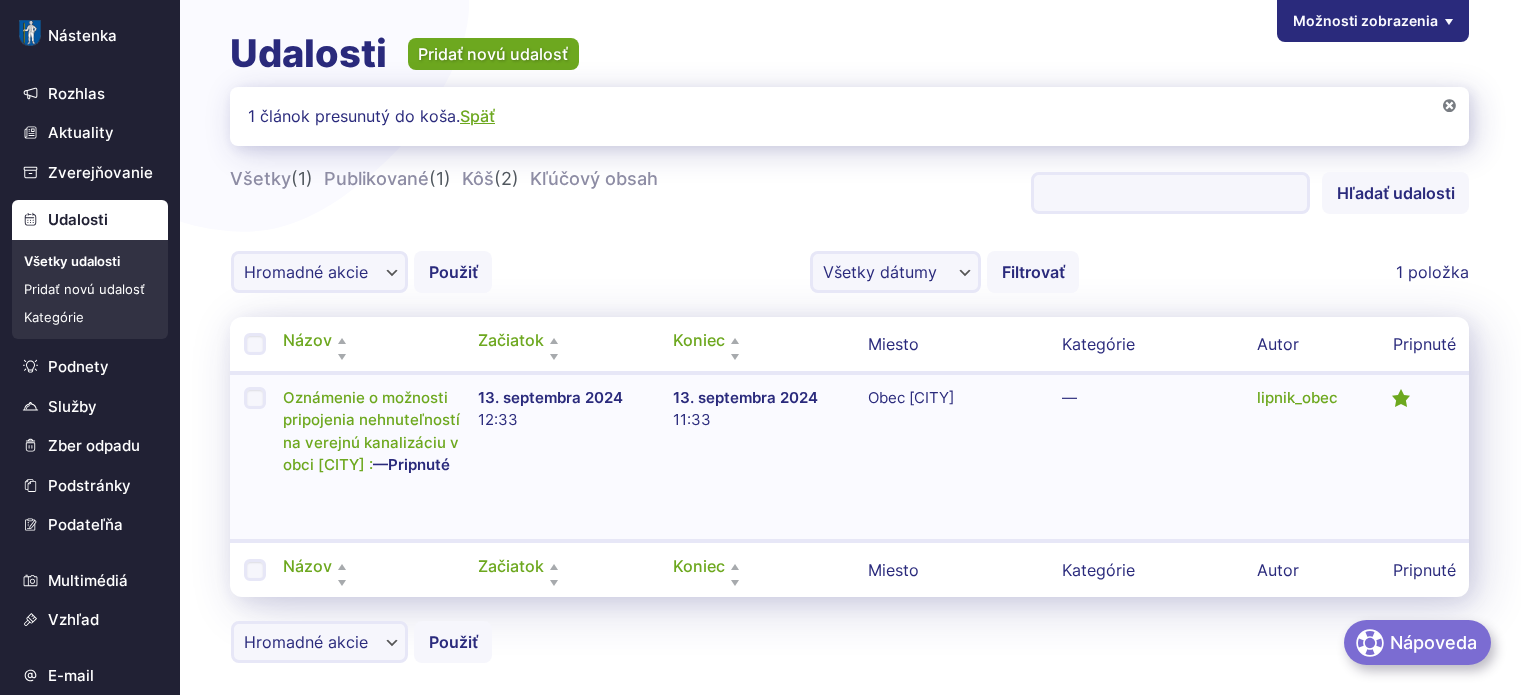 scroll, scrollTop: 0, scrollLeft: 0, axis: both 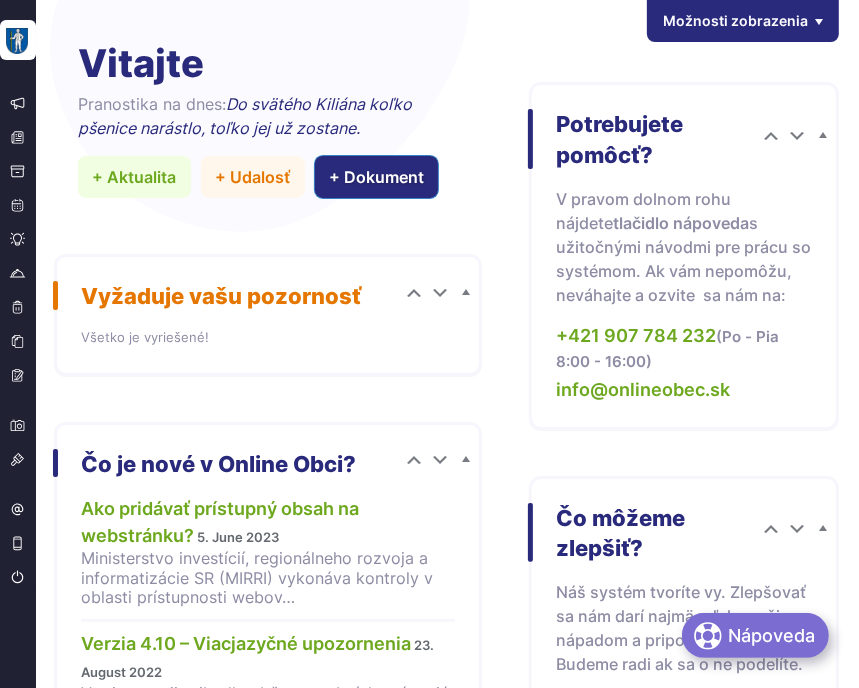 click on "+ Dokument" at bounding box center (377, 177) 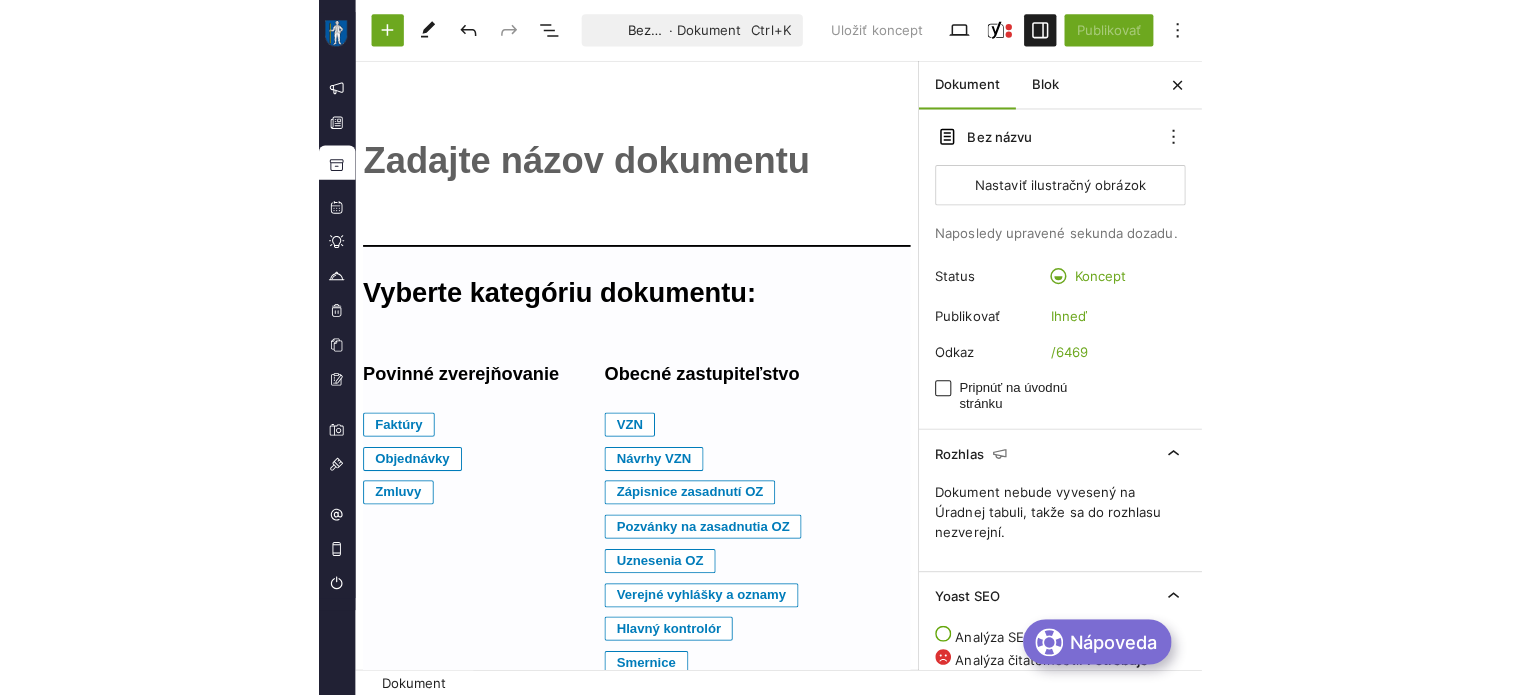 scroll, scrollTop: 0, scrollLeft: 0, axis: both 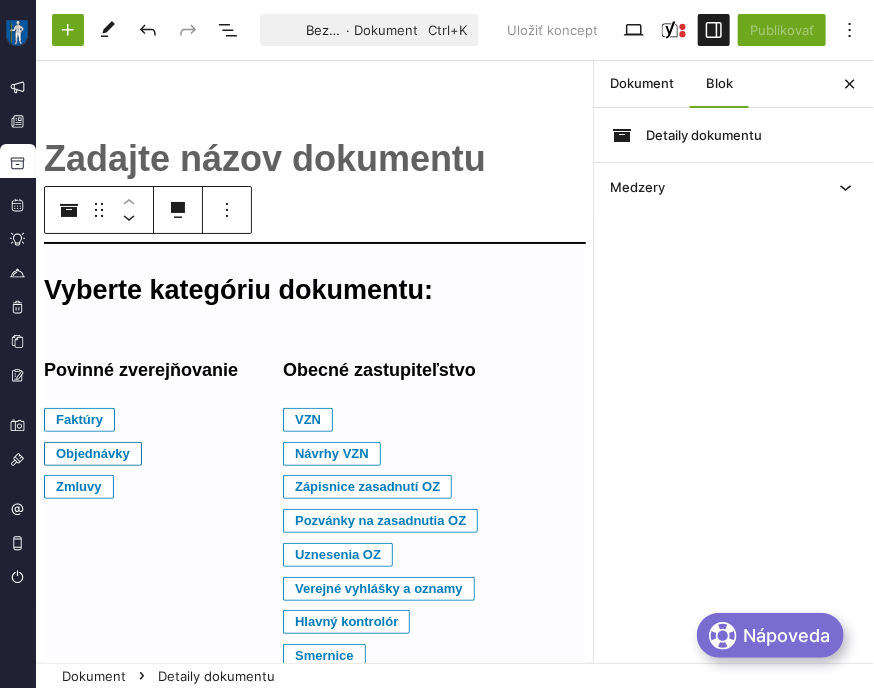 click on "Objednávky" at bounding box center [79, 420] 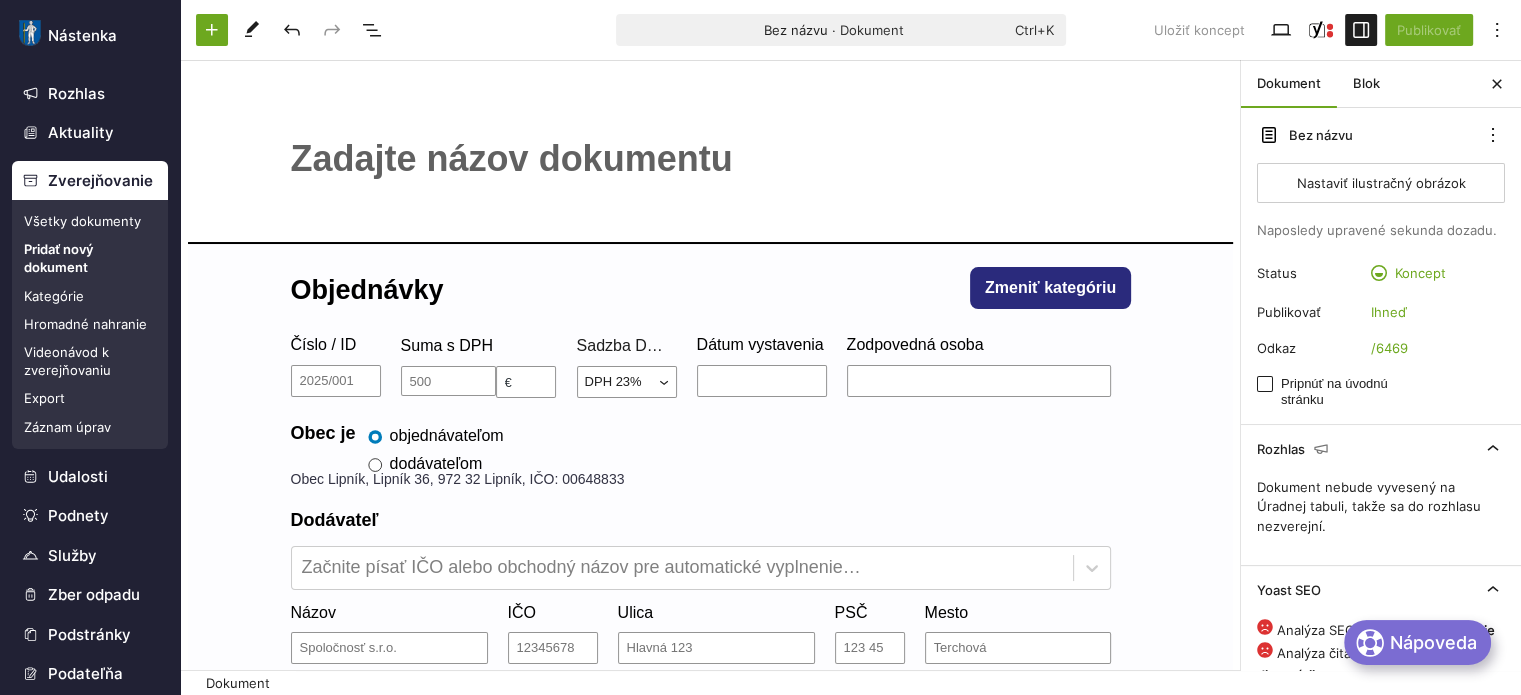 click on "﻿" at bounding box center (711, 159) 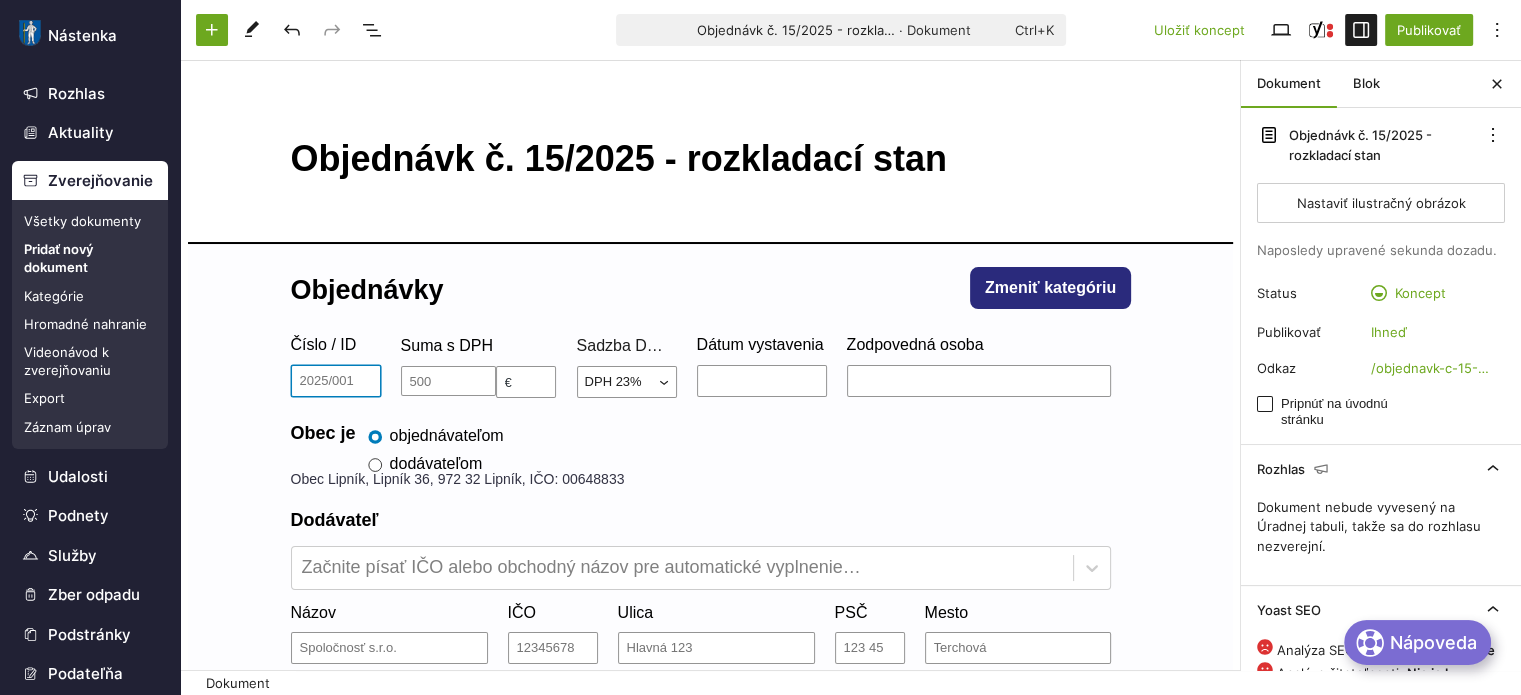 click on "Číslo / ID" at bounding box center [336, 381] 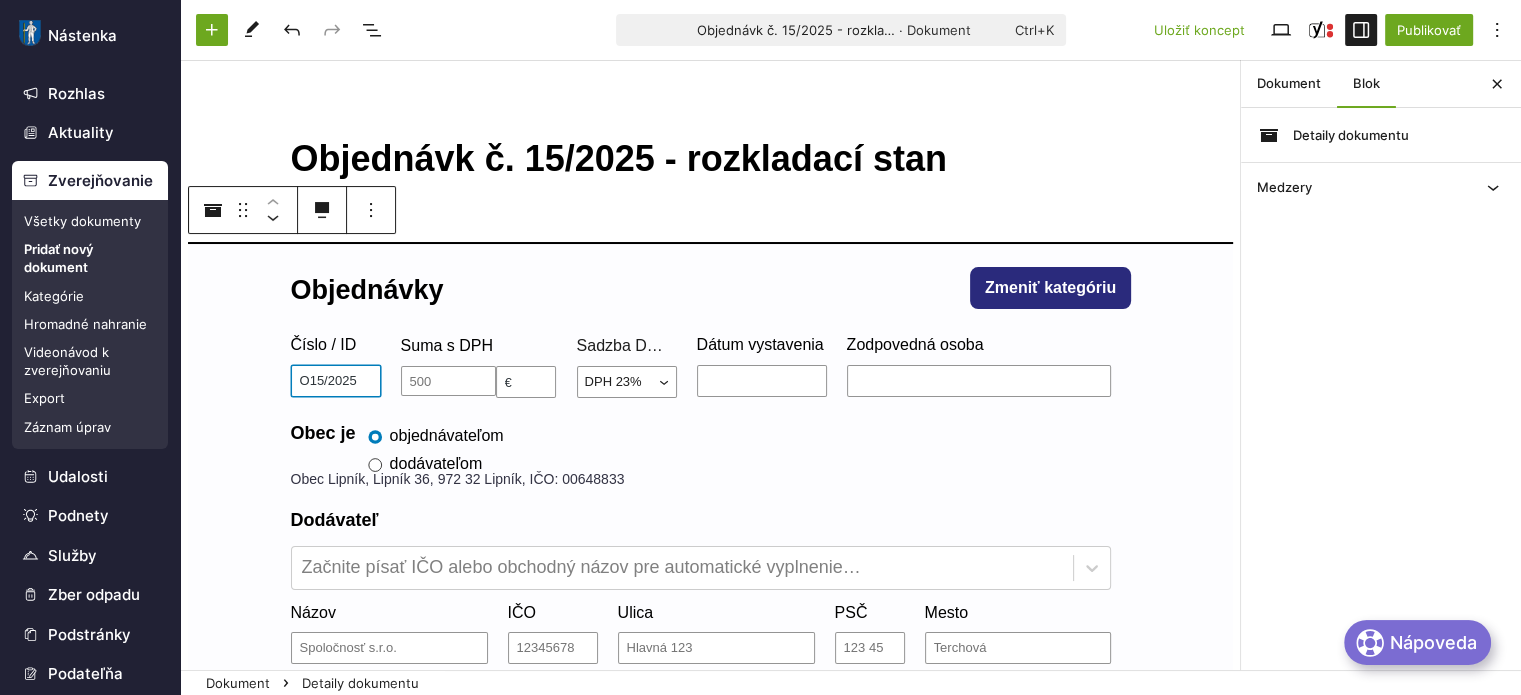type on "O15/2025" 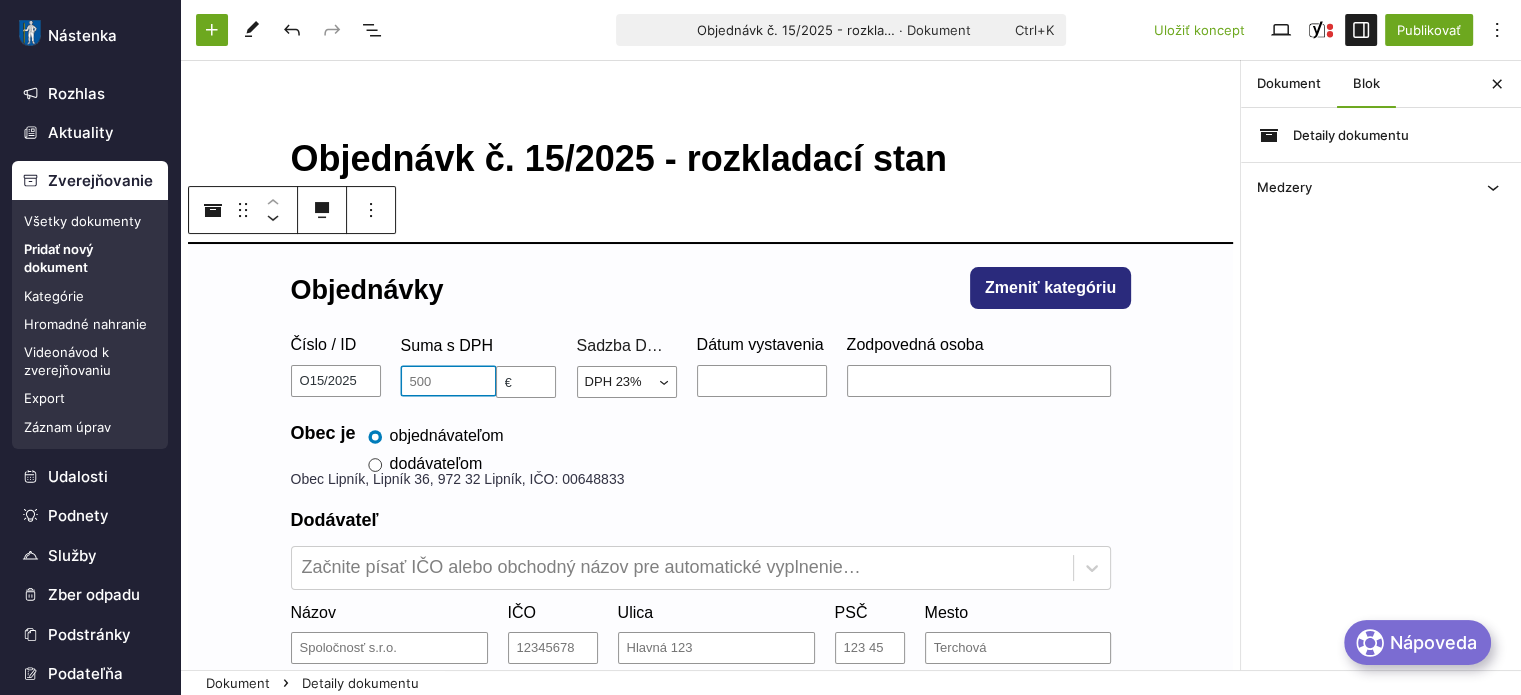 click at bounding box center (448, 381) 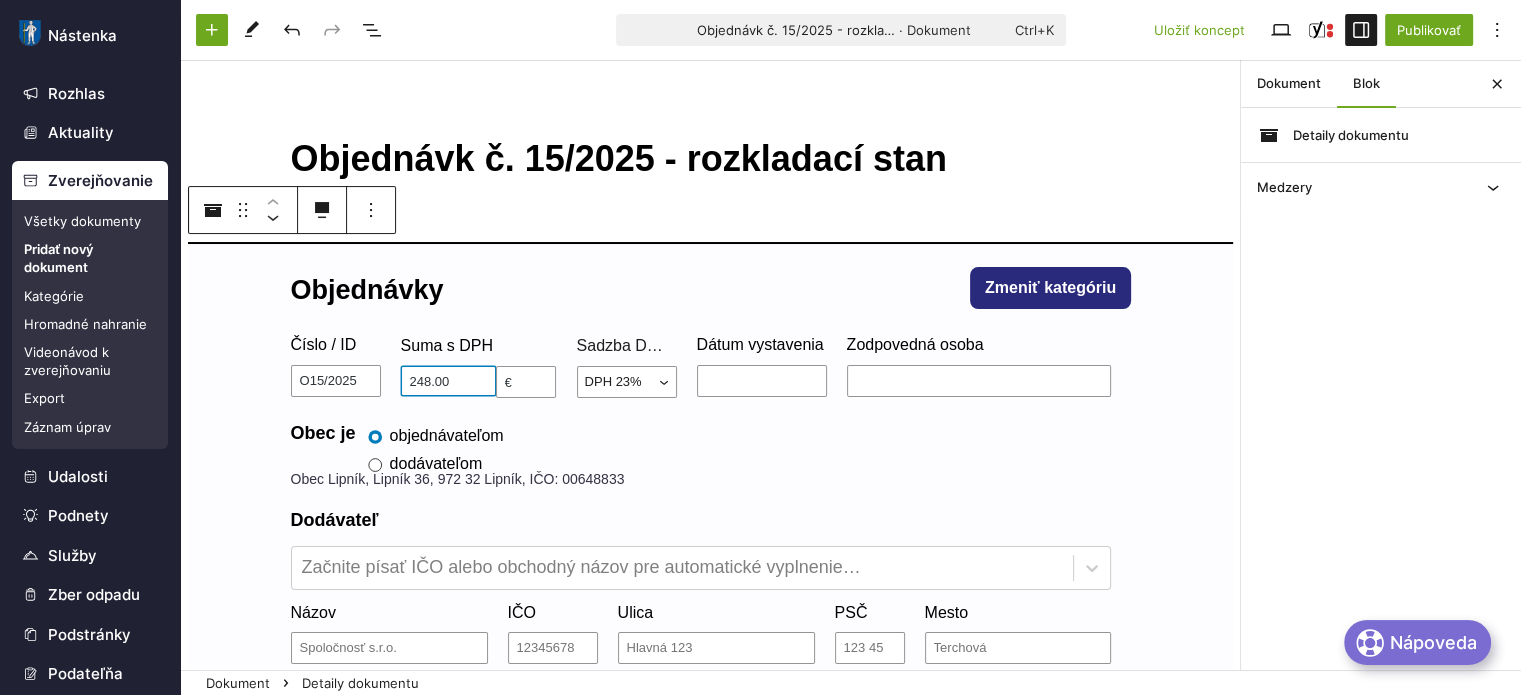 type on "248.00" 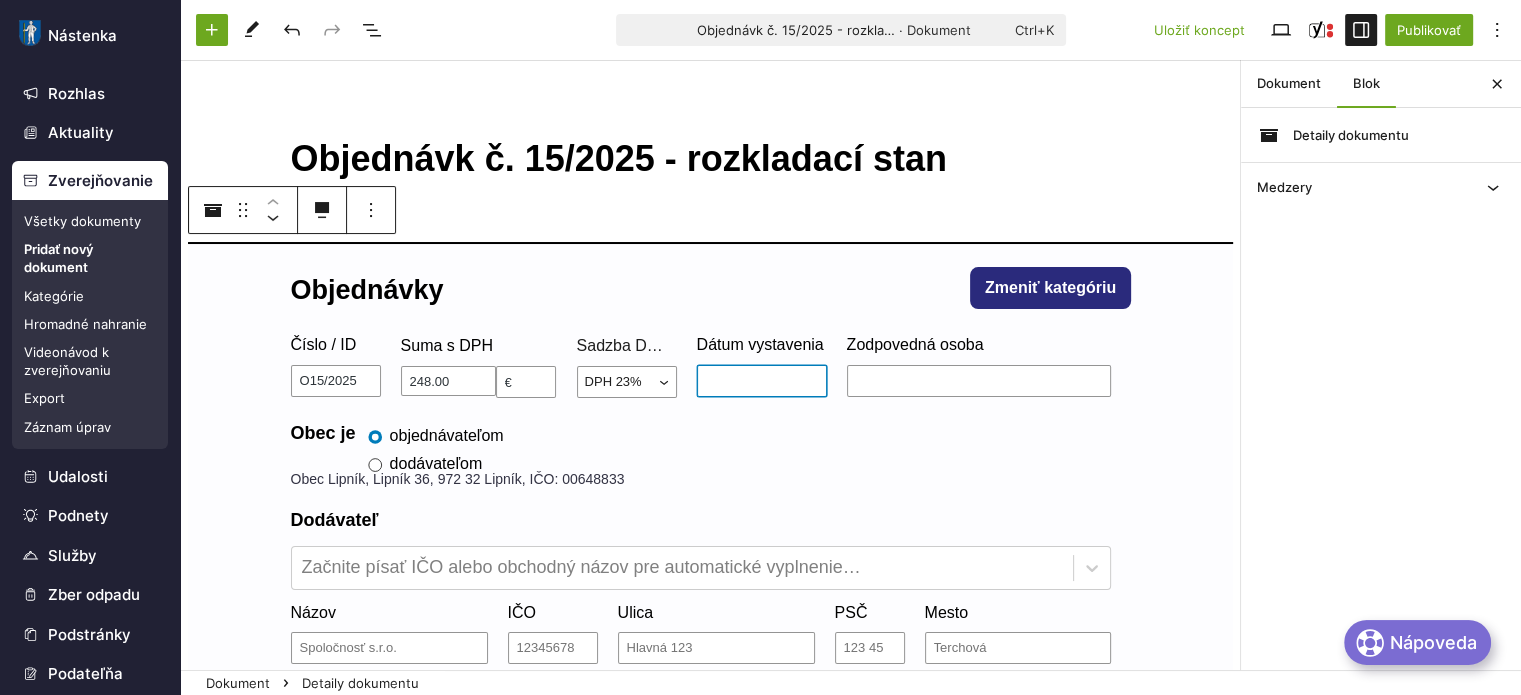 click on "Dátum vystavenia" at bounding box center [762, 381] 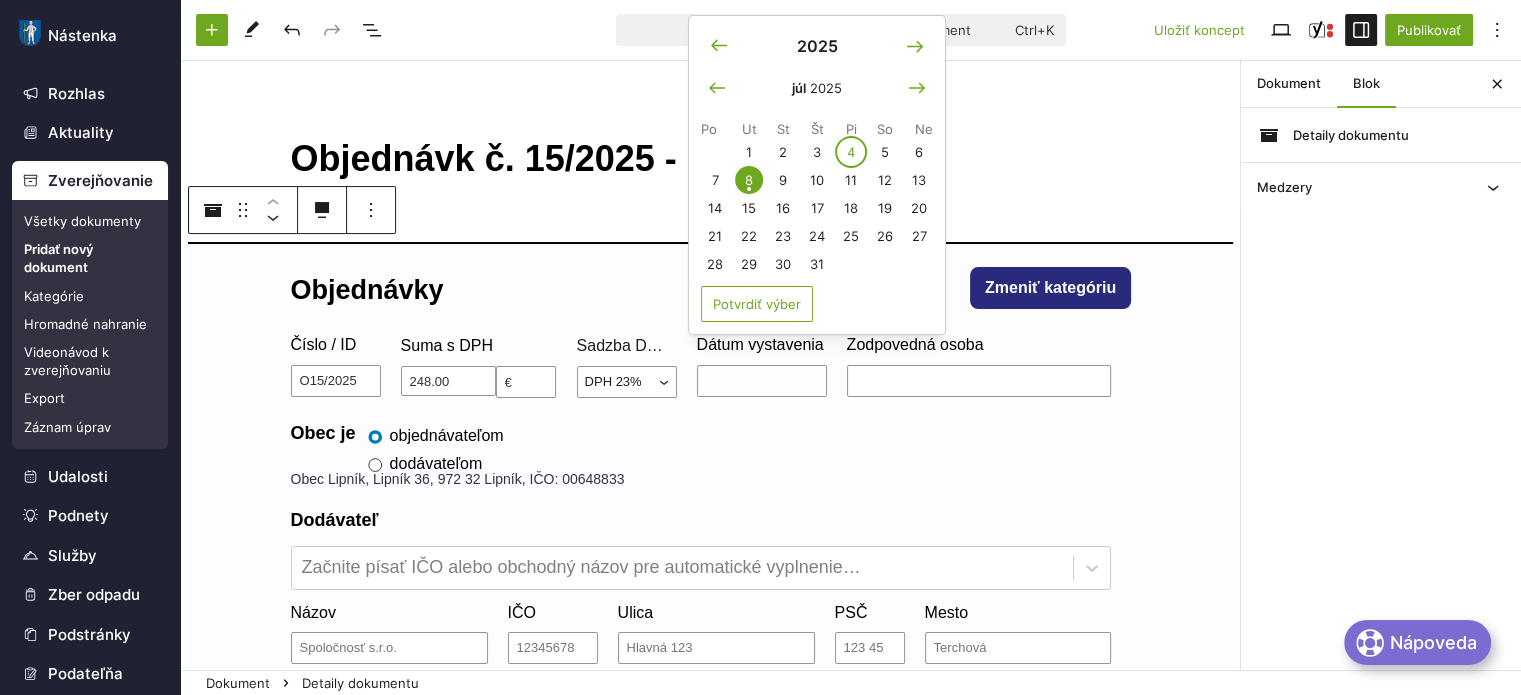 click on "4" at bounding box center (851, 152) 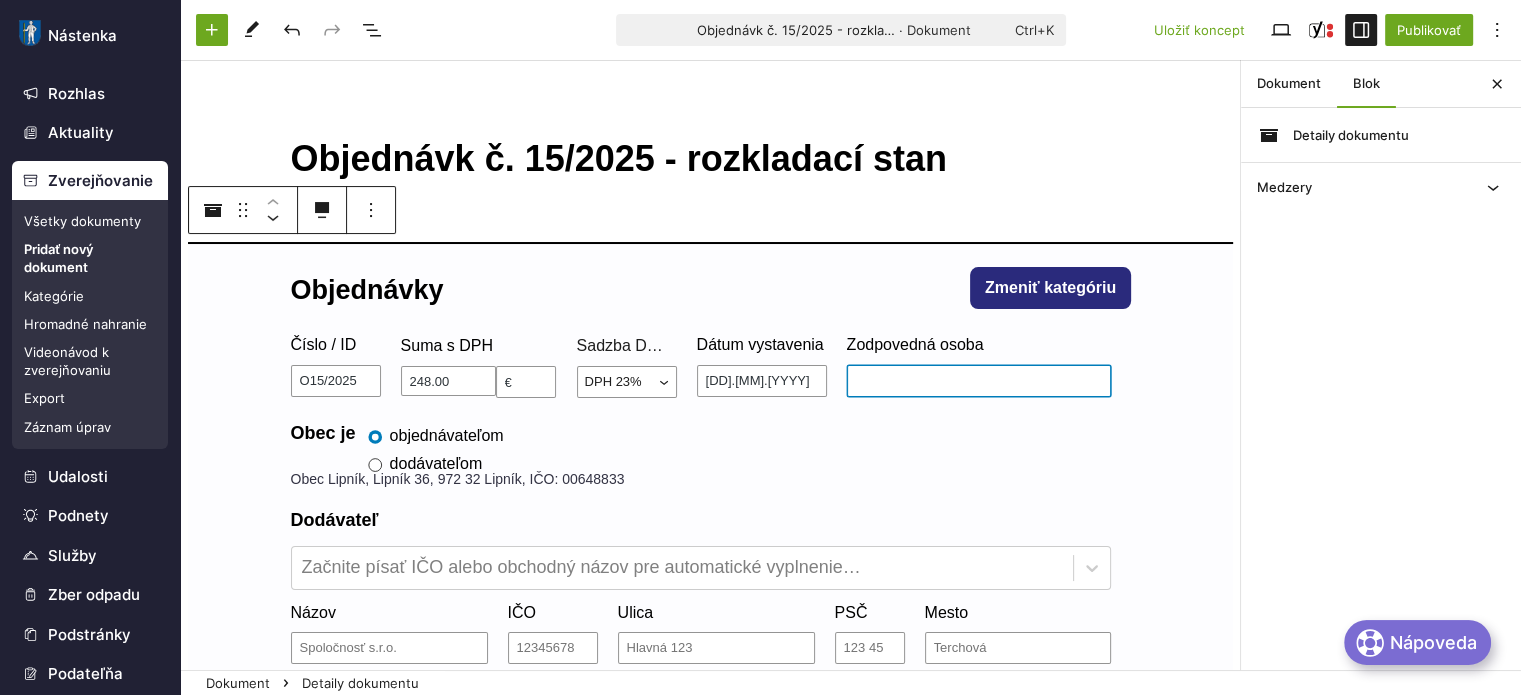 click on "Zodpovedná osoba" at bounding box center (979, 381) 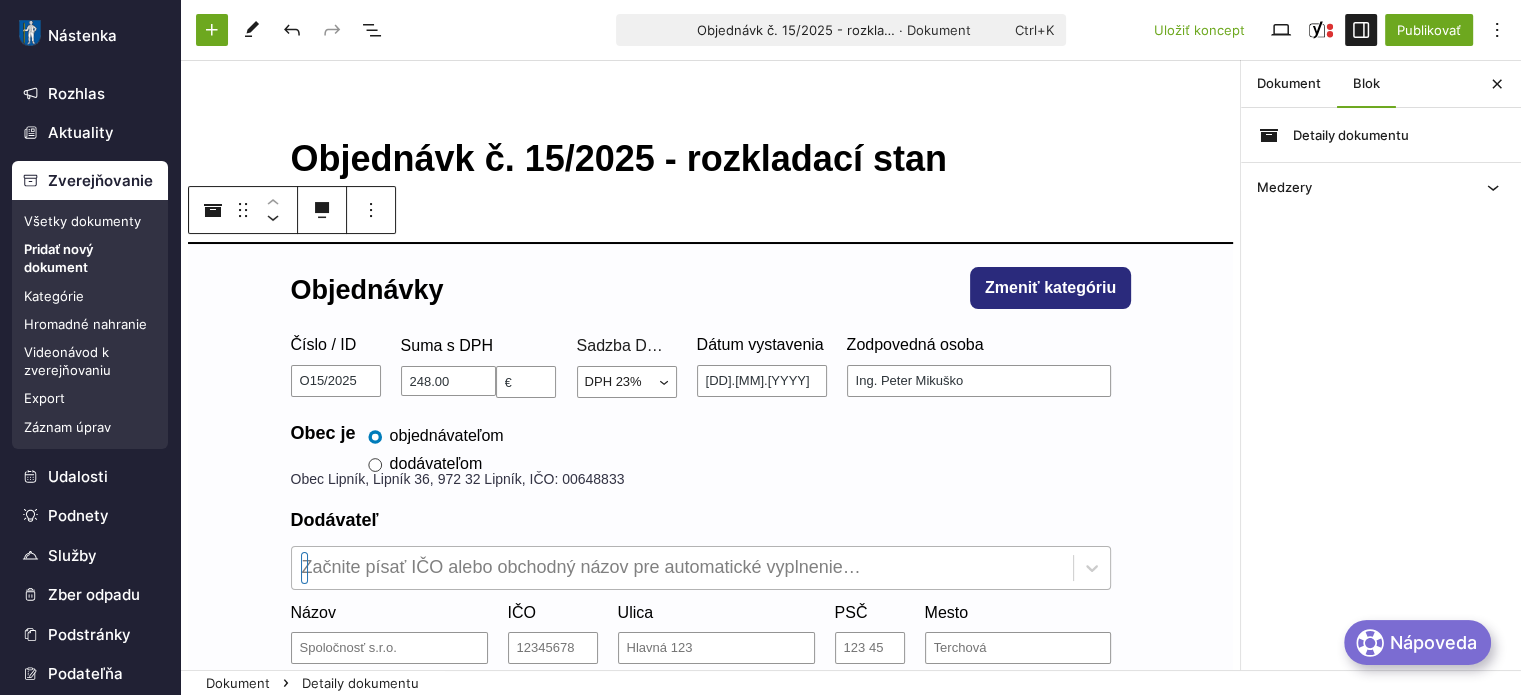 click at bounding box center (682, 568) 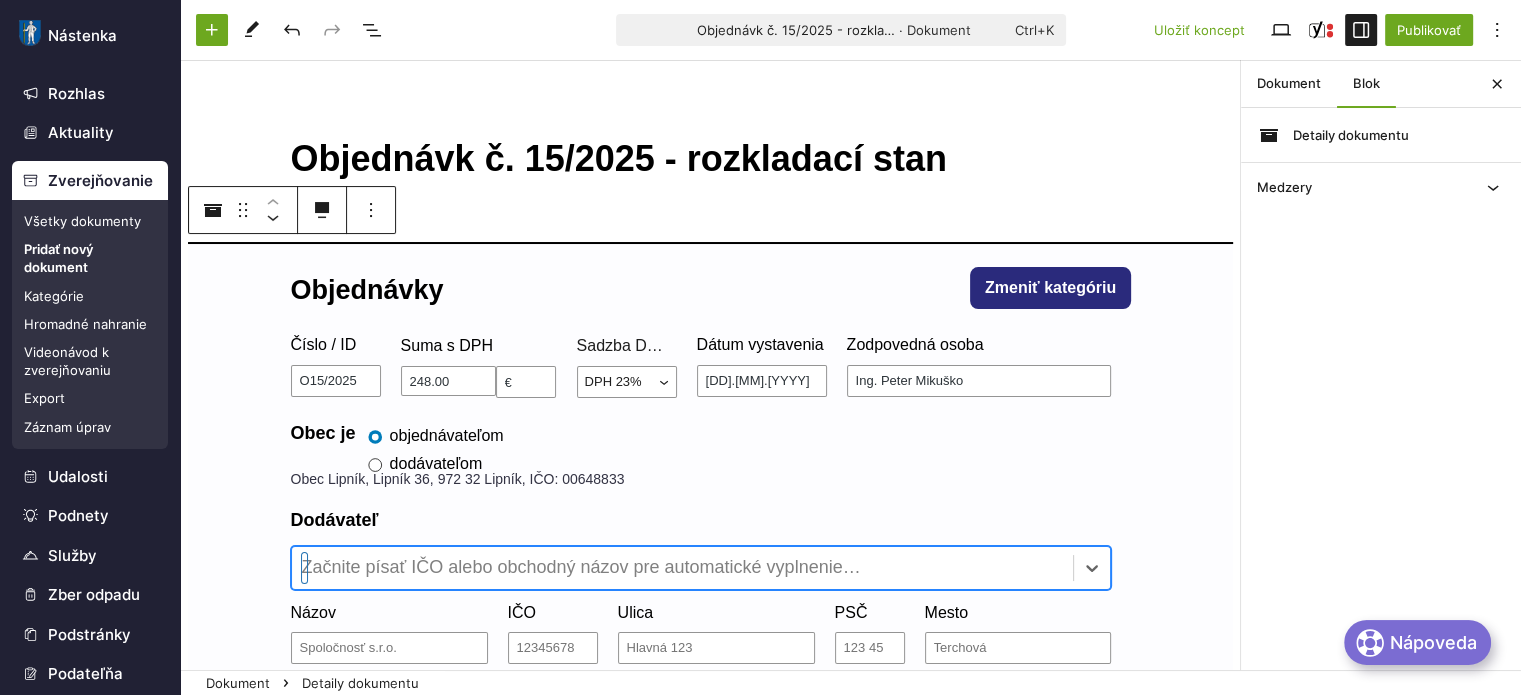 click at bounding box center [682, 568] 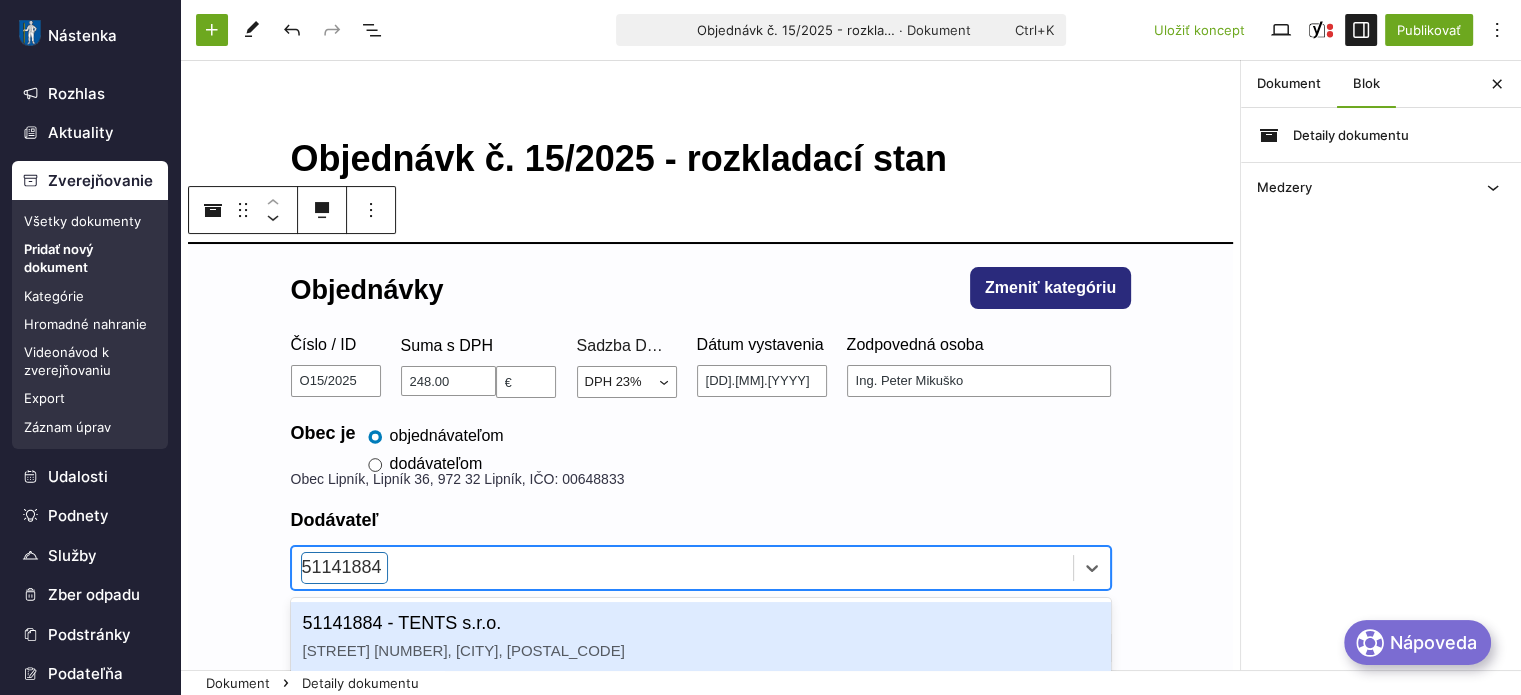 click on "51141884 - TENTS s.r.o. Kysucká cesta 3, Žilina, 01001" at bounding box center [701, 637] 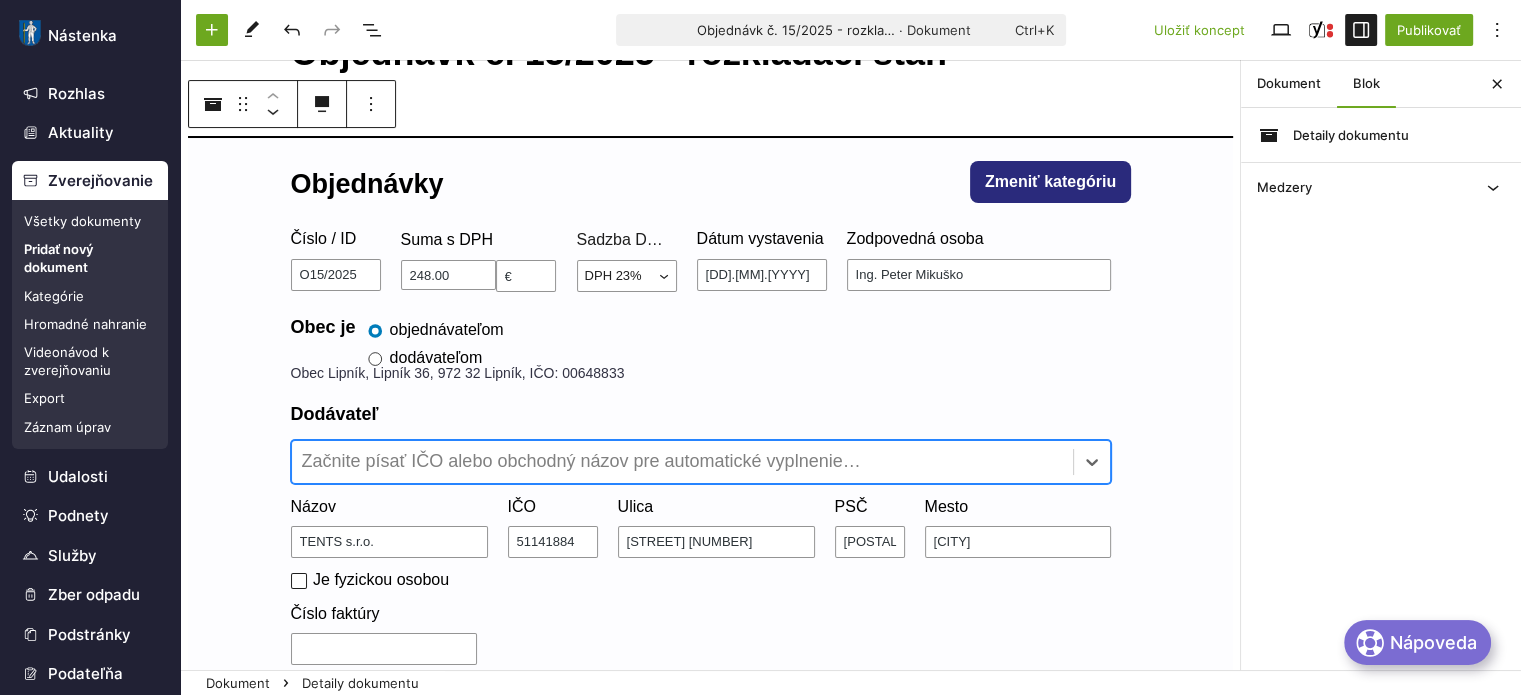 scroll, scrollTop: 300, scrollLeft: 0, axis: vertical 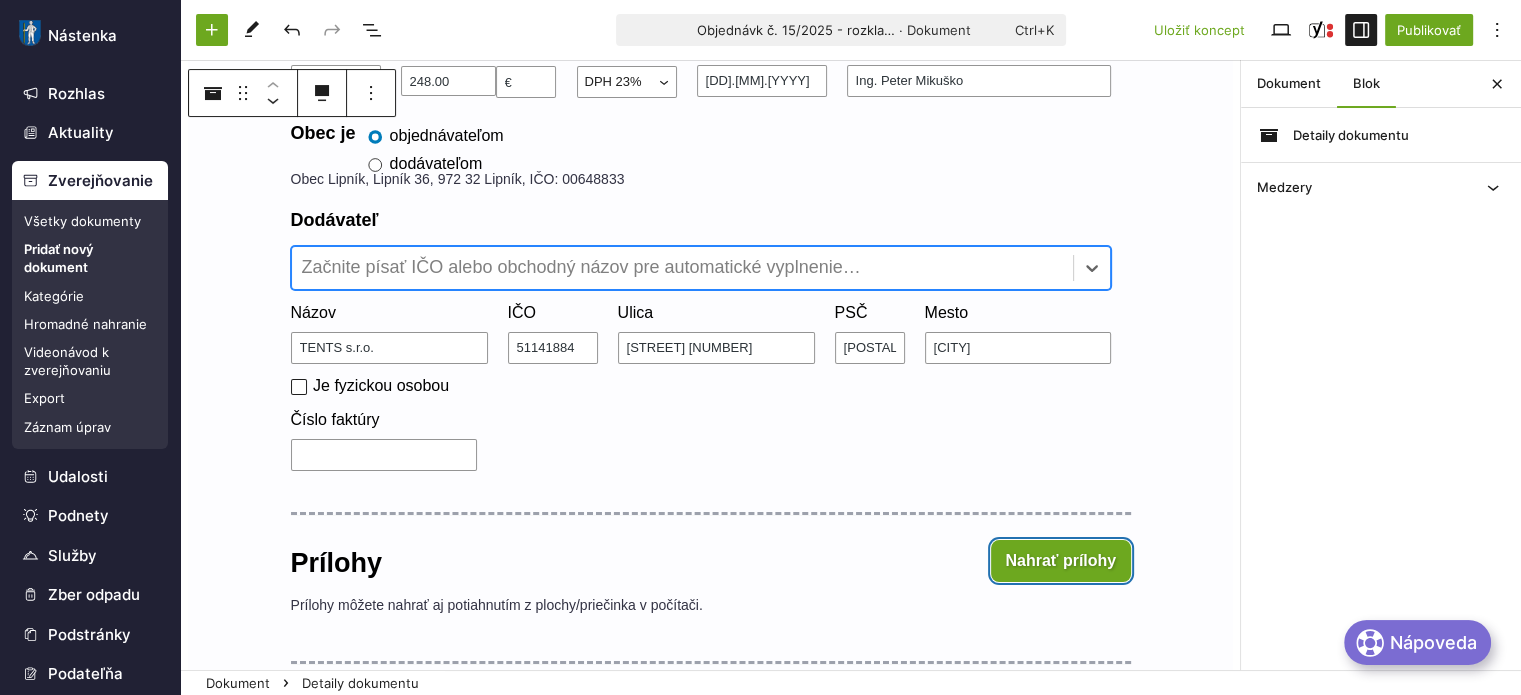 click on "Nahrať prílohy" at bounding box center (1061, 561) 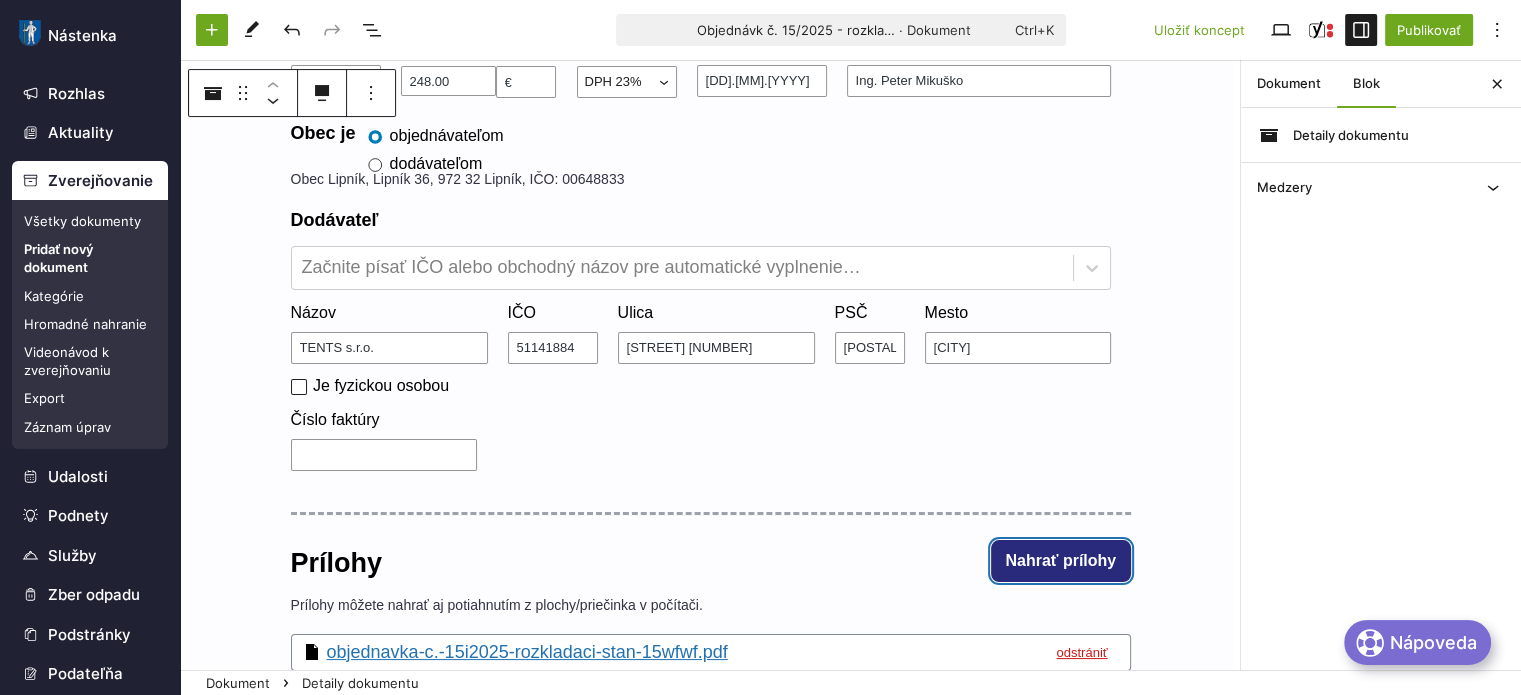 scroll, scrollTop: 0, scrollLeft: 0, axis: both 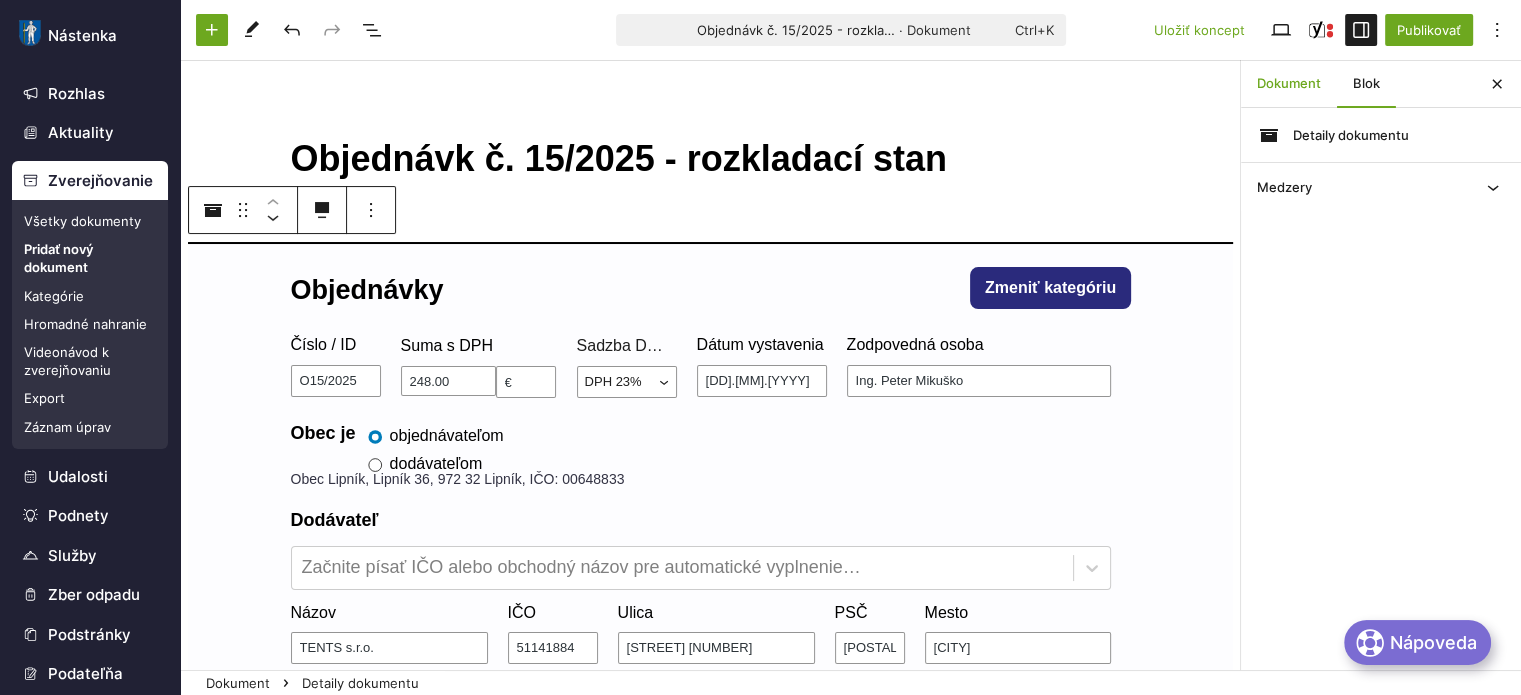 click on "Dokument" at bounding box center (1289, 84) 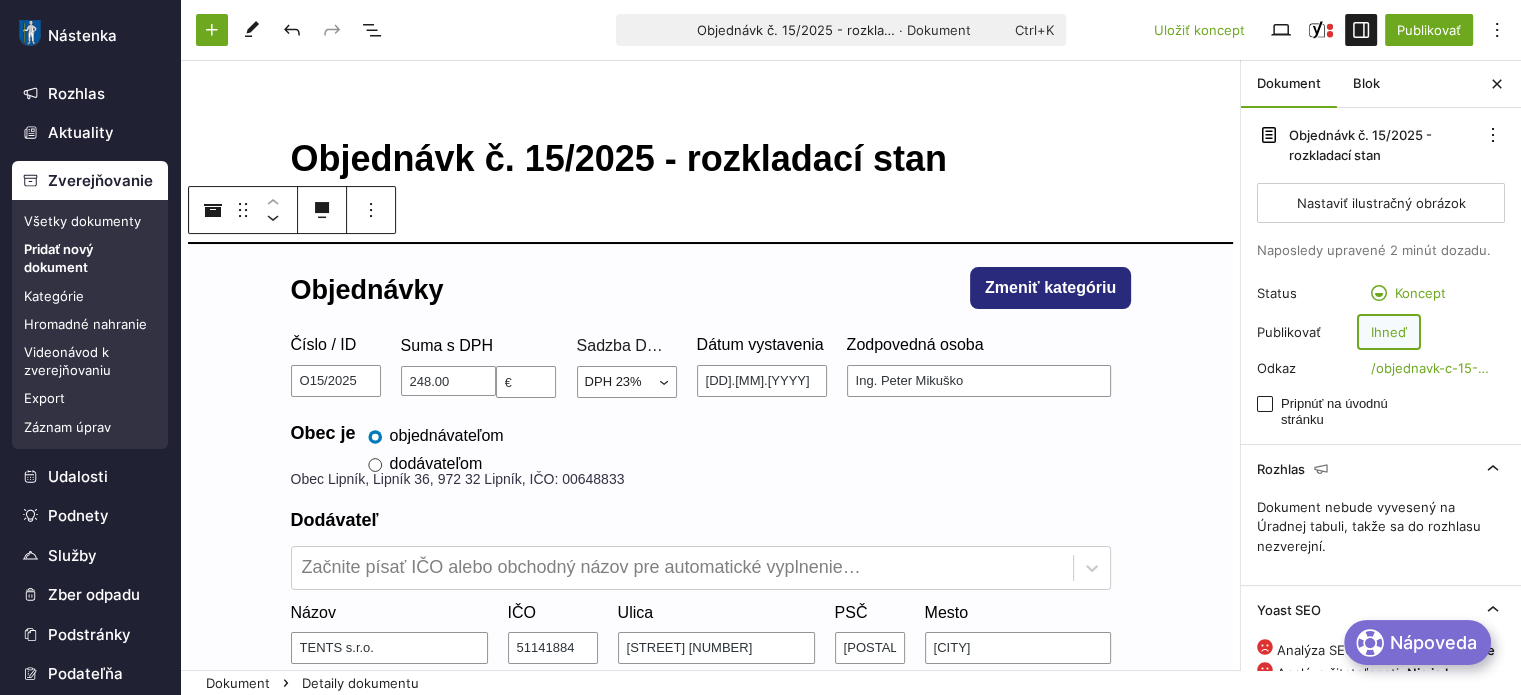 click on "Ihneď" at bounding box center (1389, 332) 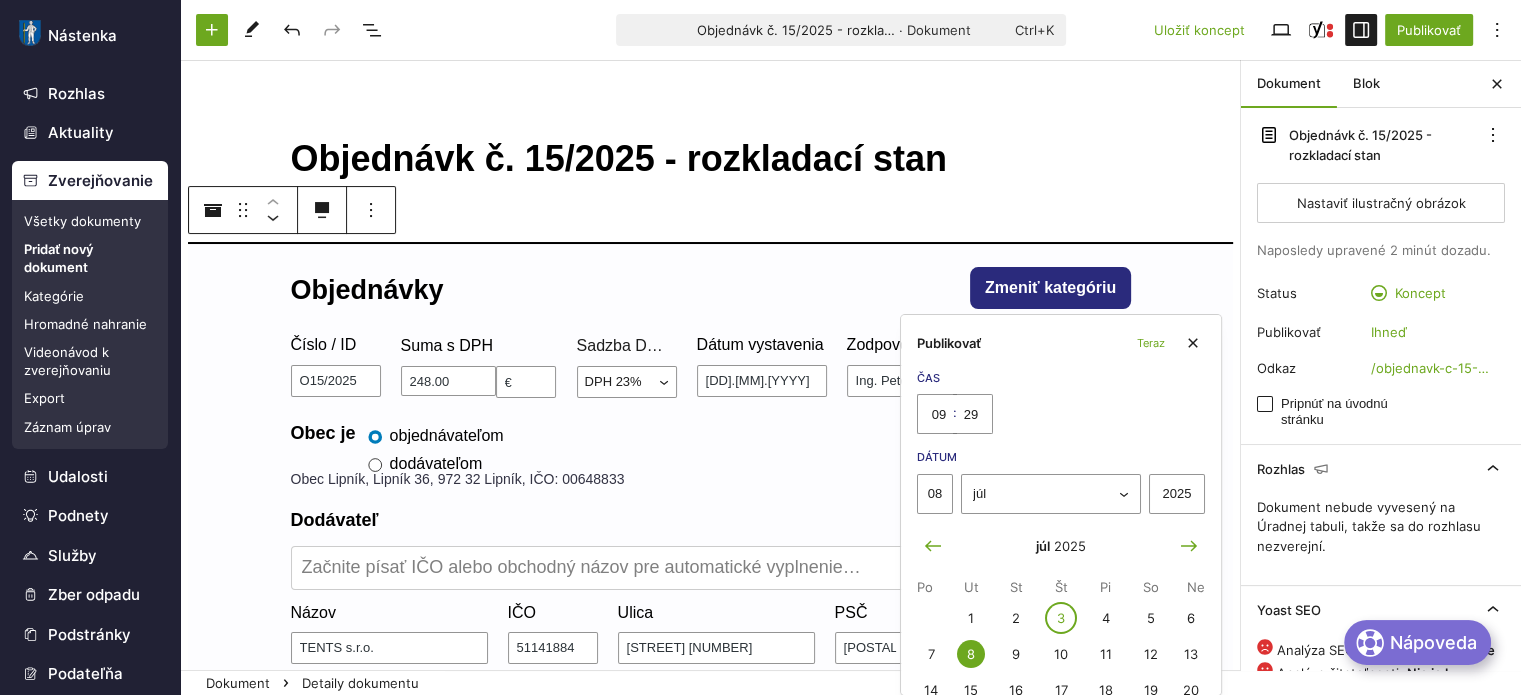 click on "3" at bounding box center (1061, 618) 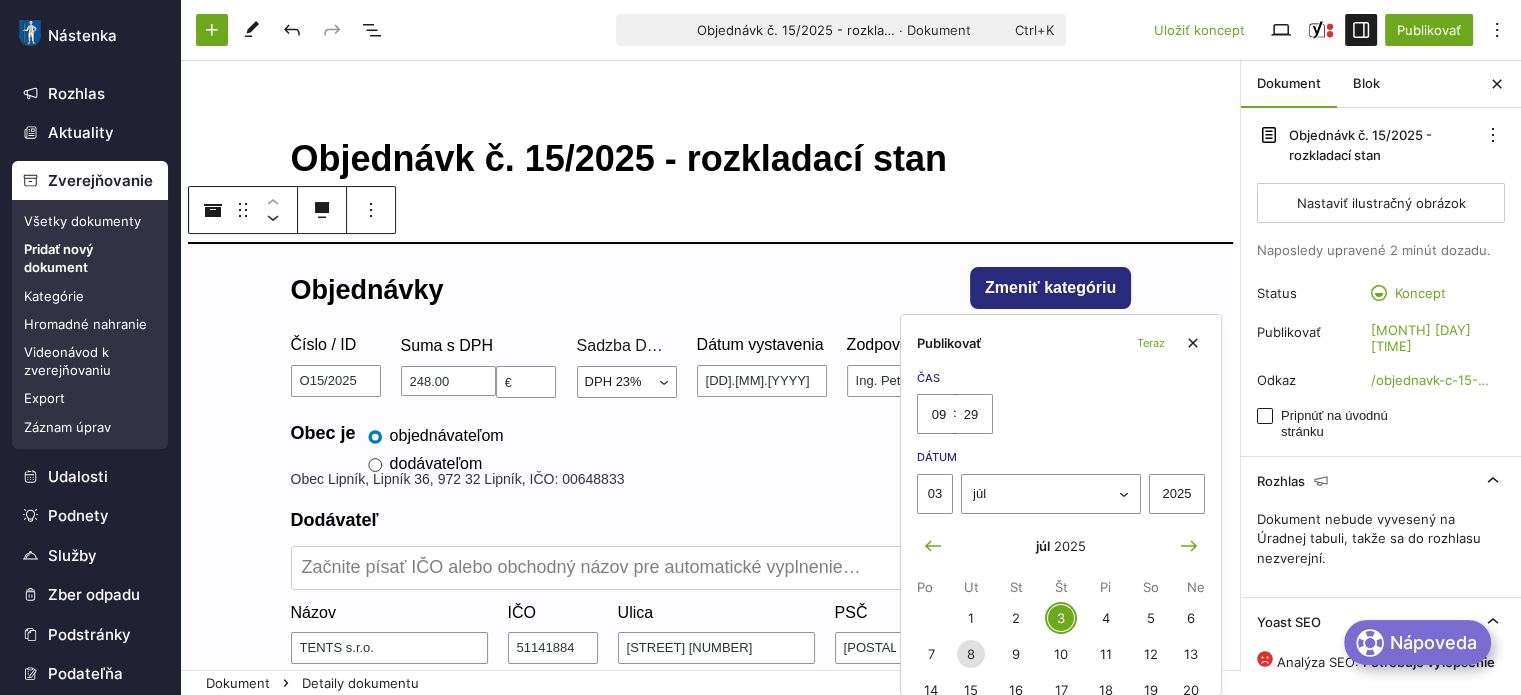 scroll, scrollTop: 96, scrollLeft: 0, axis: vertical 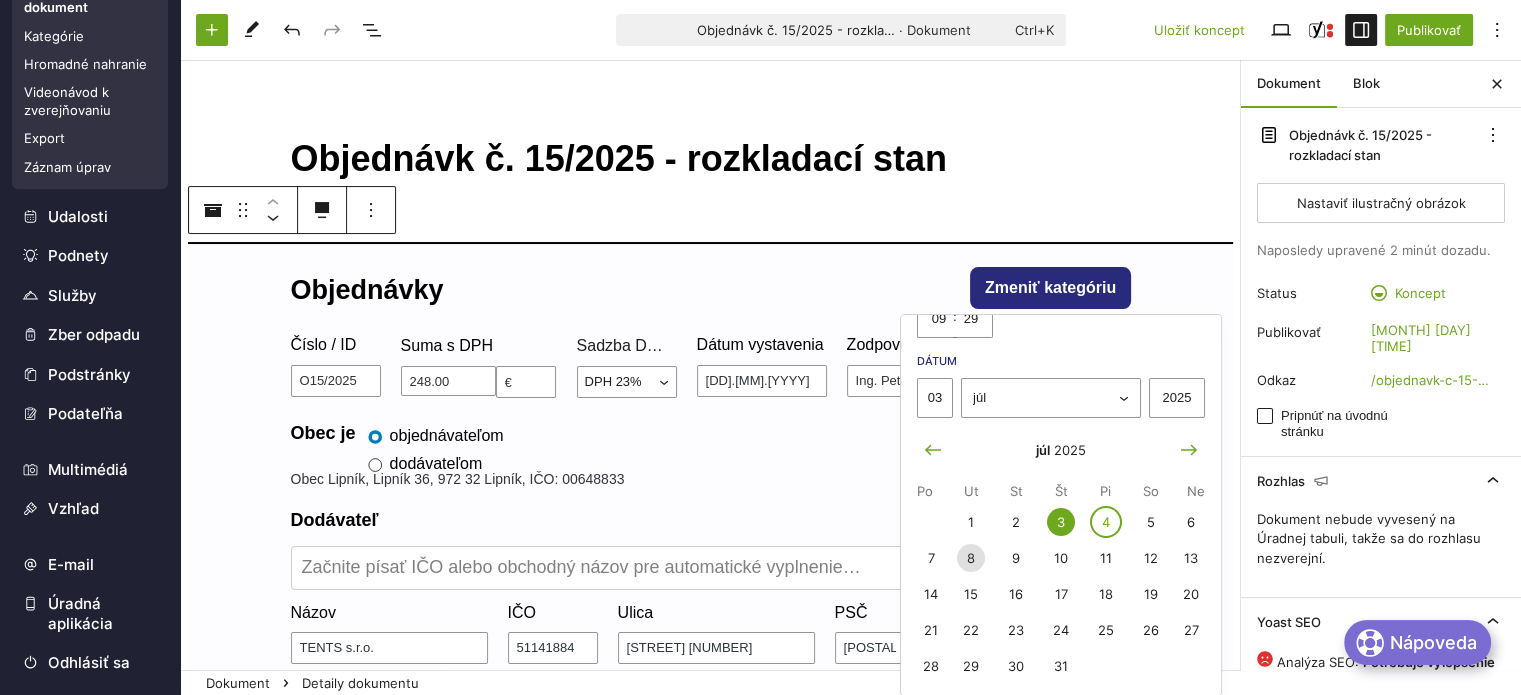 click on "4" at bounding box center [1106, 522] 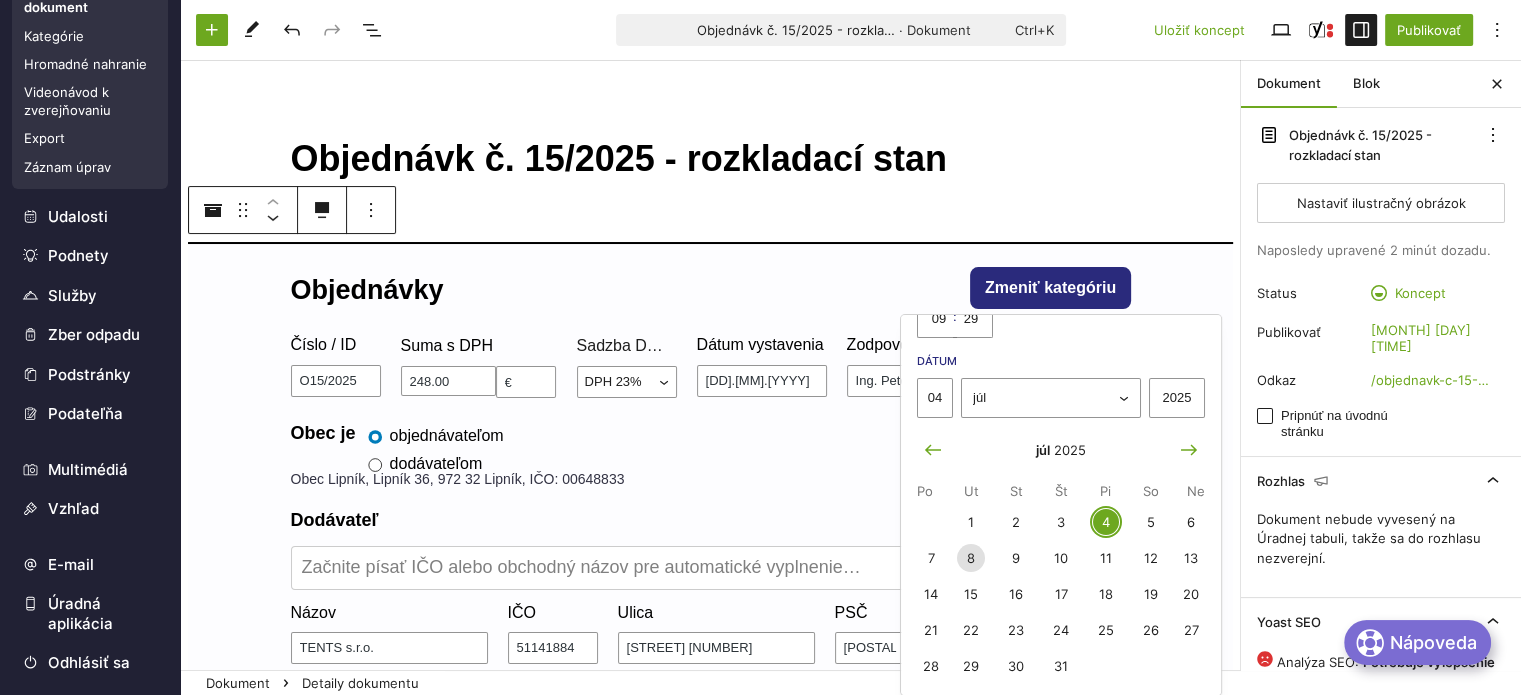 scroll, scrollTop: 0, scrollLeft: 0, axis: both 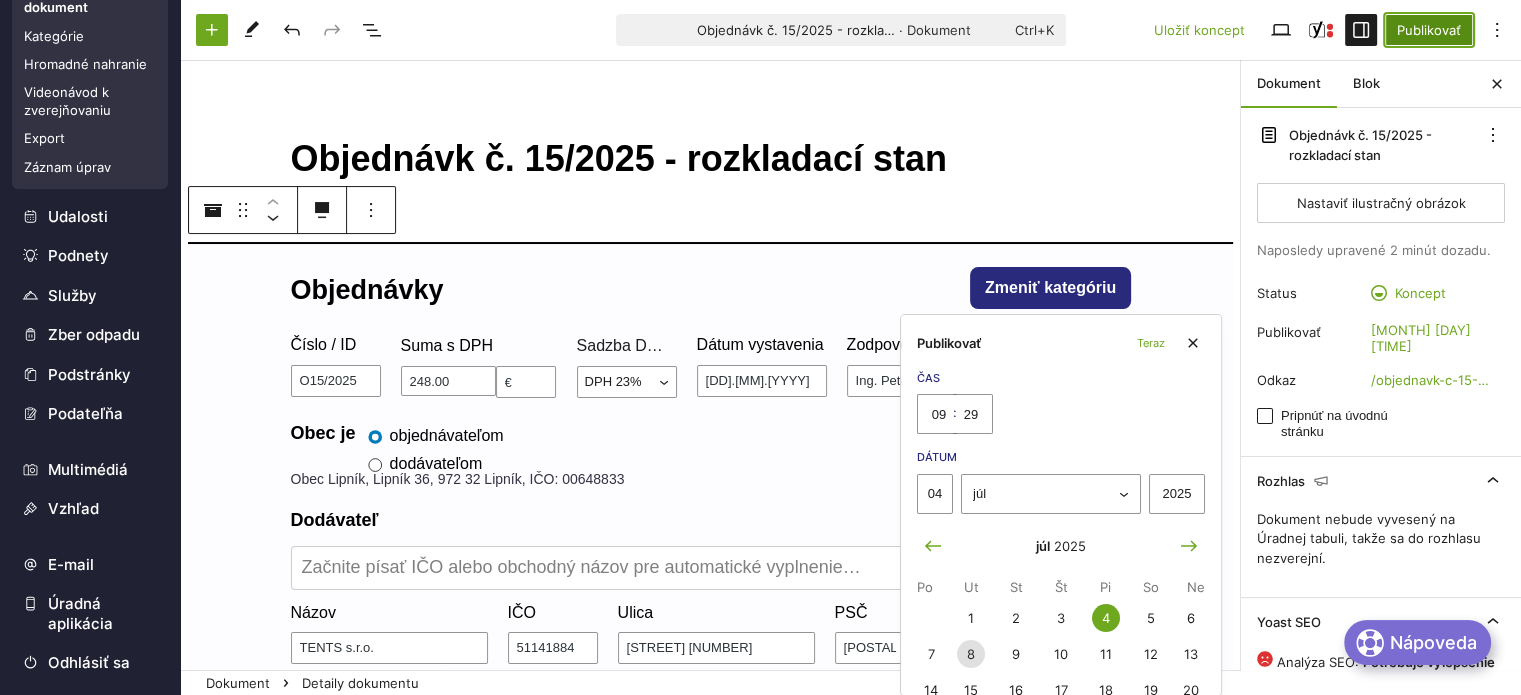click on "Publikovať" at bounding box center [1429, 30] 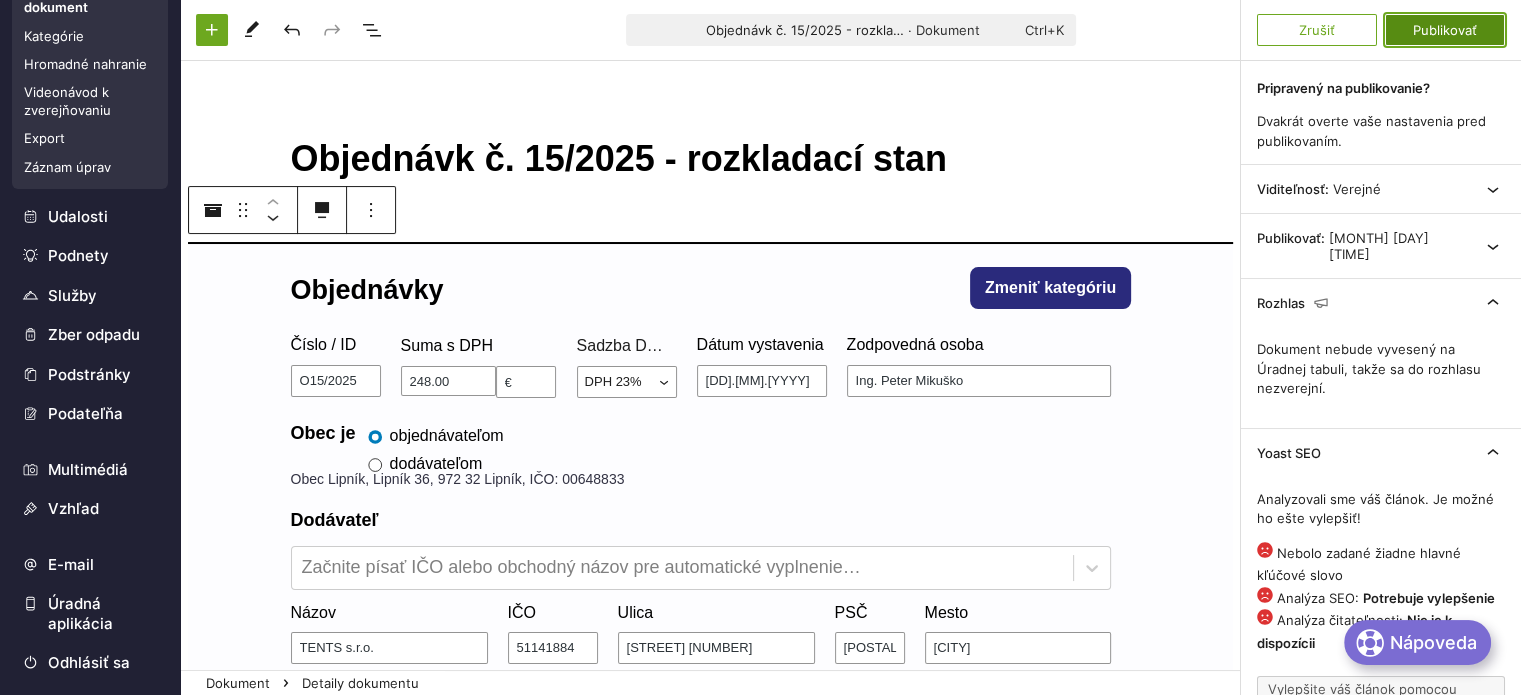 click on "Publikovať" at bounding box center [1445, 30] 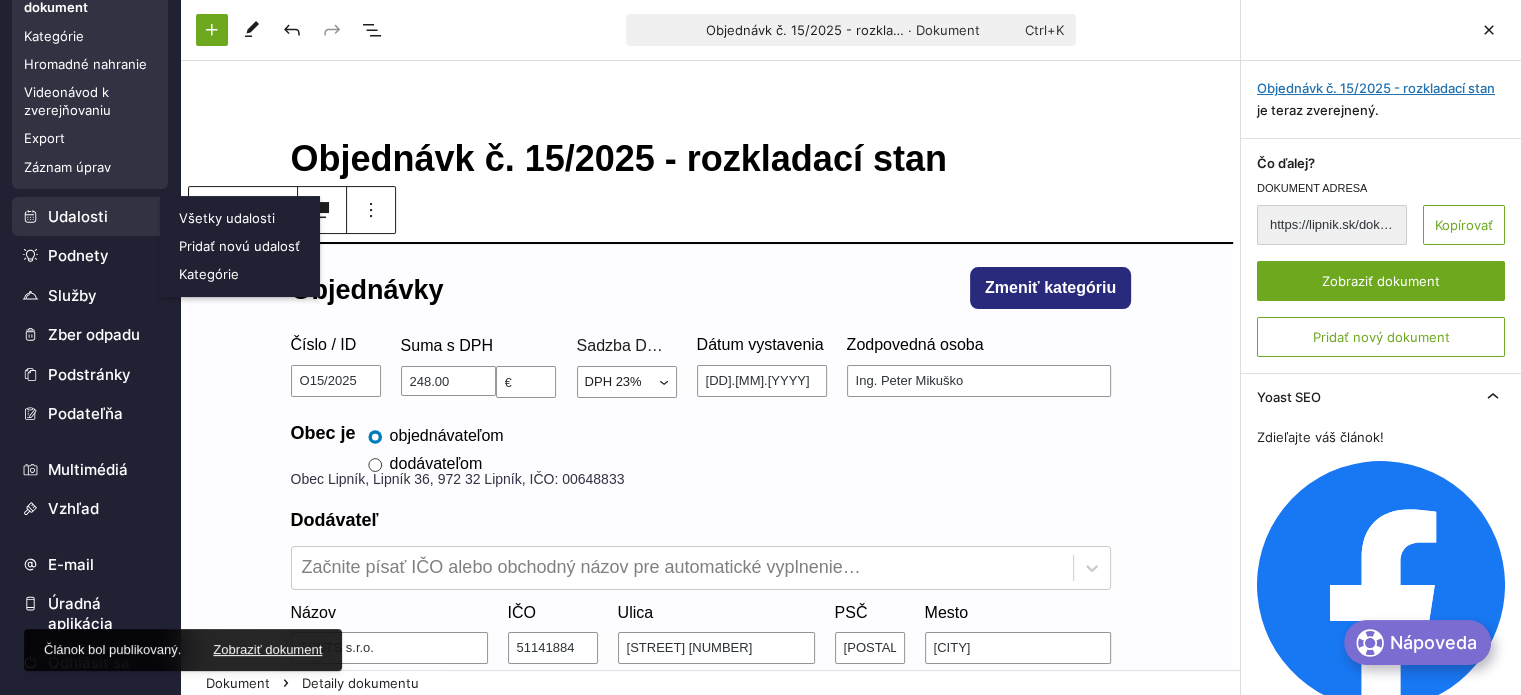 click on "Pridať novú udalosť" at bounding box center [242, 246] 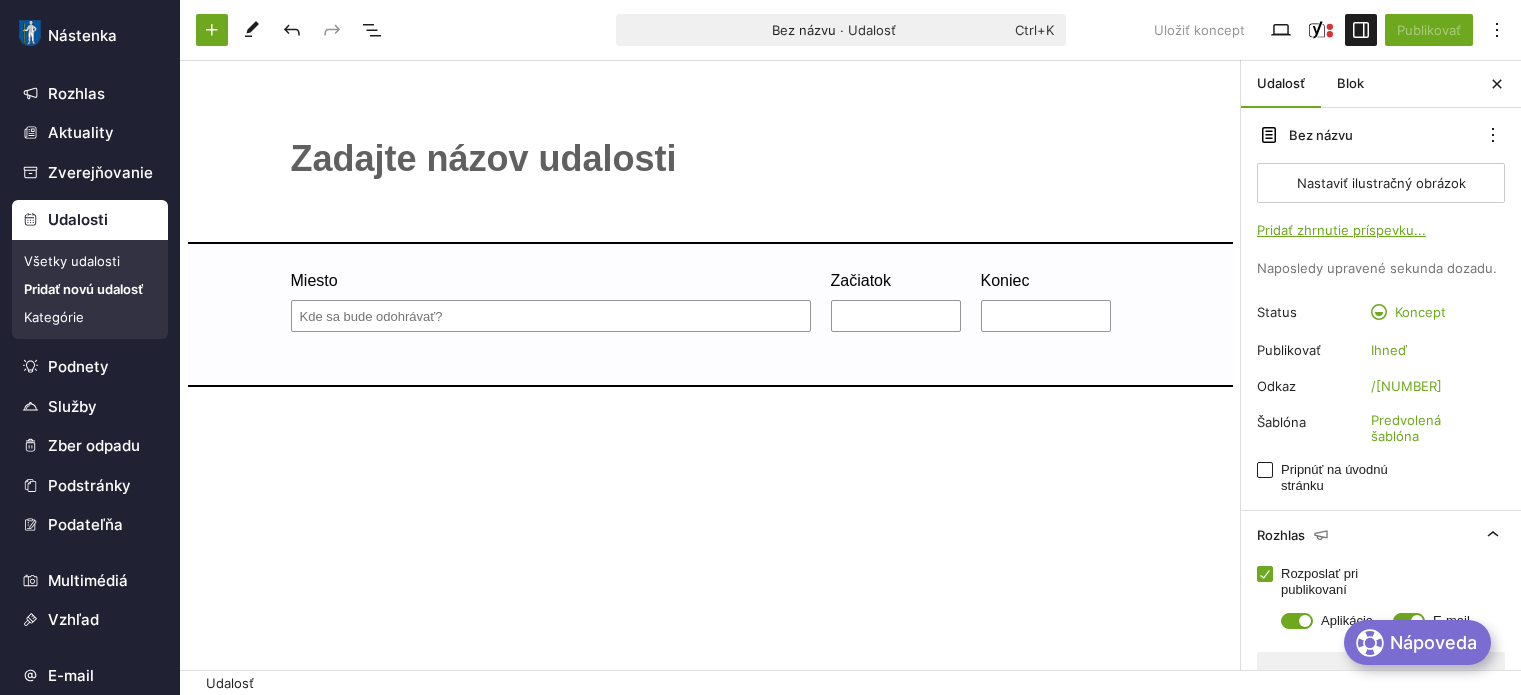 scroll, scrollTop: 0, scrollLeft: 0, axis: both 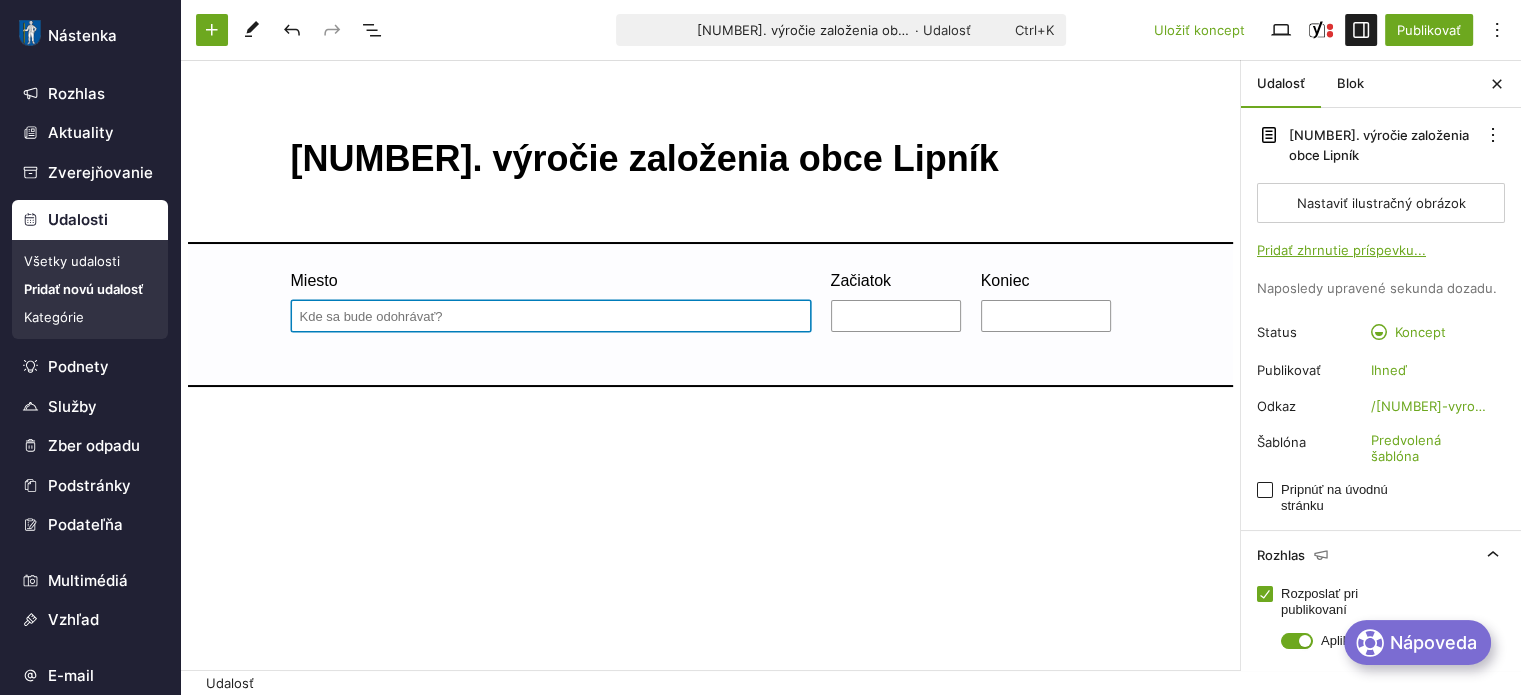 click on "Miesto" at bounding box center [551, 316] 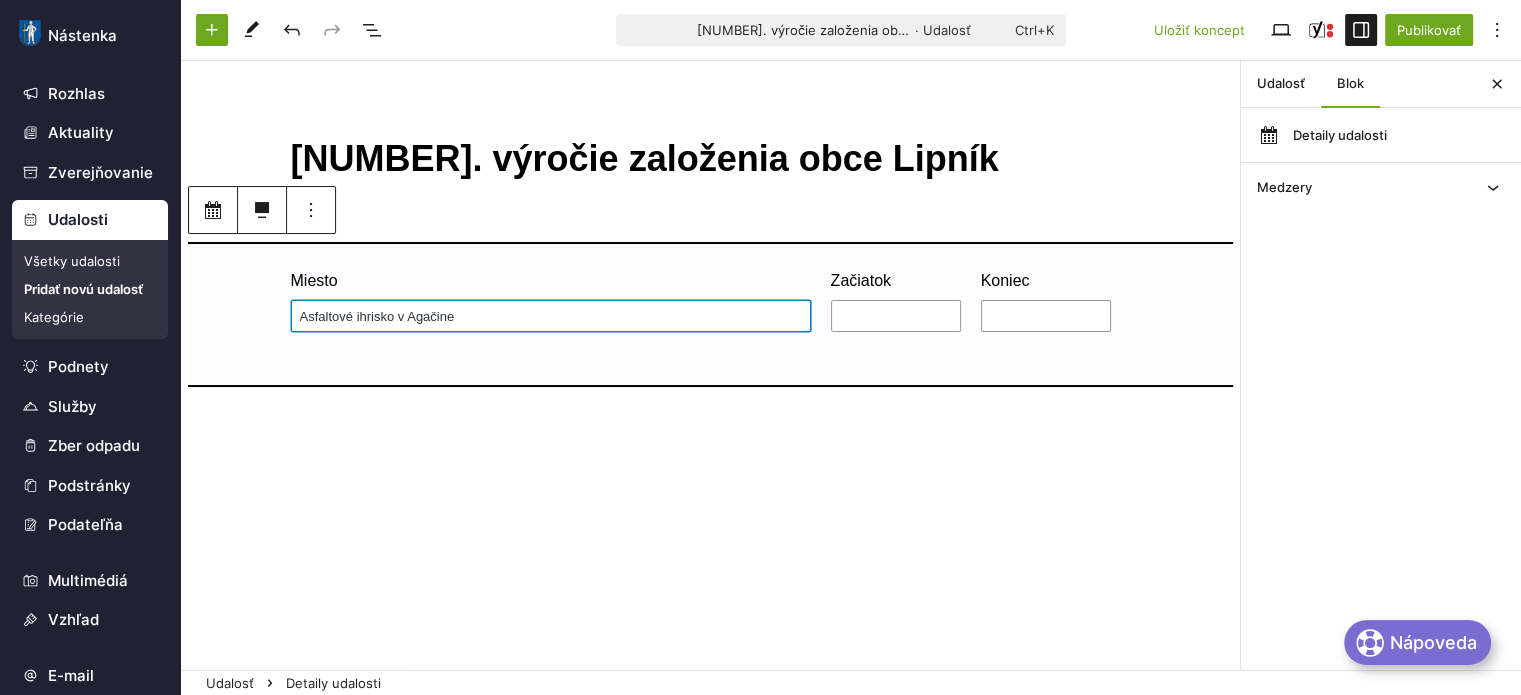 type on "Asfaltové ihrisko v Agačine" 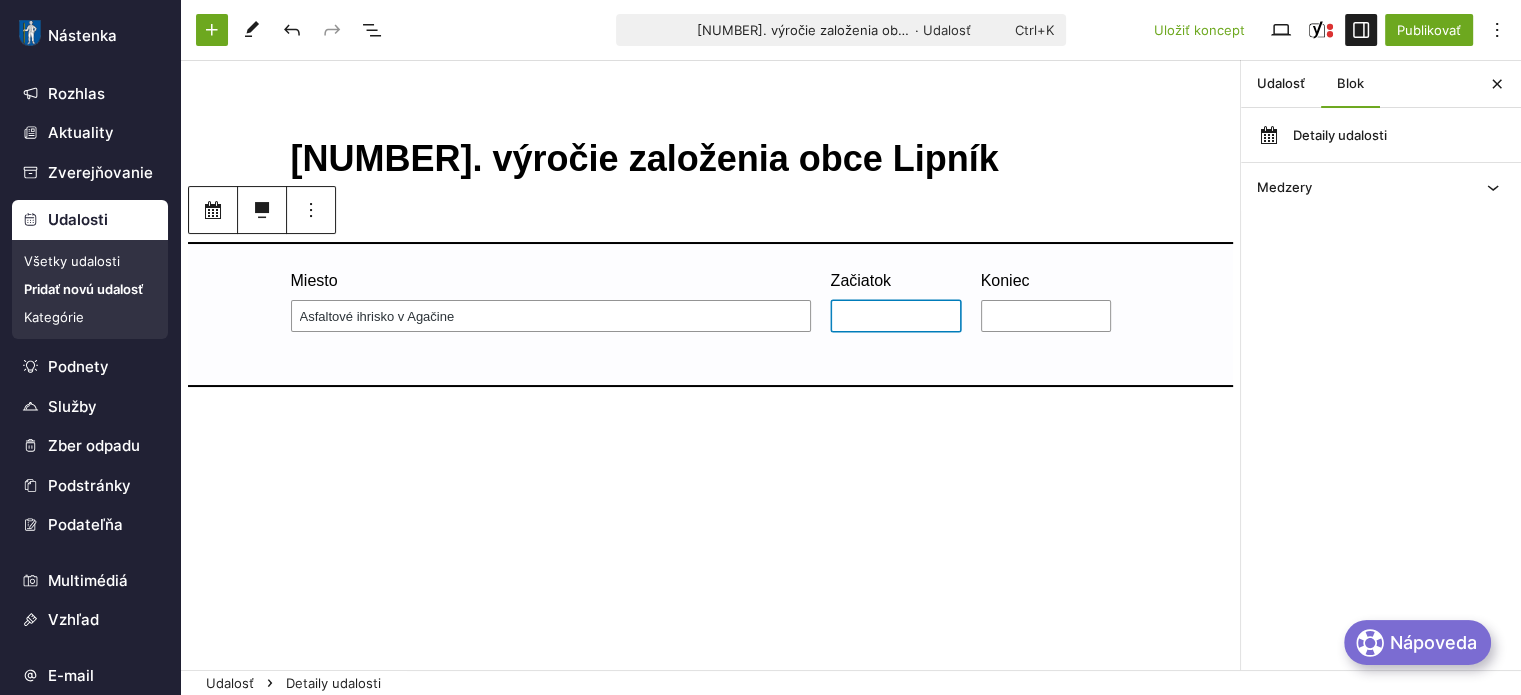 click on "Začiatok" at bounding box center (896, 316) 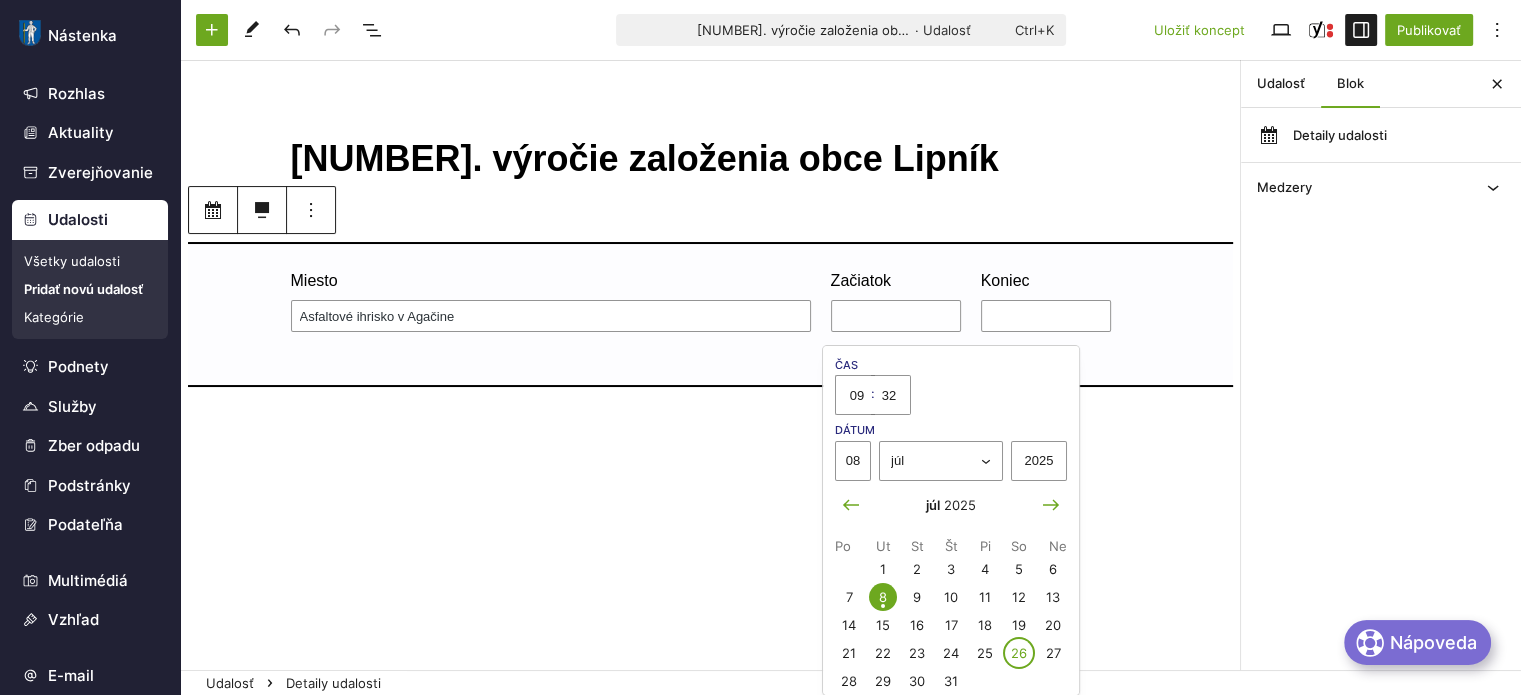 click on "26" at bounding box center (1019, 653) 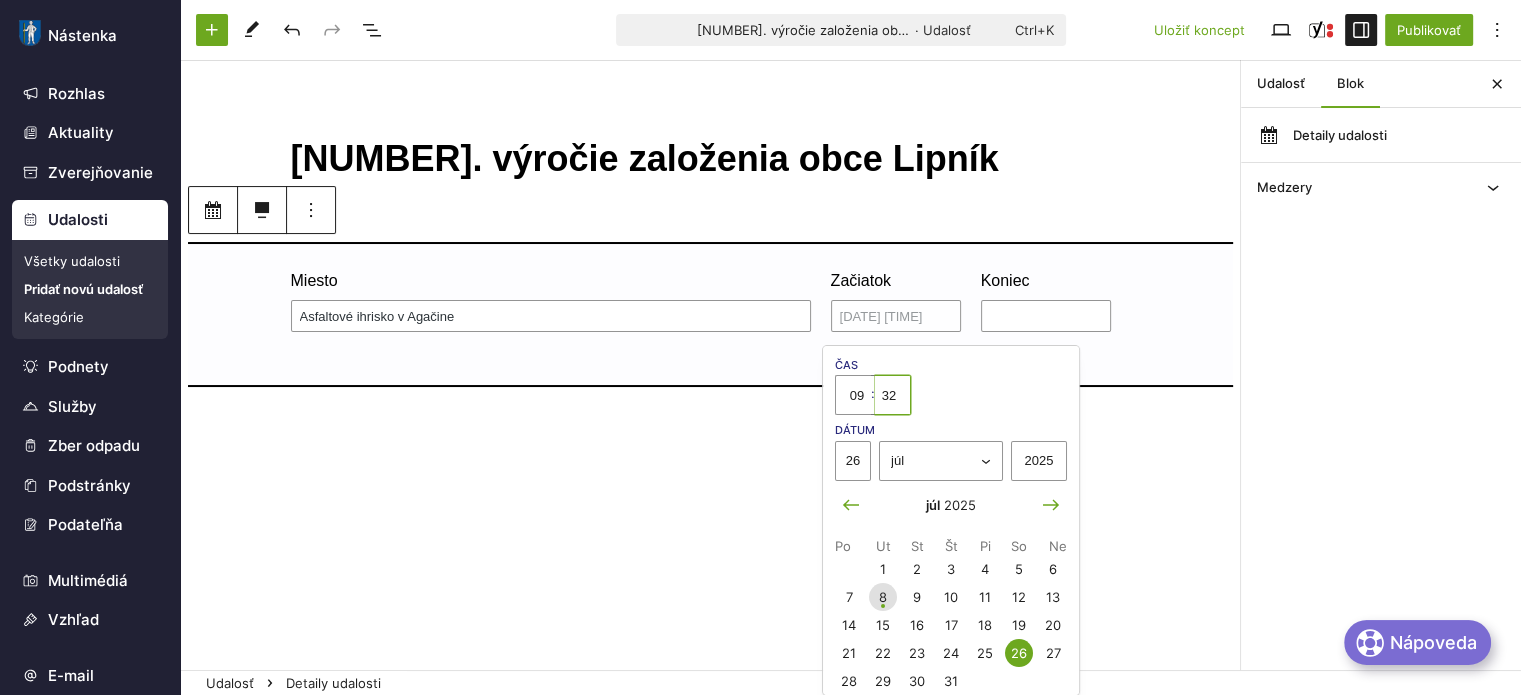 click on "32" at bounding box center (893, 395) 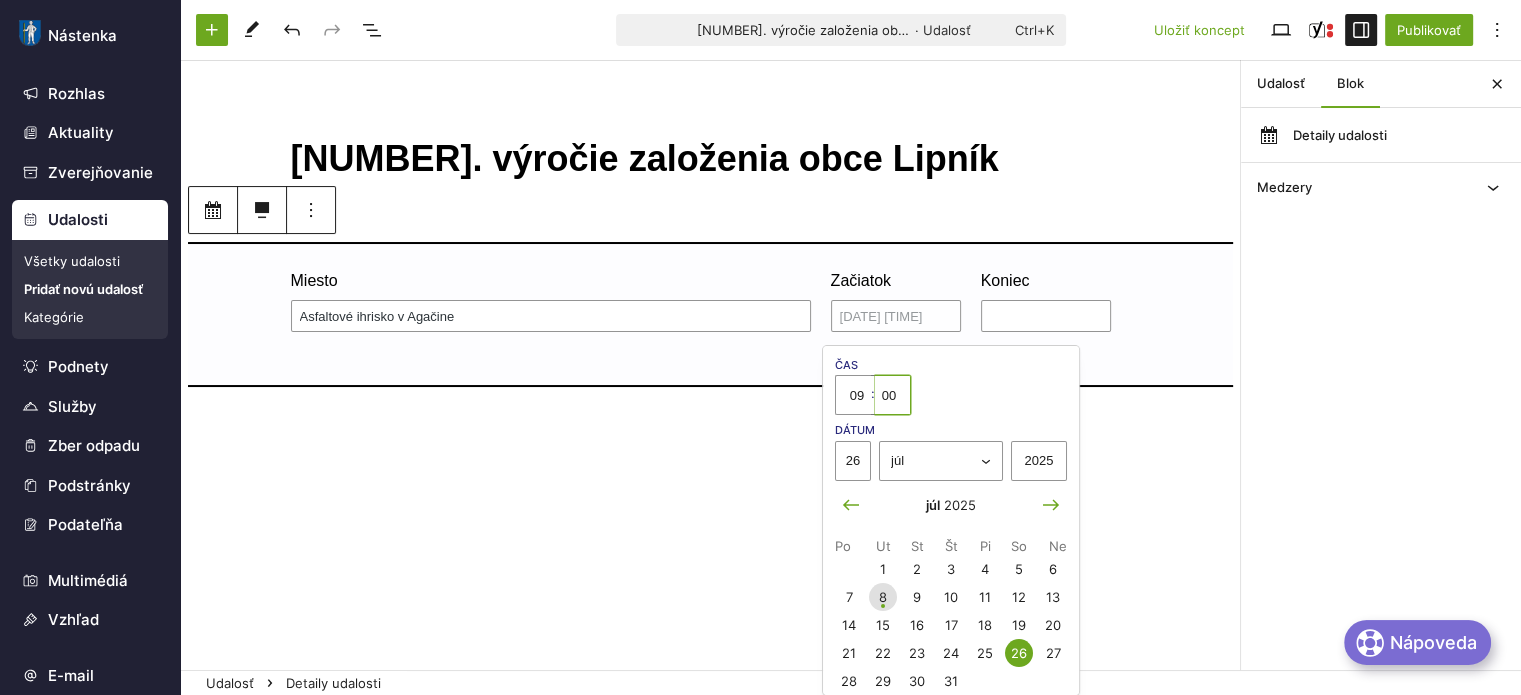 scroll, scrollTop: 55, scrollLeft: 0, axis: vertical 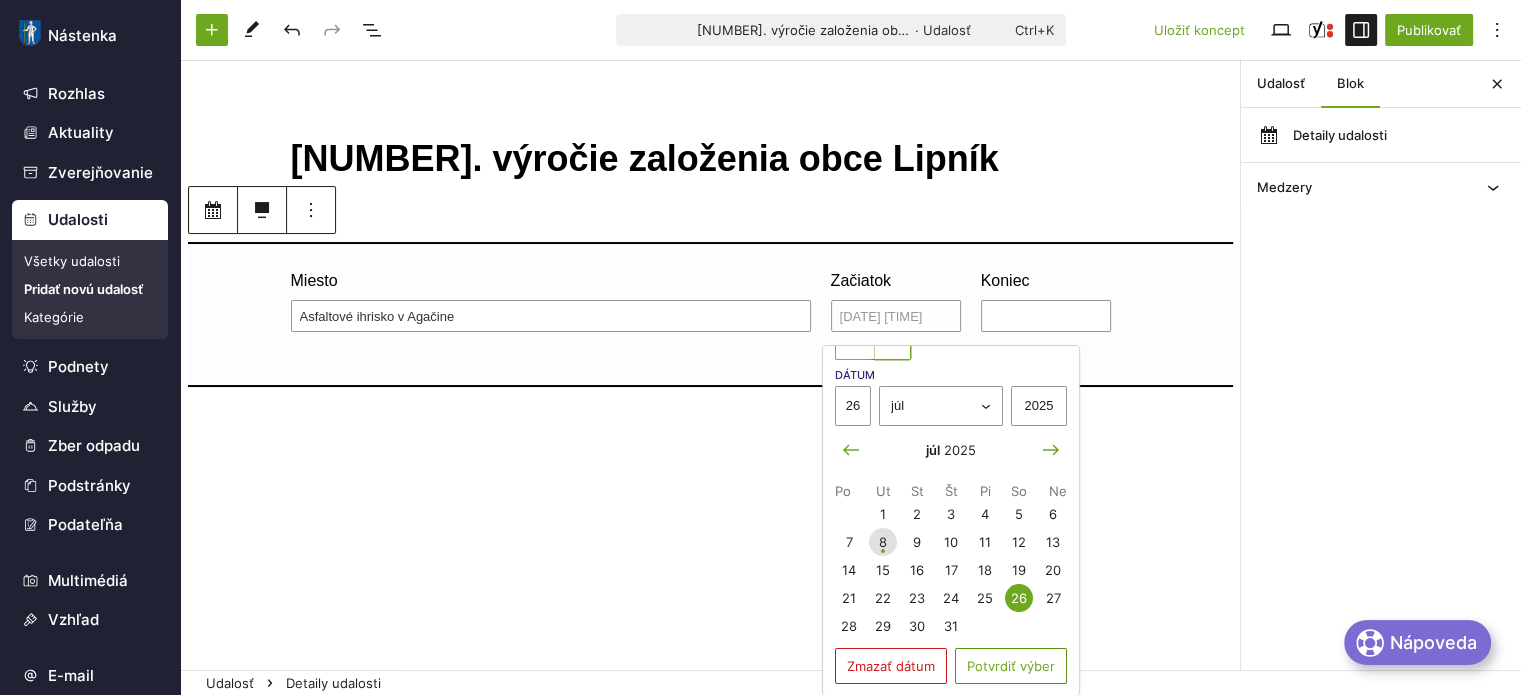 type on "00" 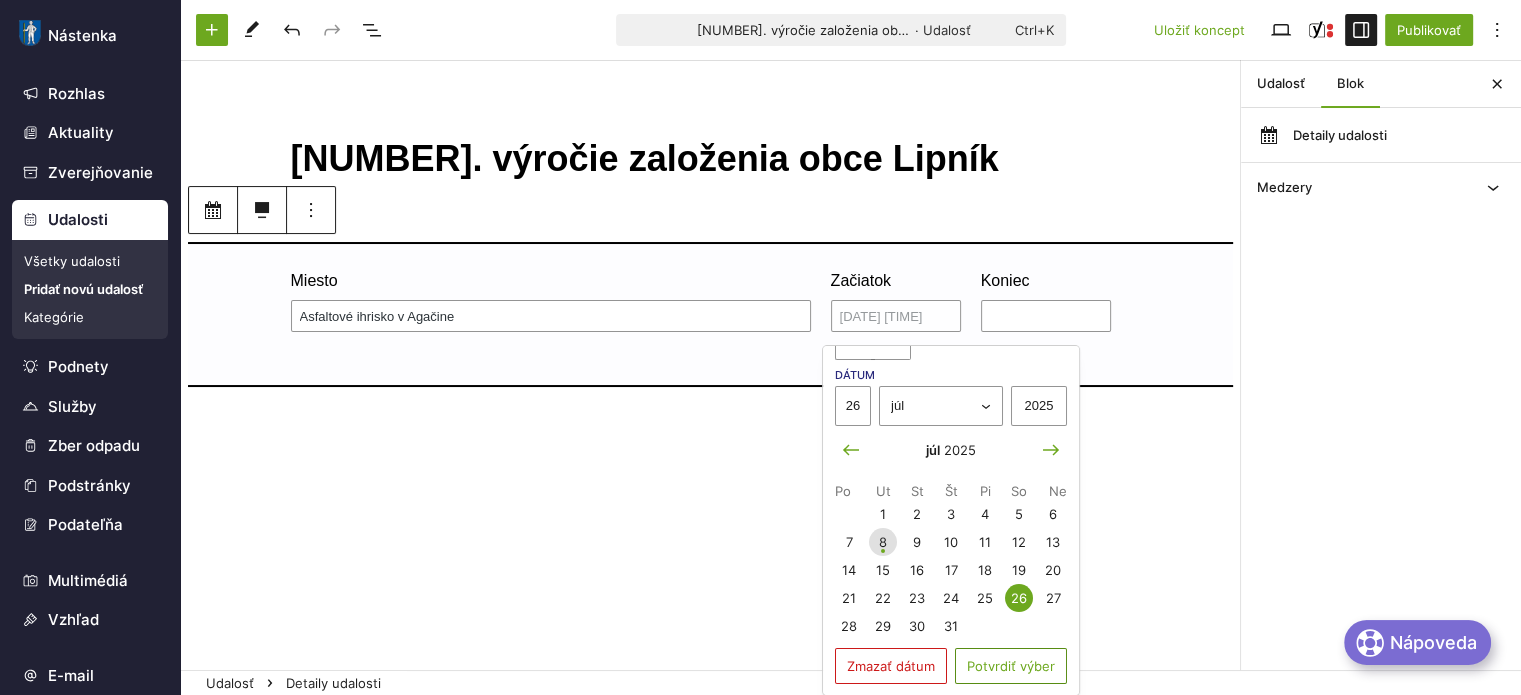 click on "Potvrdiť výber" at bounding box center (1011, 666) 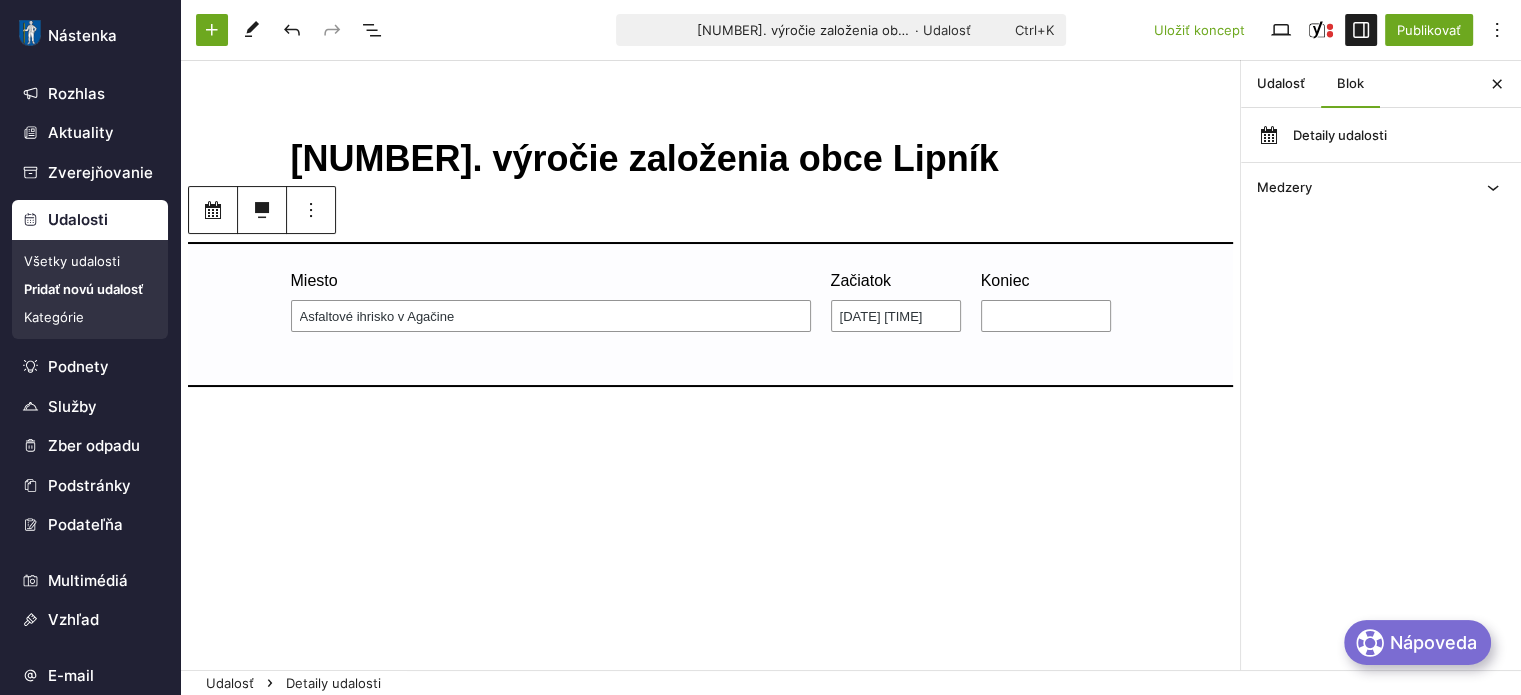 scroll, scrollTop: 76, scrollLeft: 0, axis: vertical 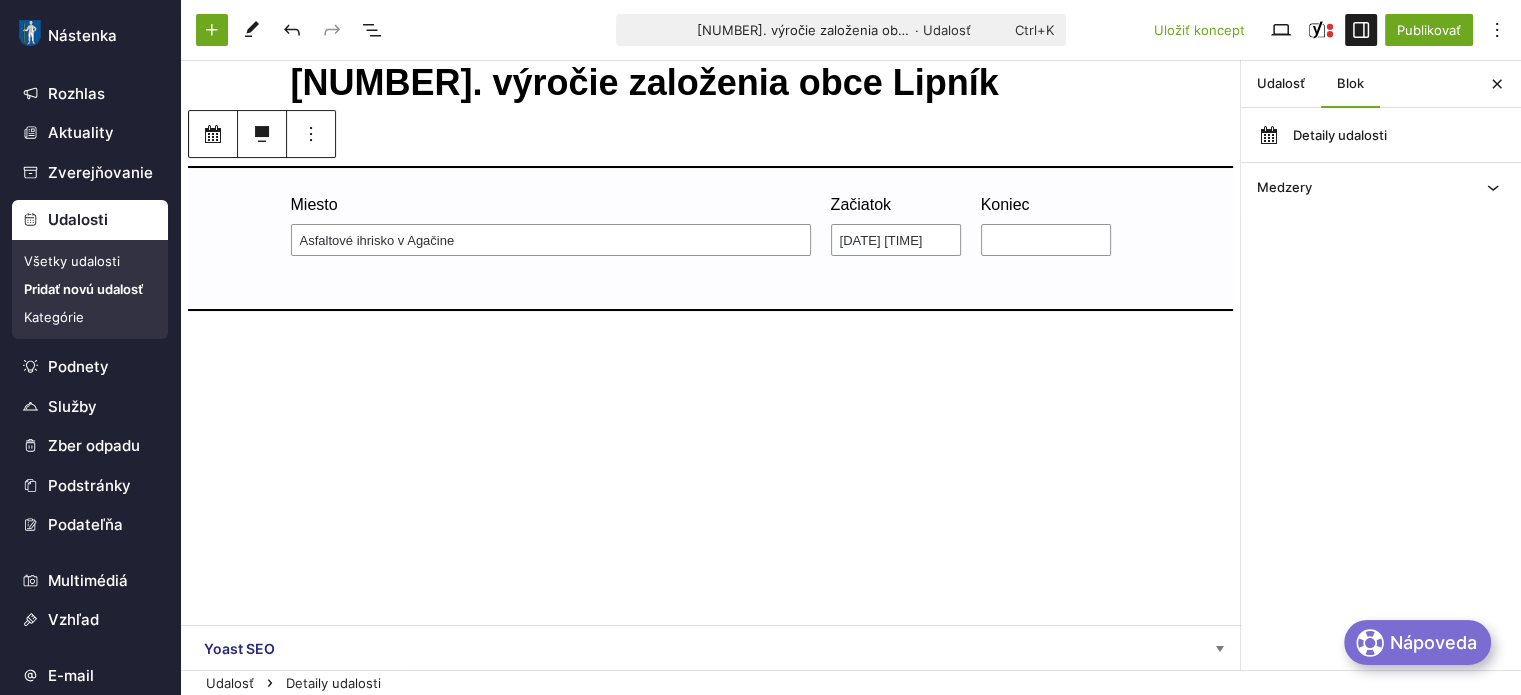 click on "[NUMBER]. výročie založenia obce Lipník  Miesto Asfaltové ihrisko v Agačine Začiatok [DATE] [TIME] Koniec" at bounding box center [710, 312] 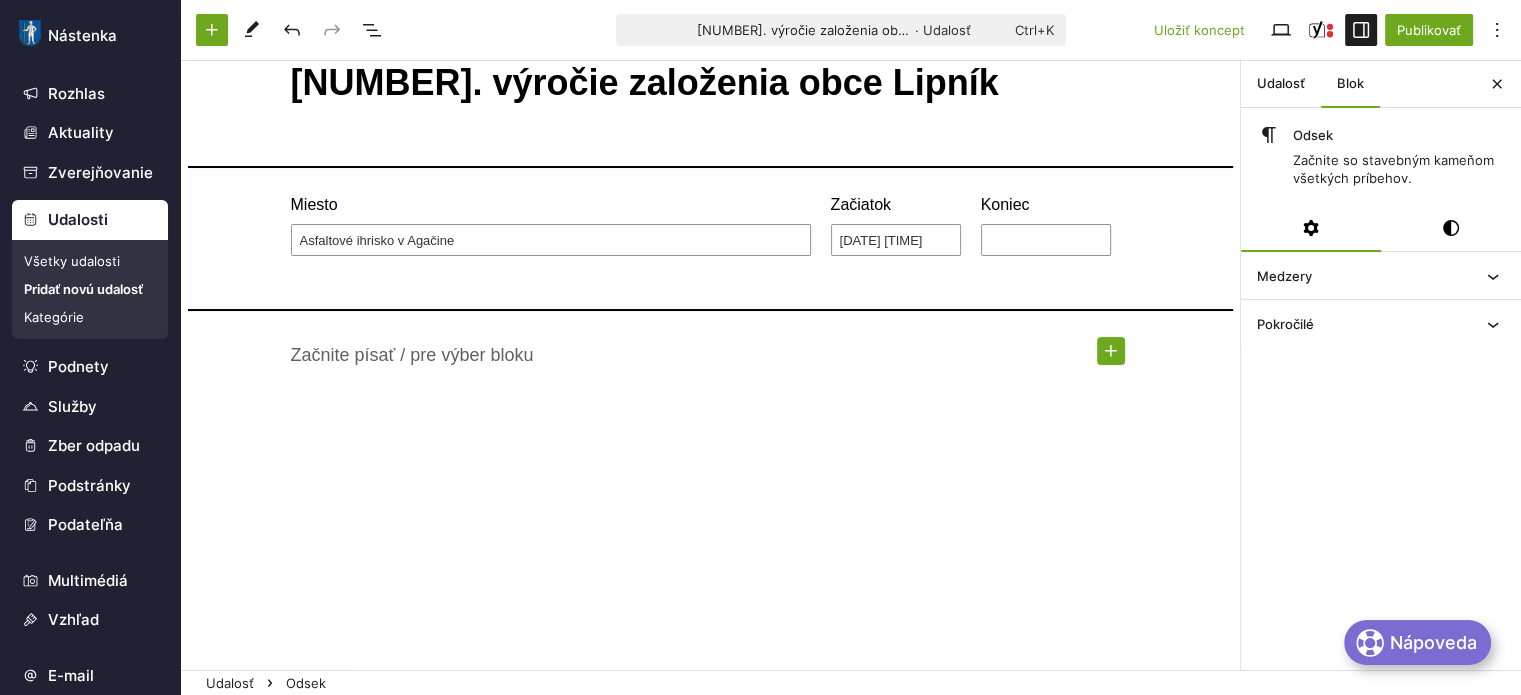 click at bounding box center (1111, 351) 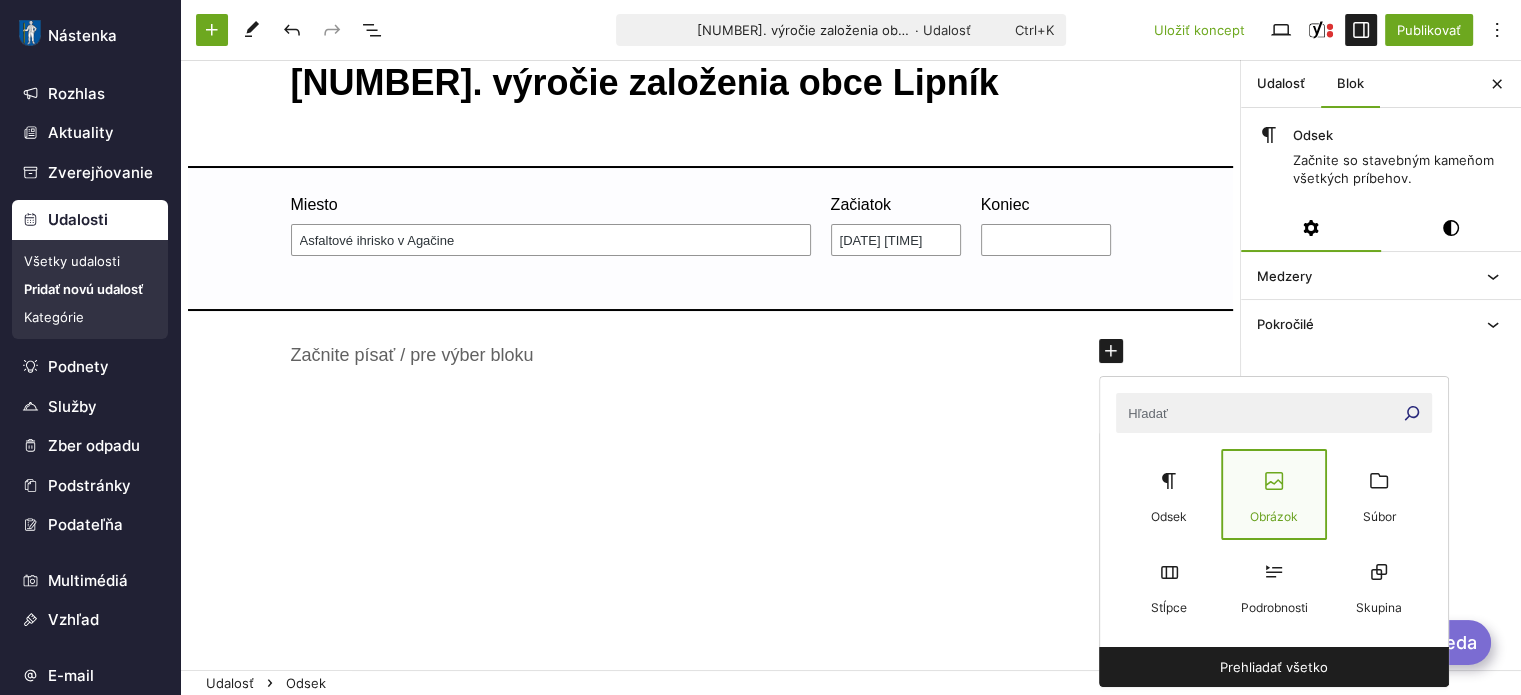 click at bounding box center (1274, 481) 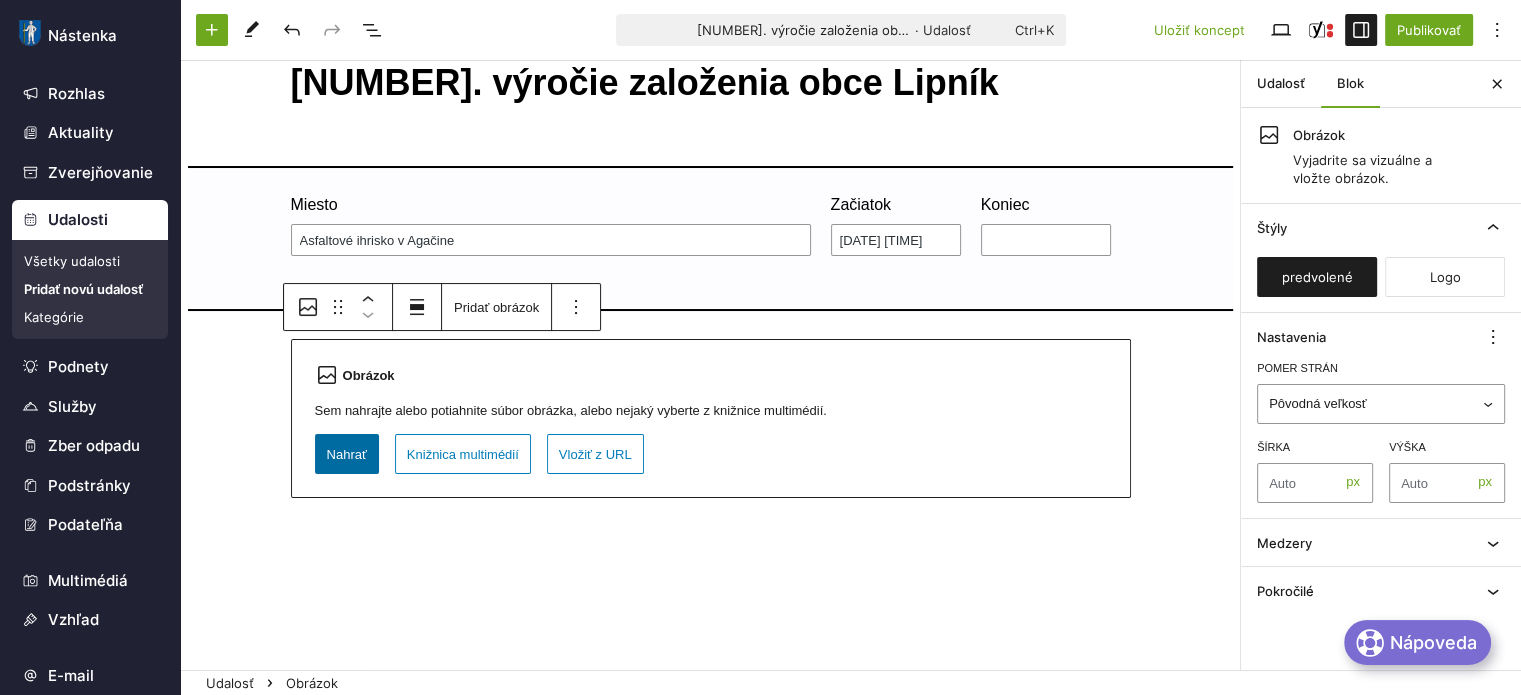 click on "Nahrať" at bounding box center [347, 454] 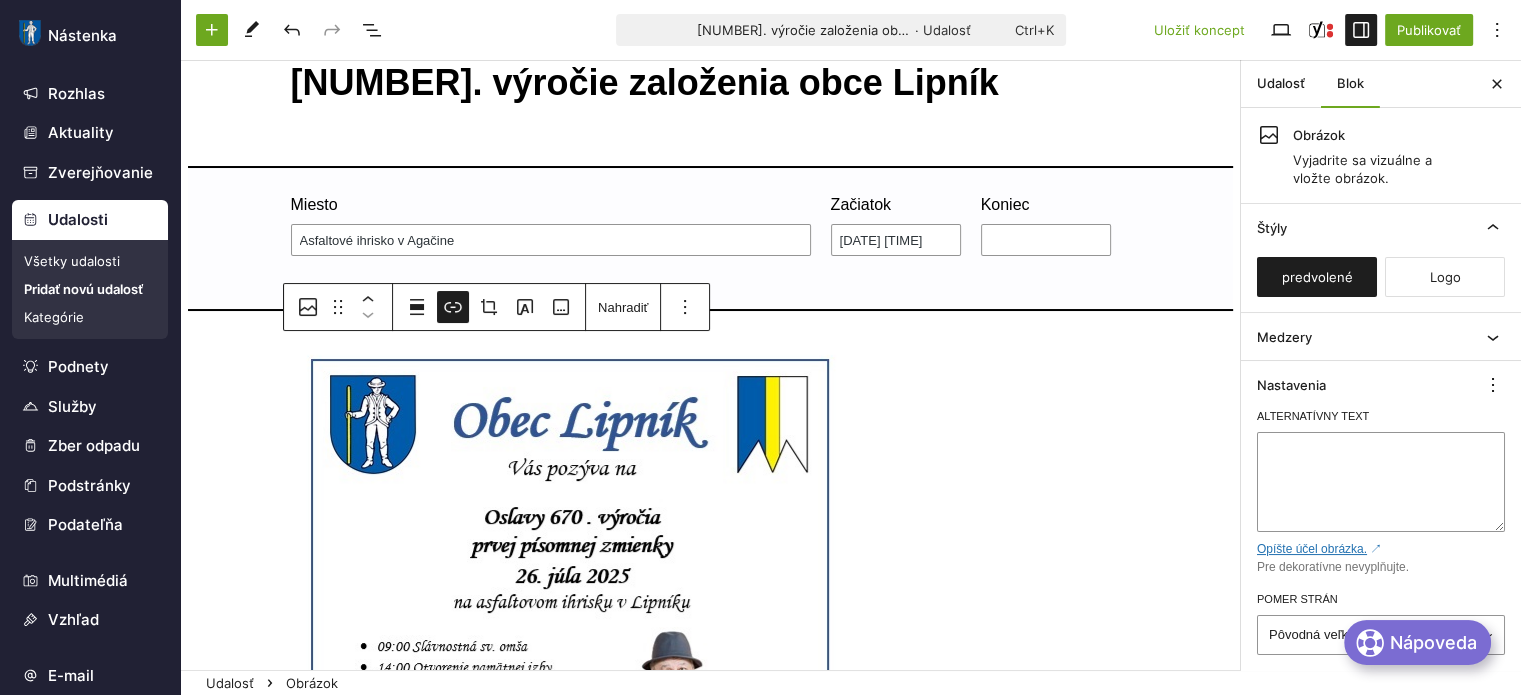 click on "Vyjadrite sa vizuálne a vložte obrázok." at bounding box center [1399, 169] 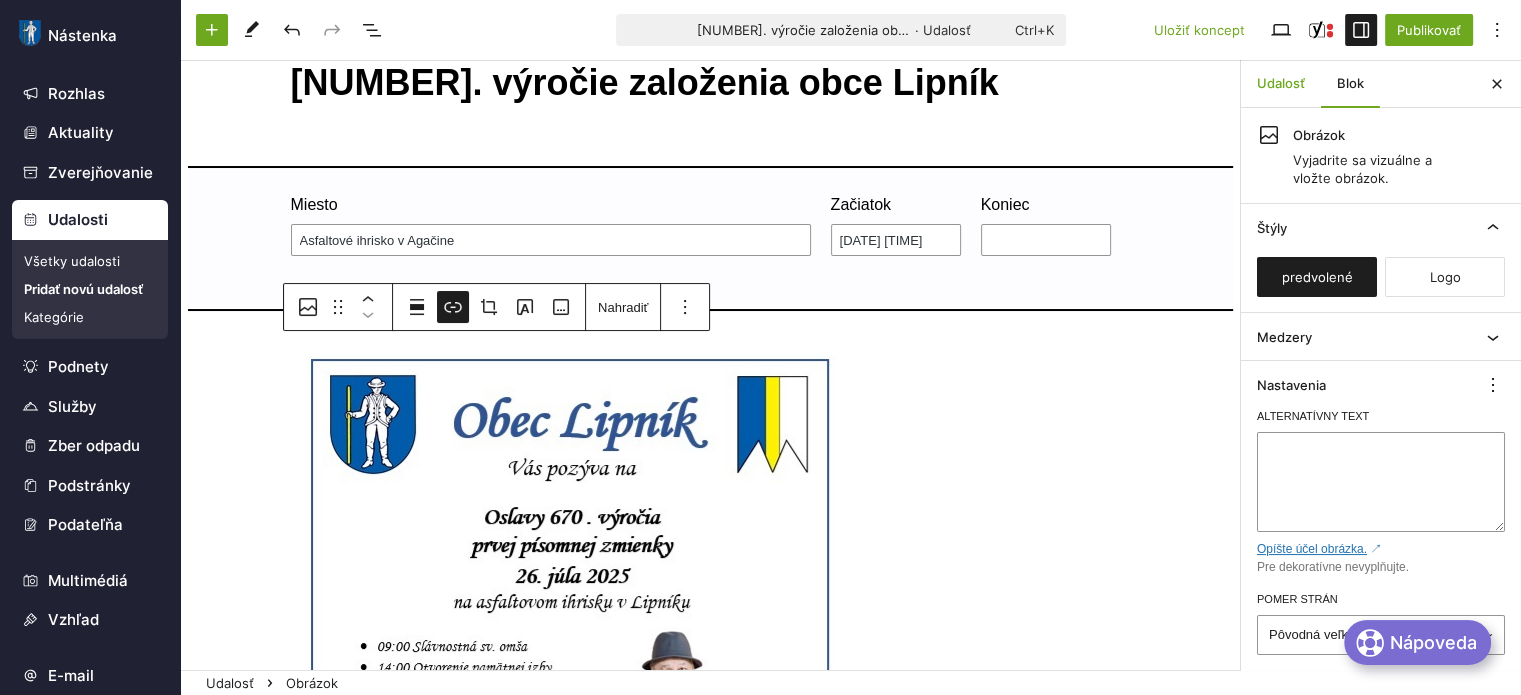 click on "Udalosť" at bounding box center (1281, 84) 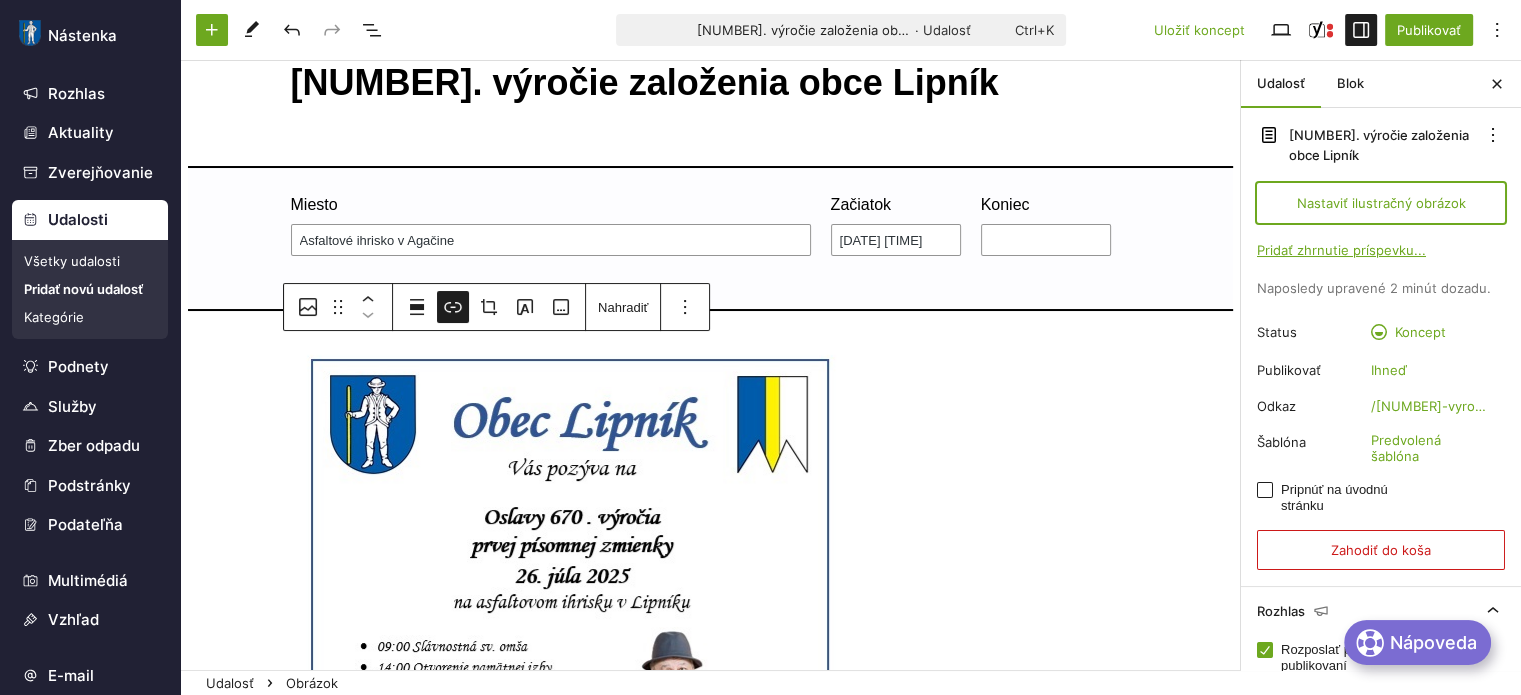 click on "Nastaviť ilustračný obrázok" at bounding box center [1381, 203] 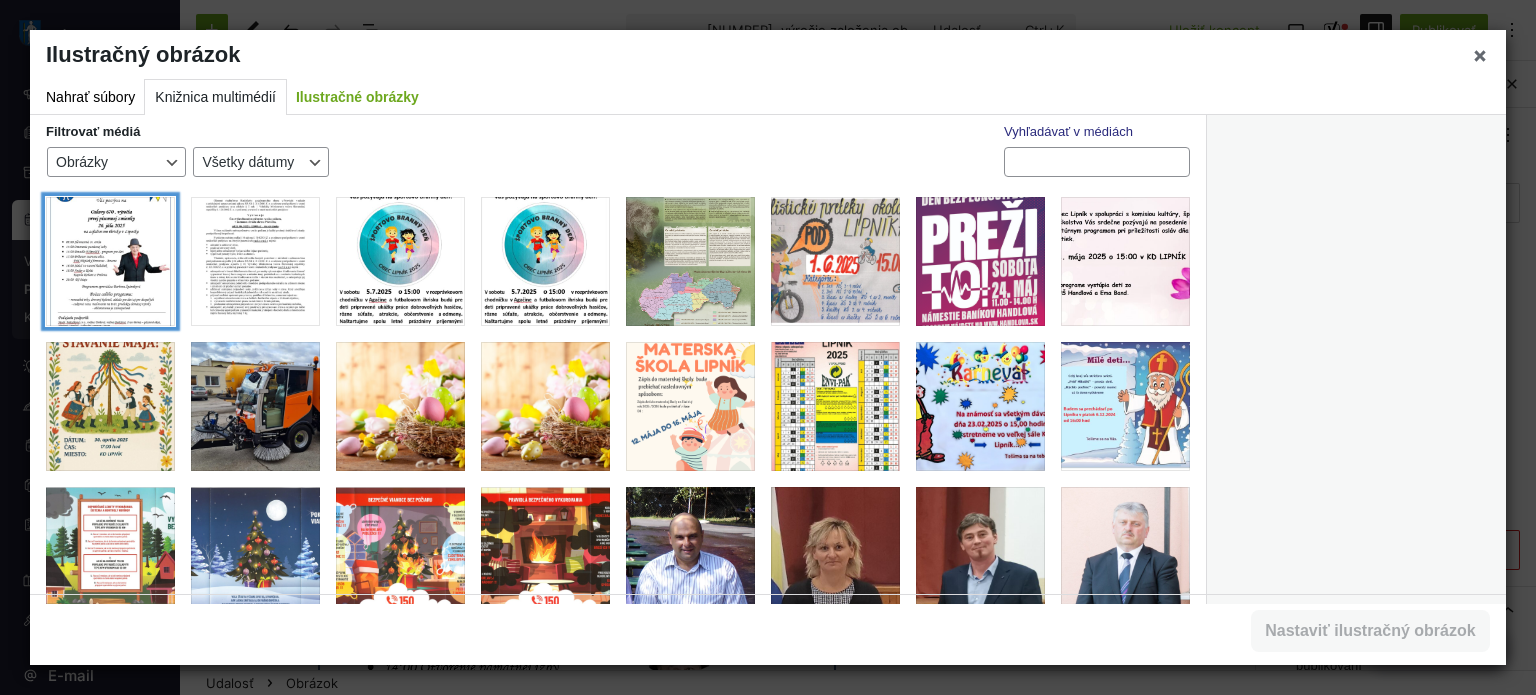 click at bounding box center (110, 261) 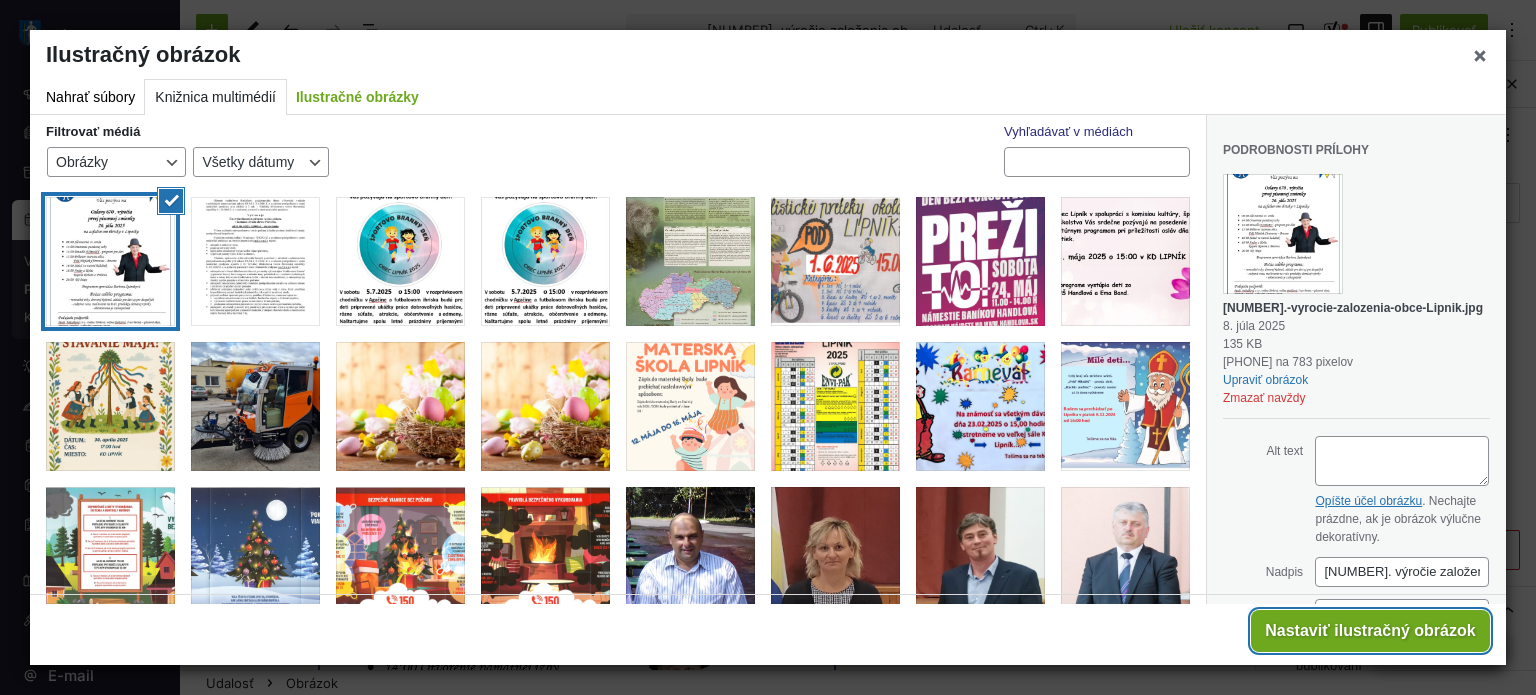 click on "Nastaviť ilustračný obrázok" at bounding box center [1370, 631] 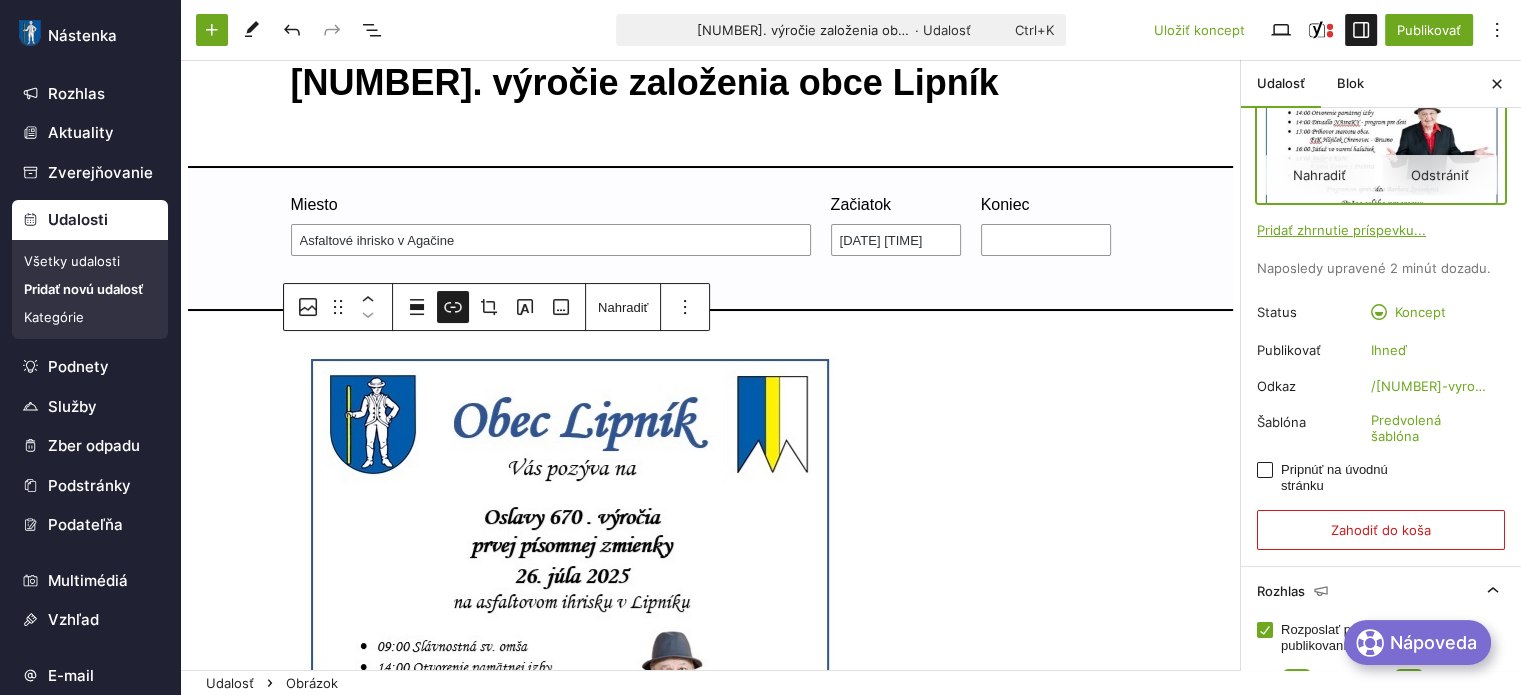 scroll, scrollTop: 200, scrollLeft: 0, axis: vertical 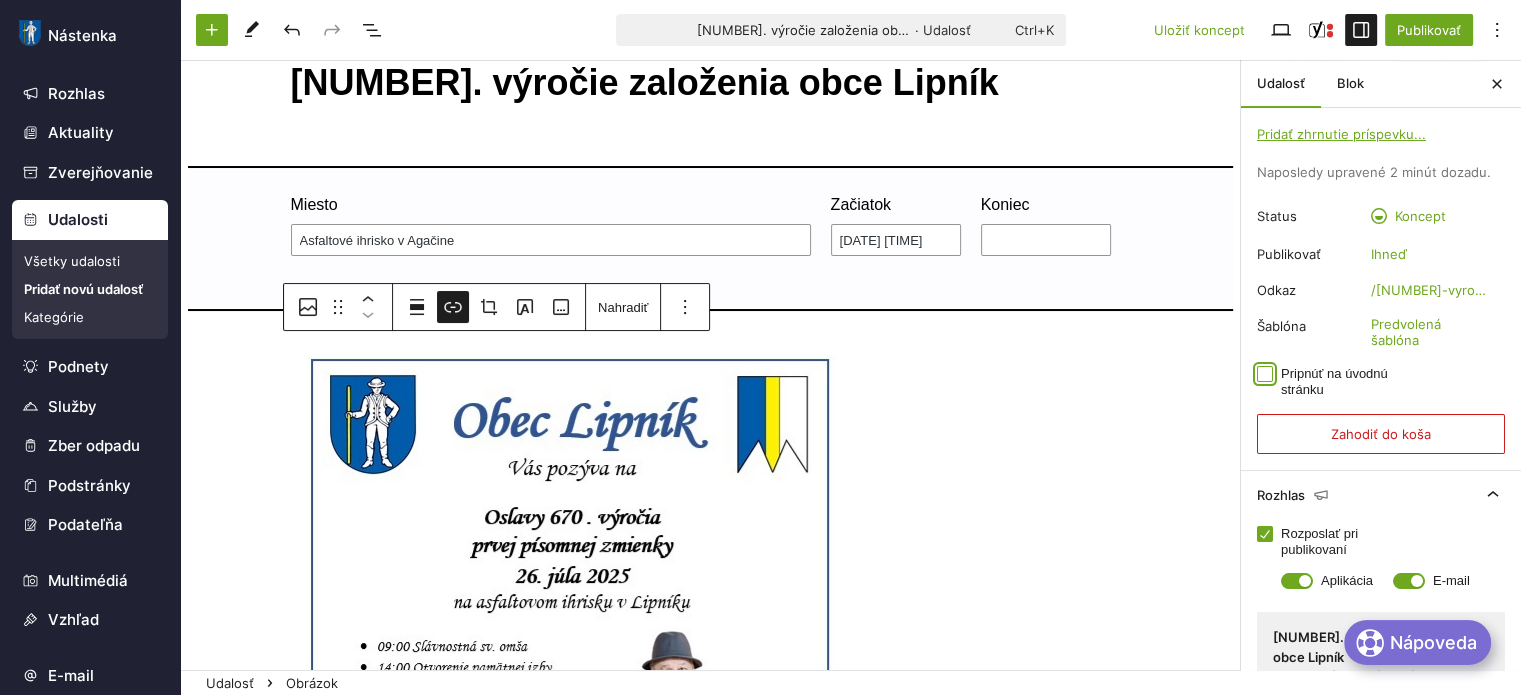 click on "Pripnúť na úvodnú stránku" at bounding box center [1265, 374] 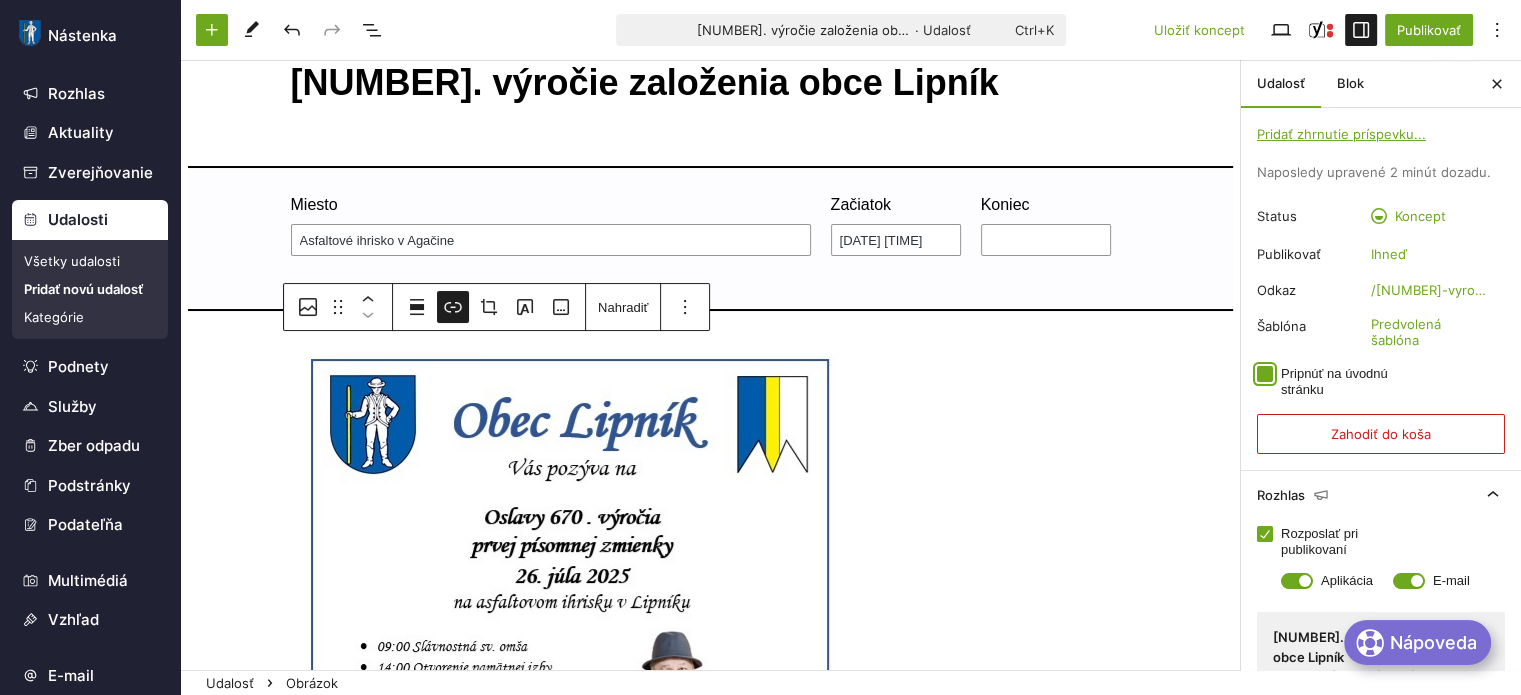checkbox on "true" 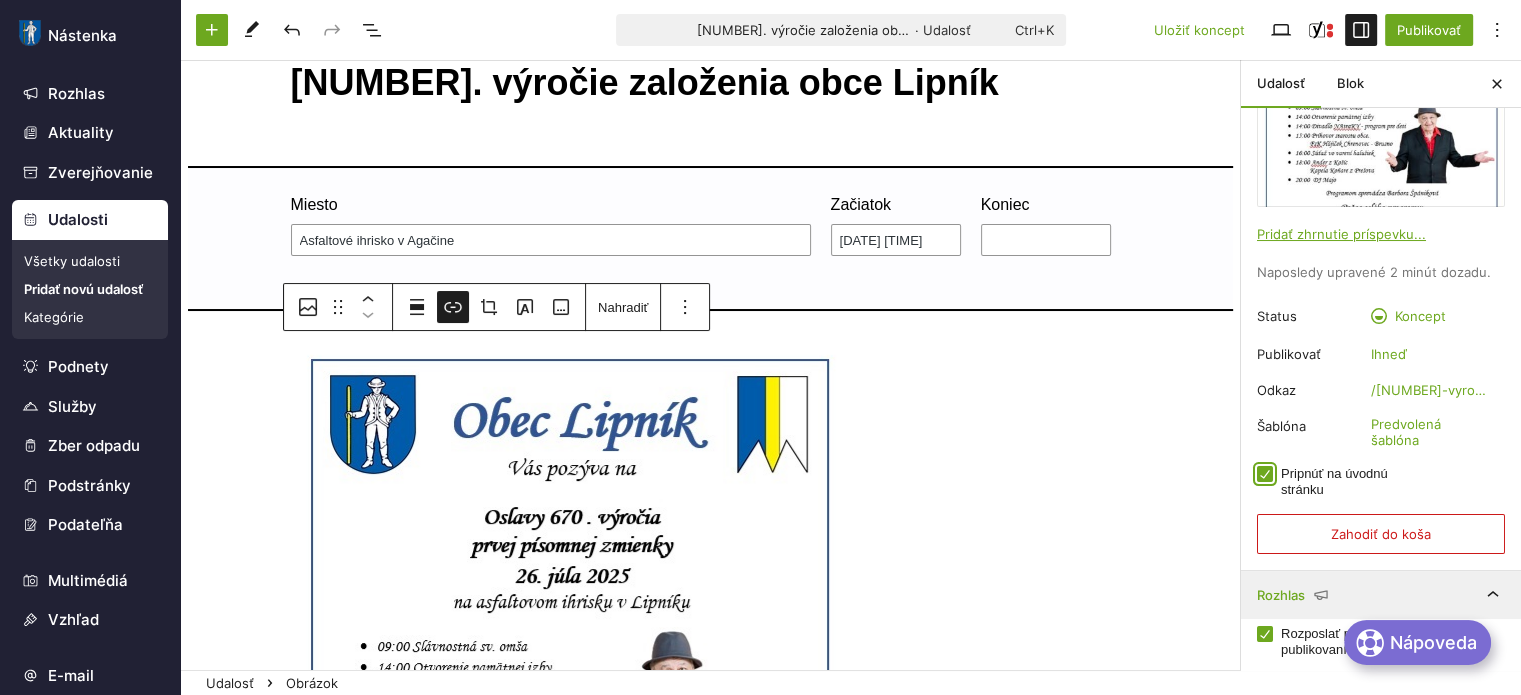 scroll, scrollTop: 0, scrollLeft: 0, axis: both 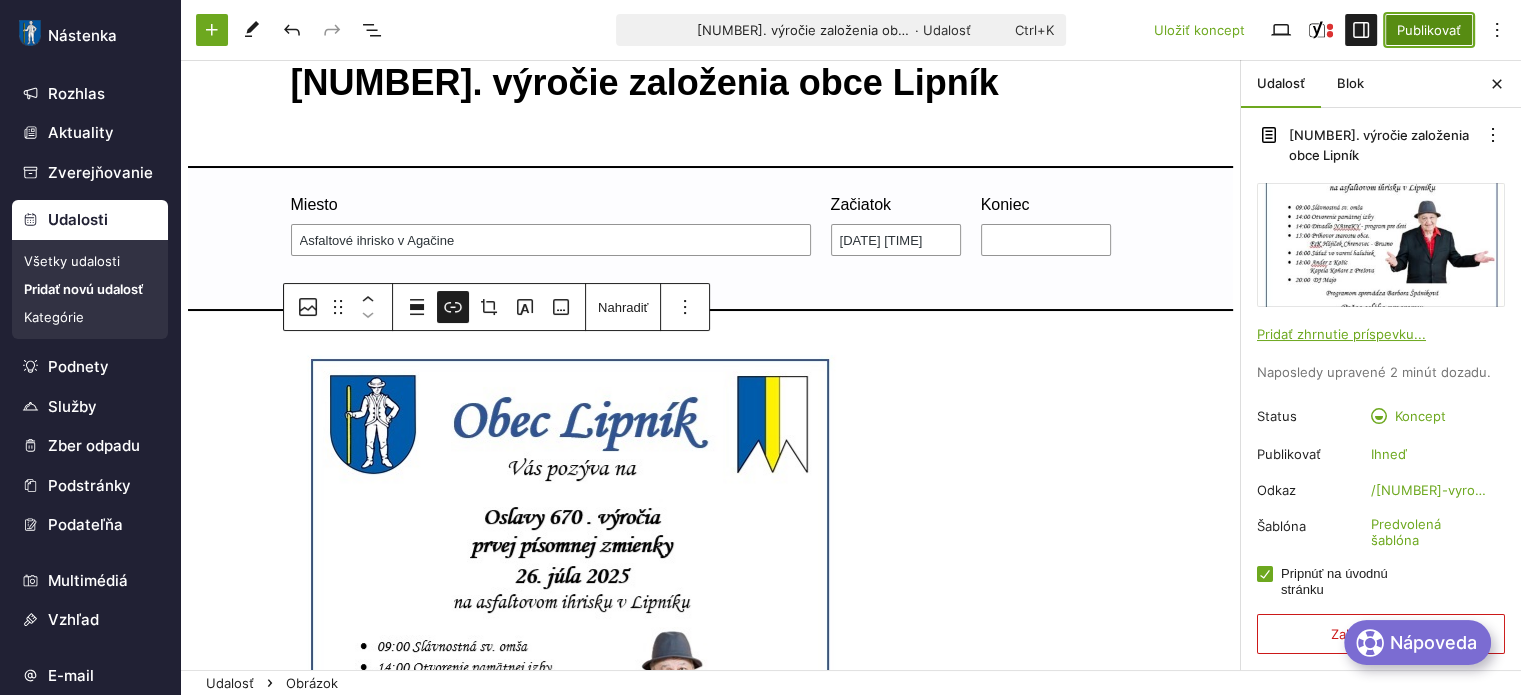 click on "Publikovať" at bounding box center [1429, 30] 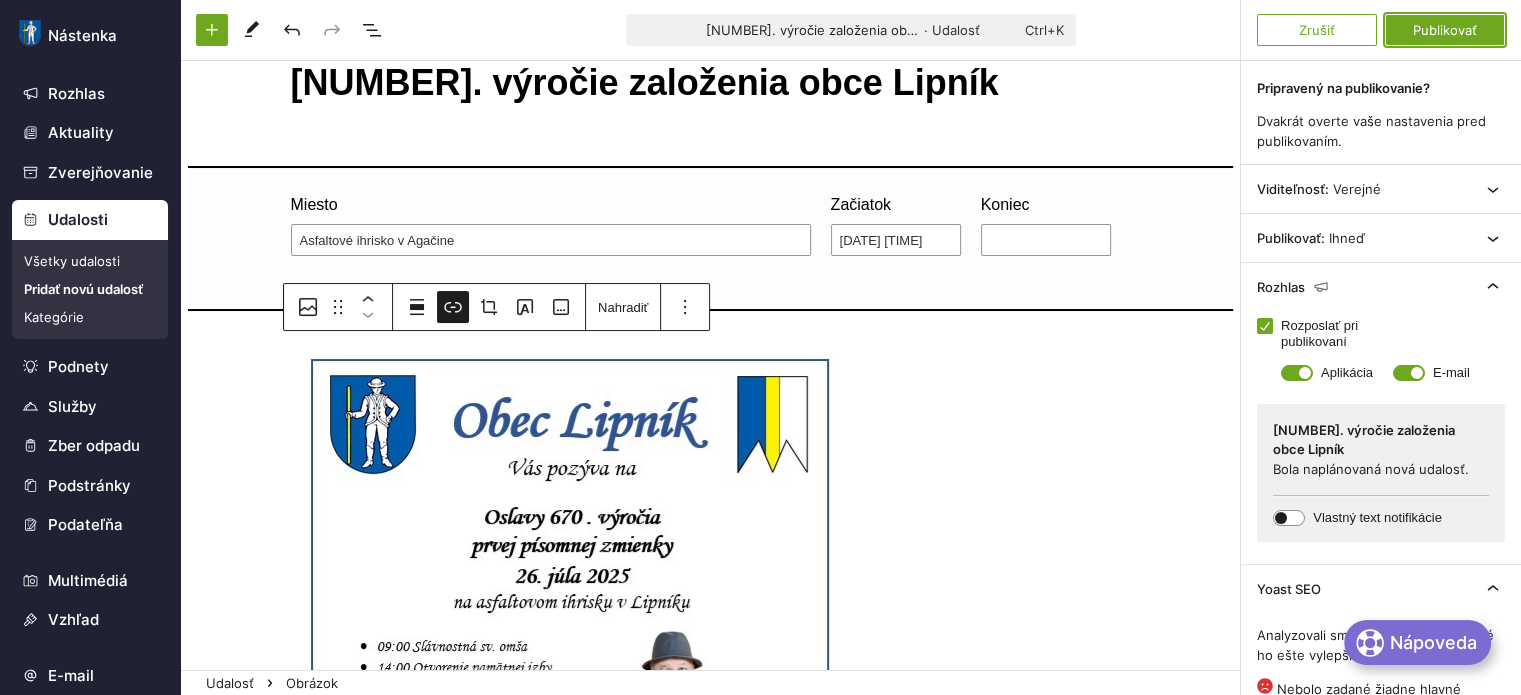 click on "Publikovať" at bounding box center (1445, 30) 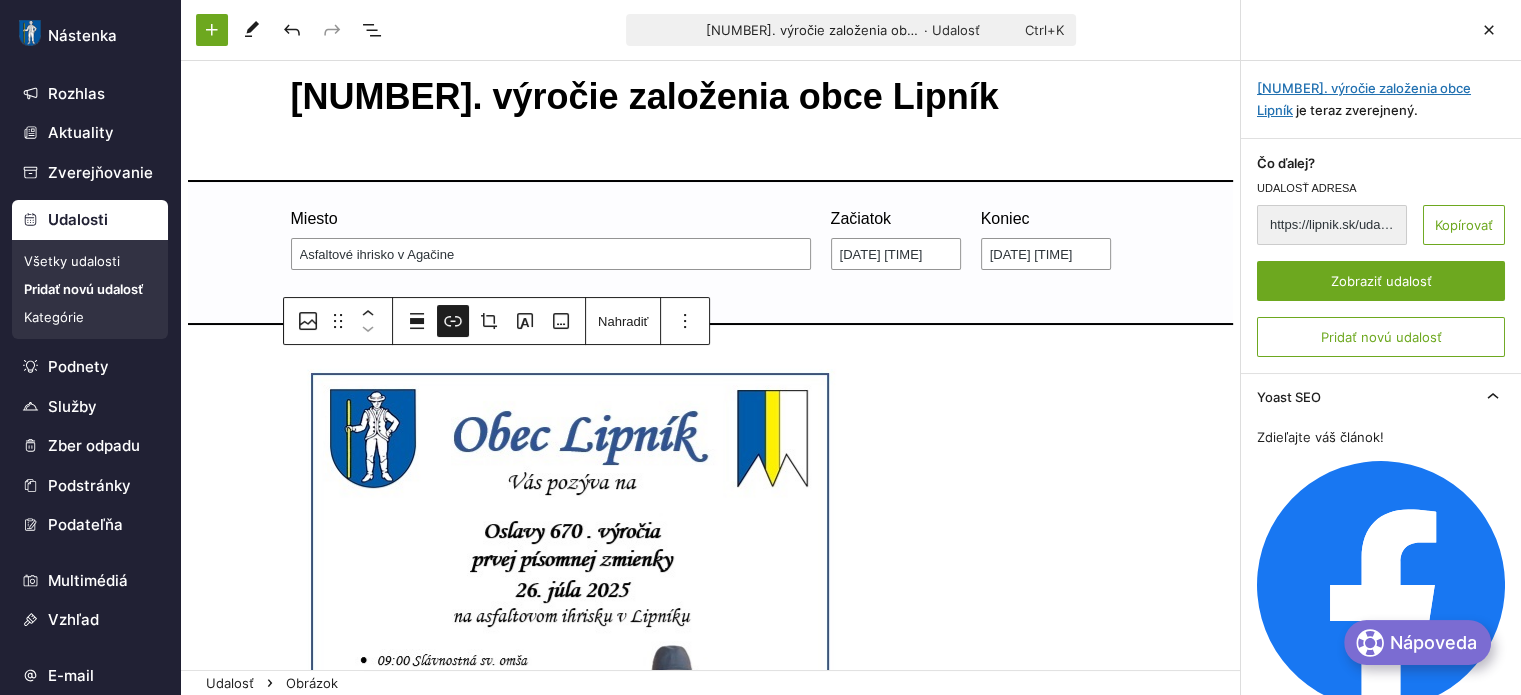 scroll, scrollTop: 0, scrollLeft: 0, axis: both 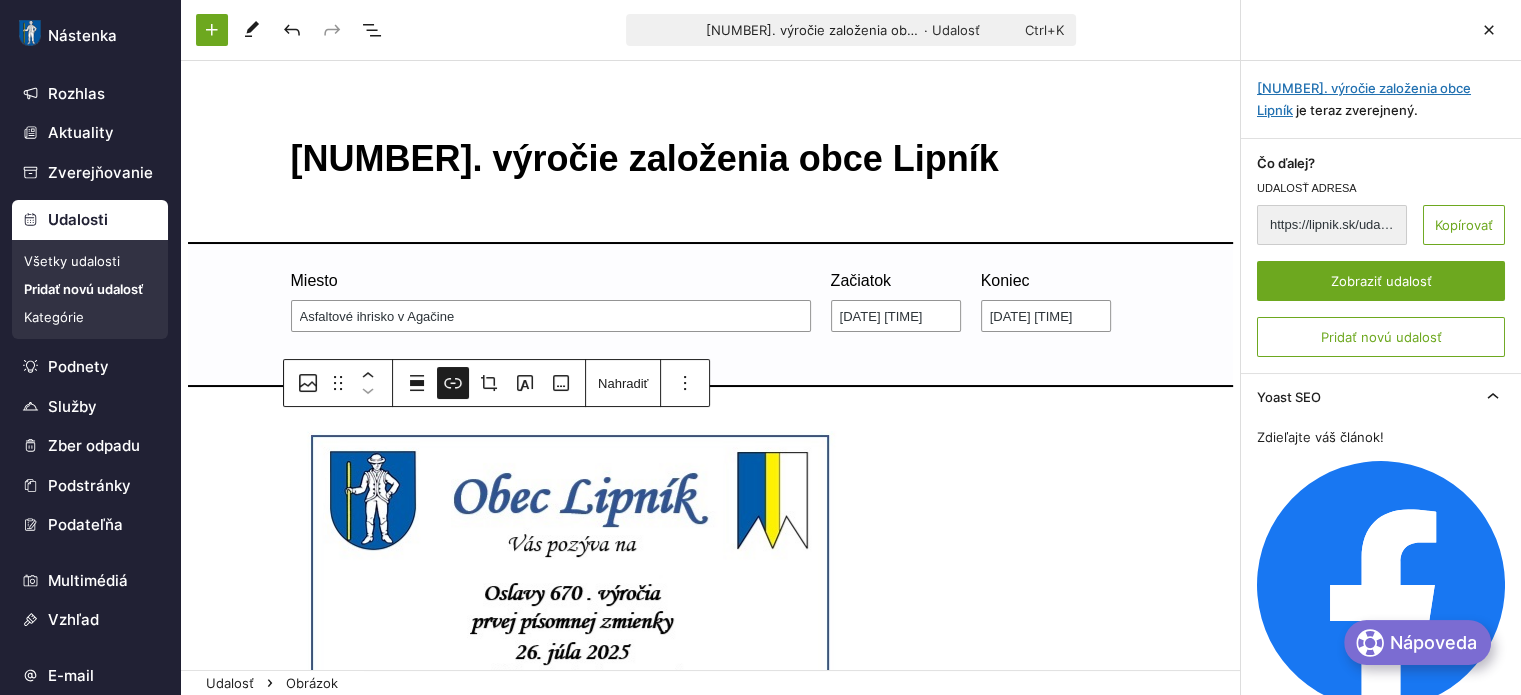 click on "Všetky udalosti" at bounding box center [90, 261] 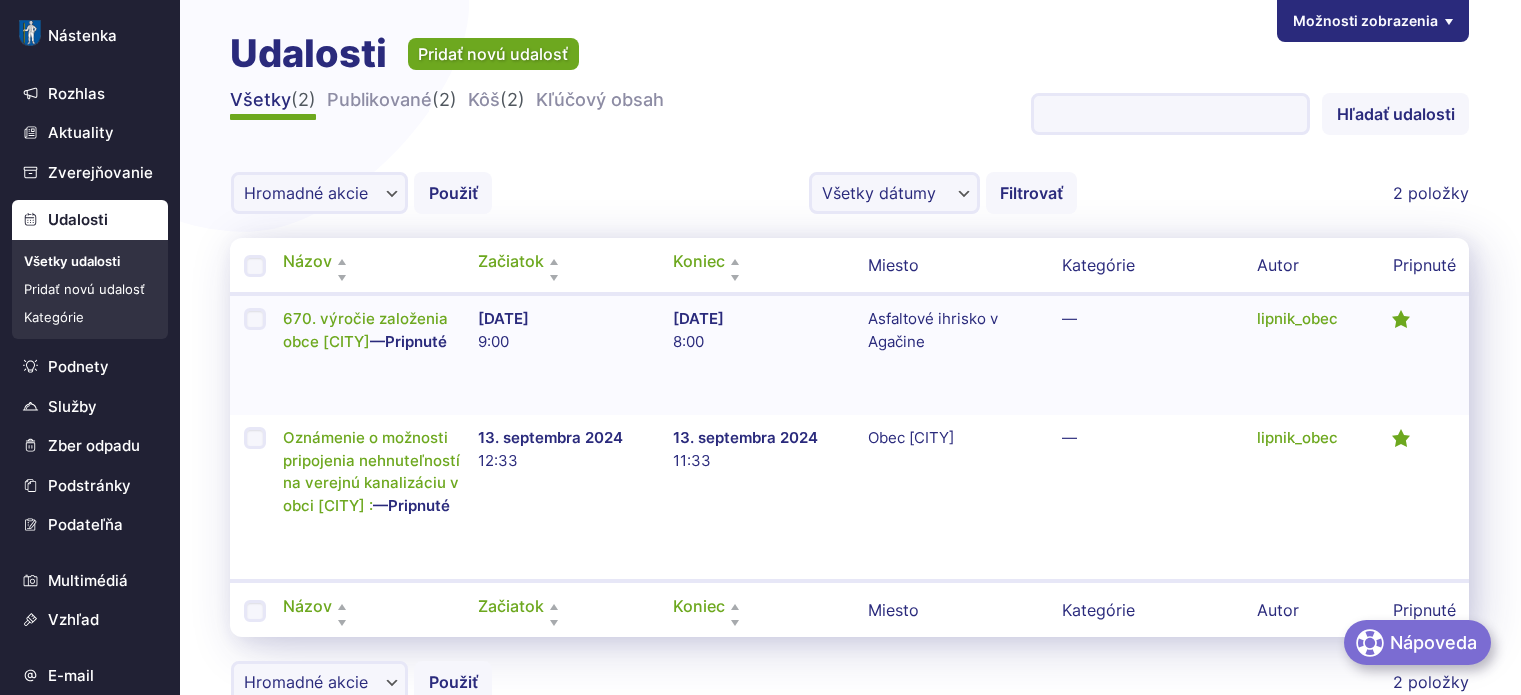 scroll, scrollTop: 0, scrollLeft: 0, axis: both 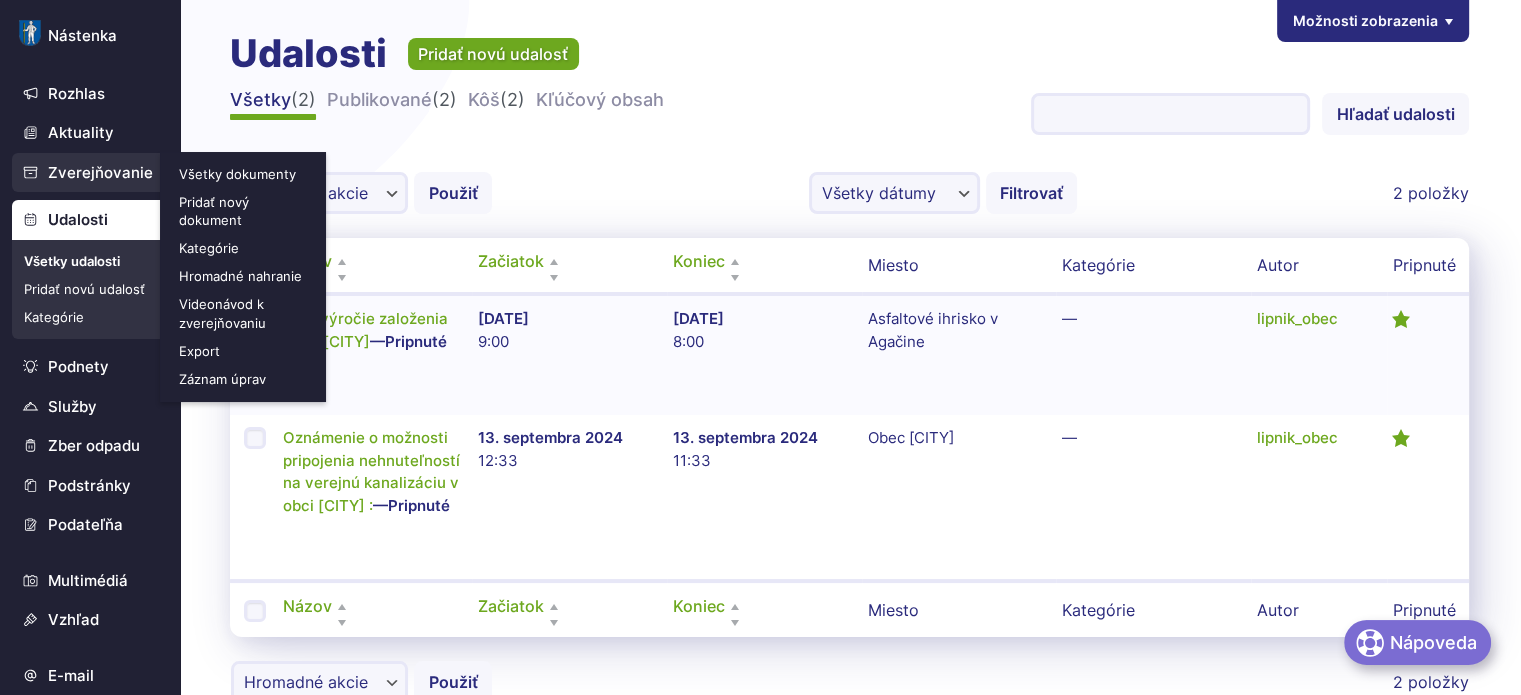 click on "Všetky dokumenty" at bounding box center (245, 174) 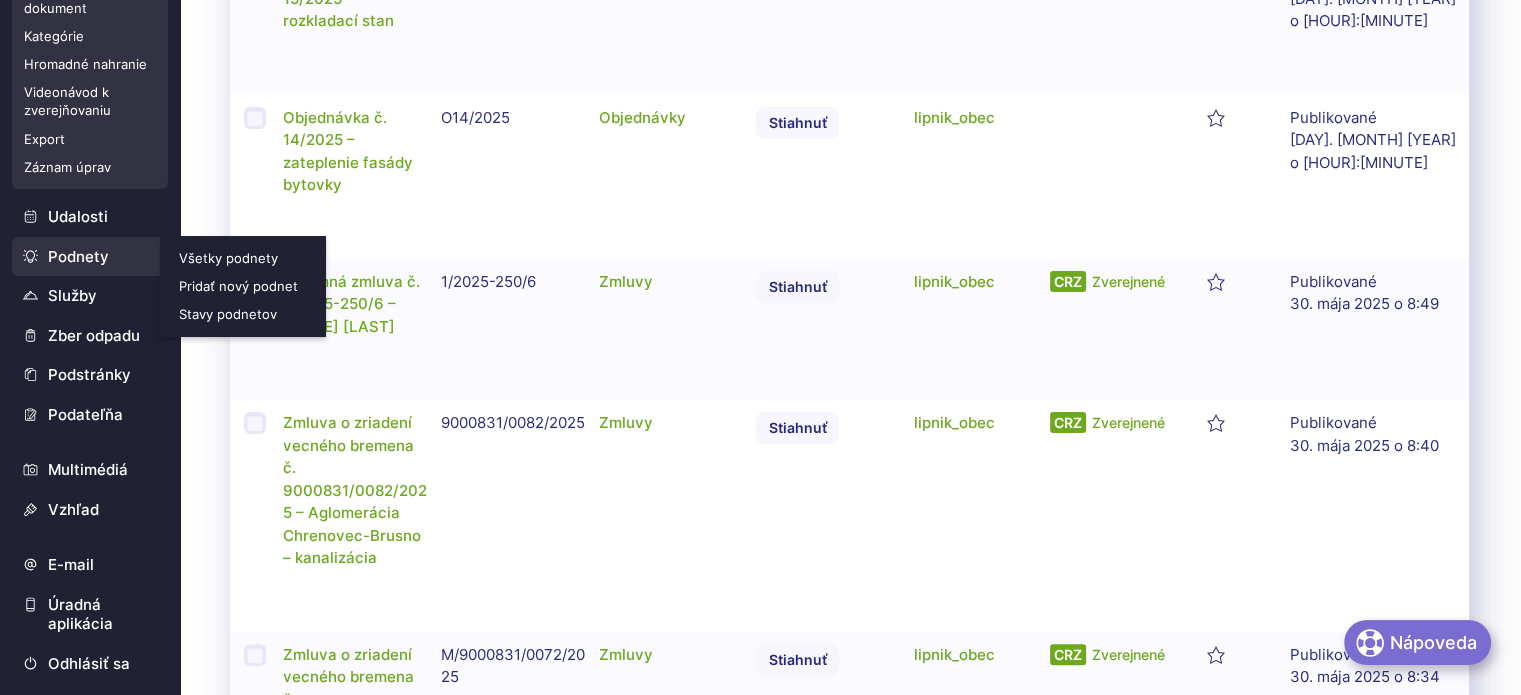 scroll, scrollTop: 400, scrollLeft: 0, axis: vertical 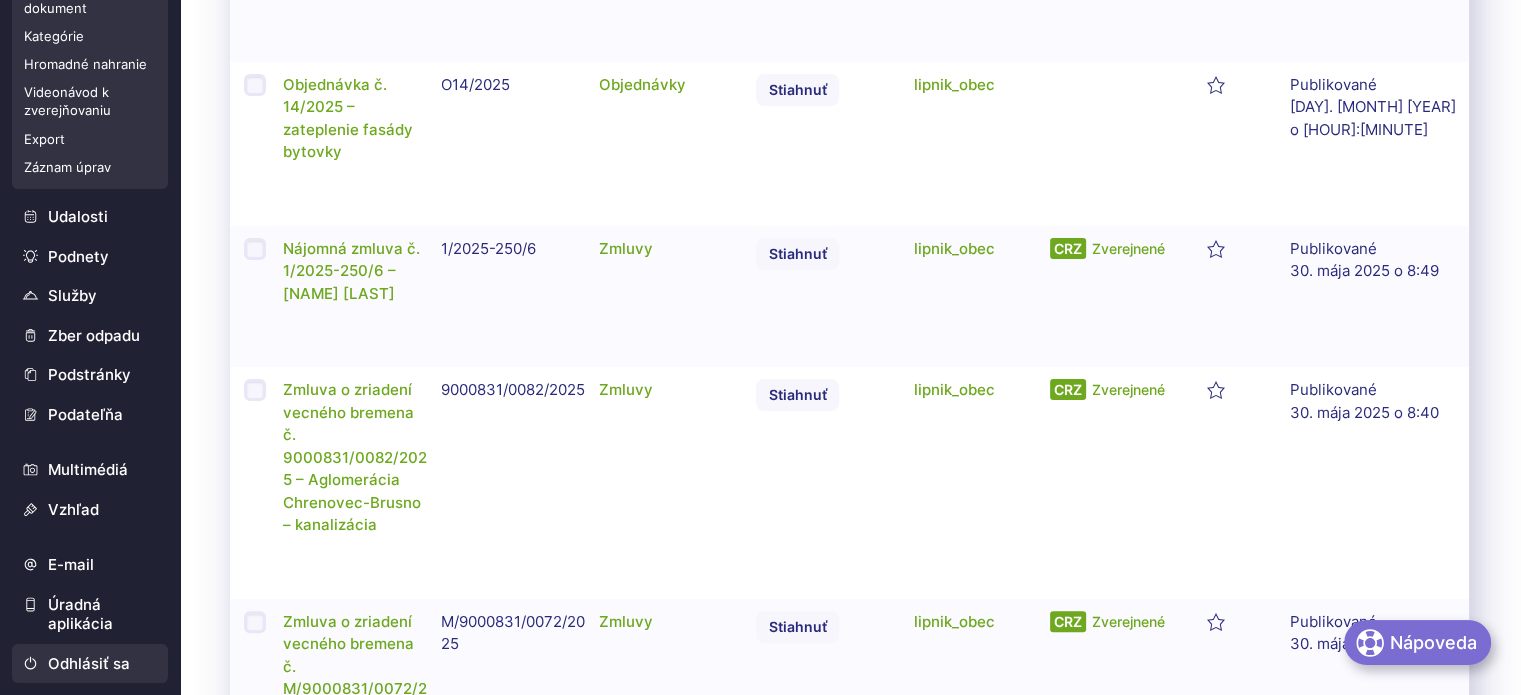 click on "Odhlásiť sa" at bounding box center (90, 664) 